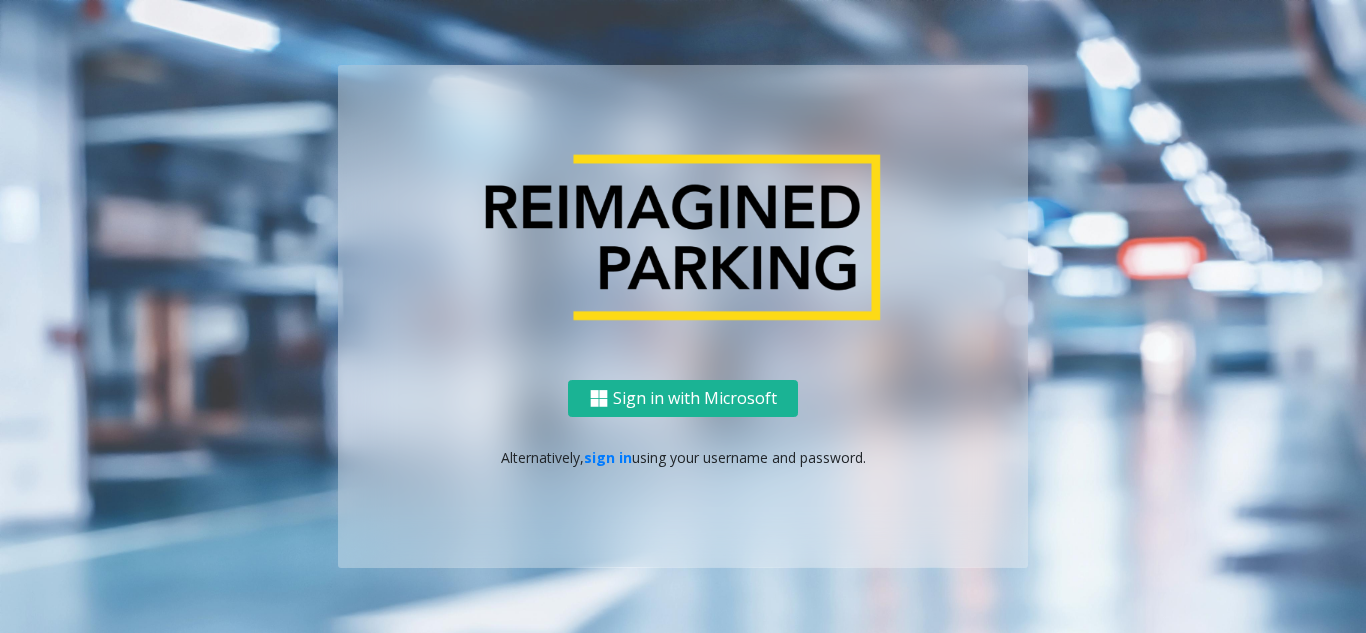 scroll, scrollTop: 0, scrollLeft: 0, axis: both 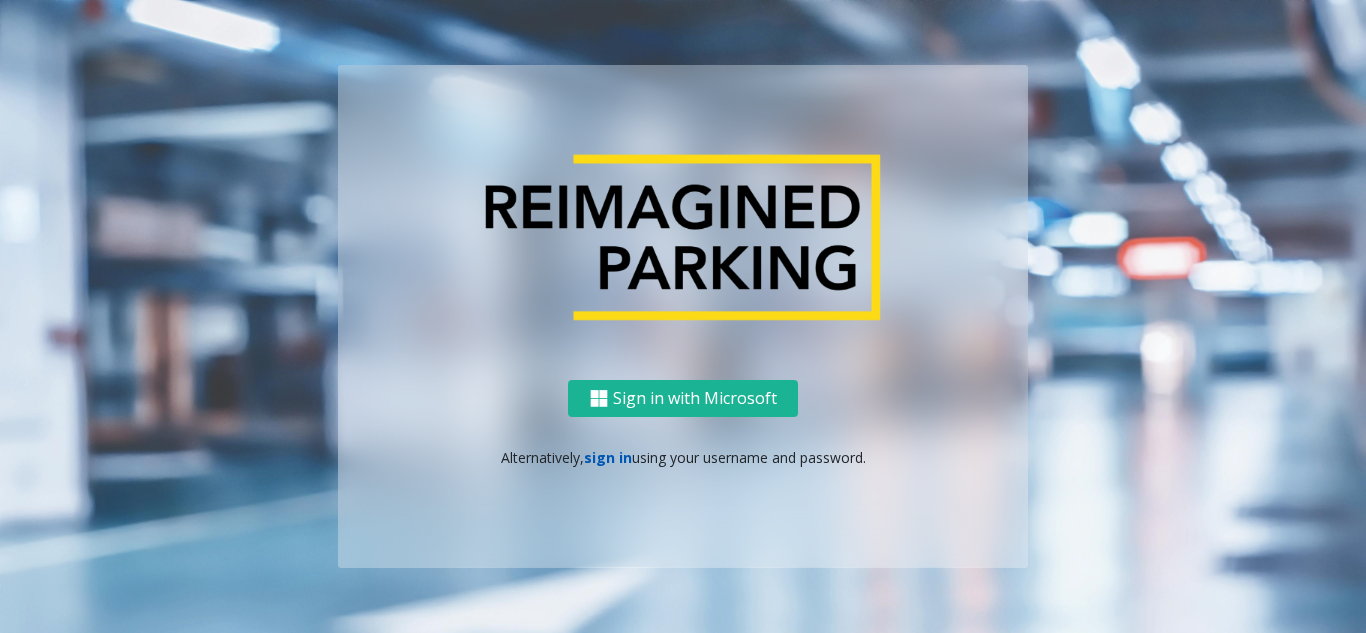 click on "sign in" 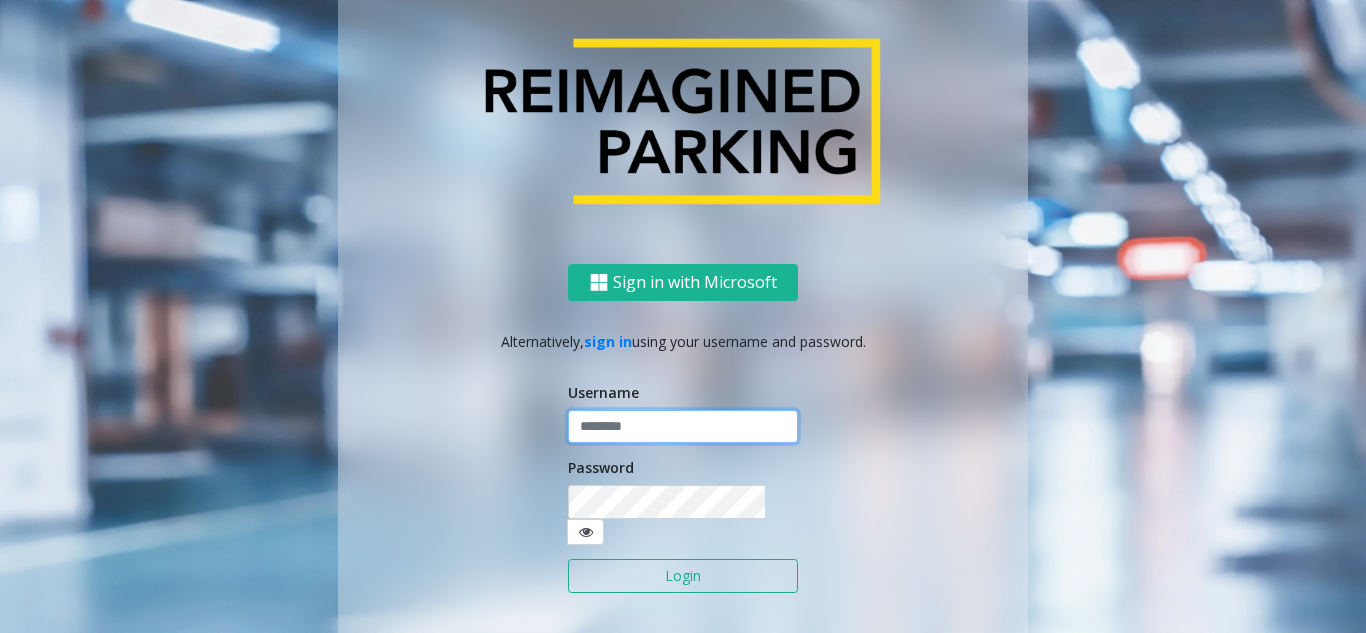 click 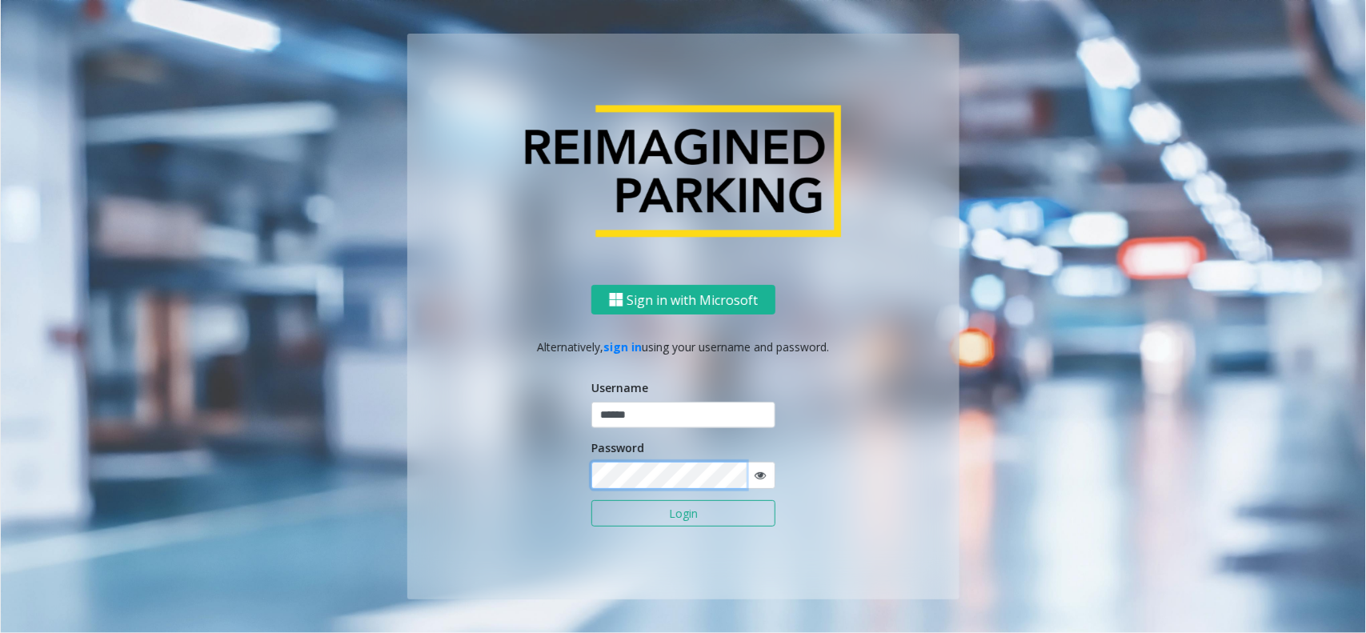 type on "******" 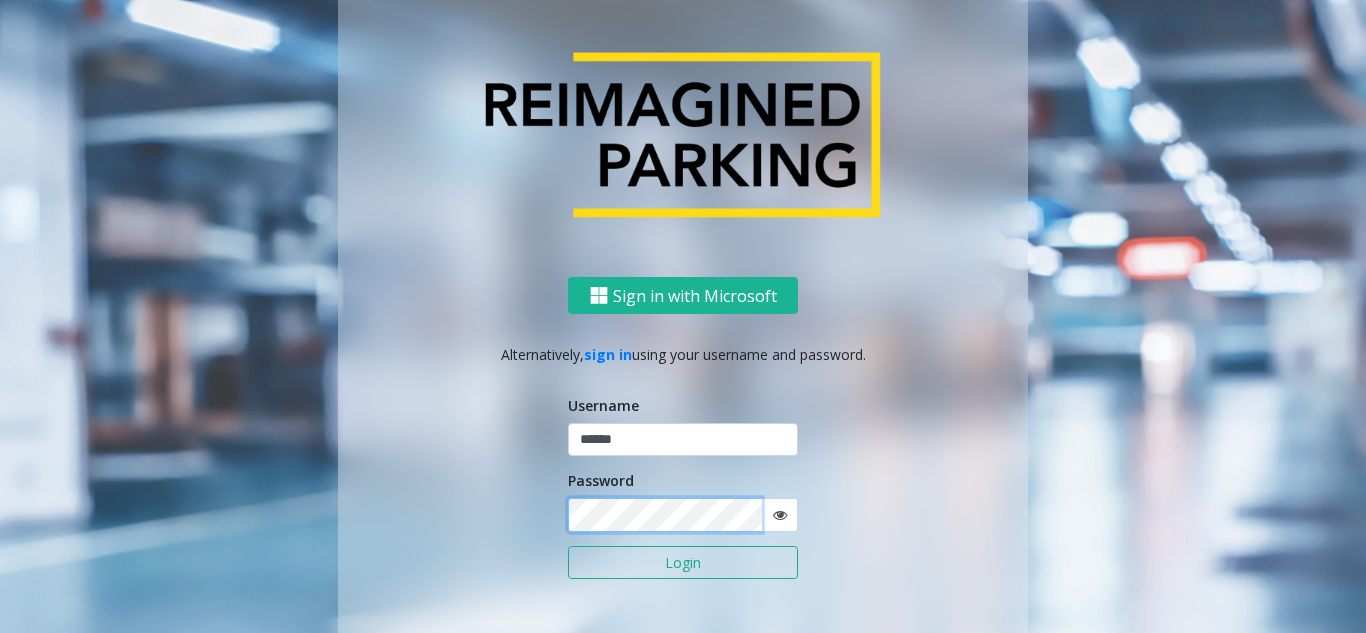 click on "Login" 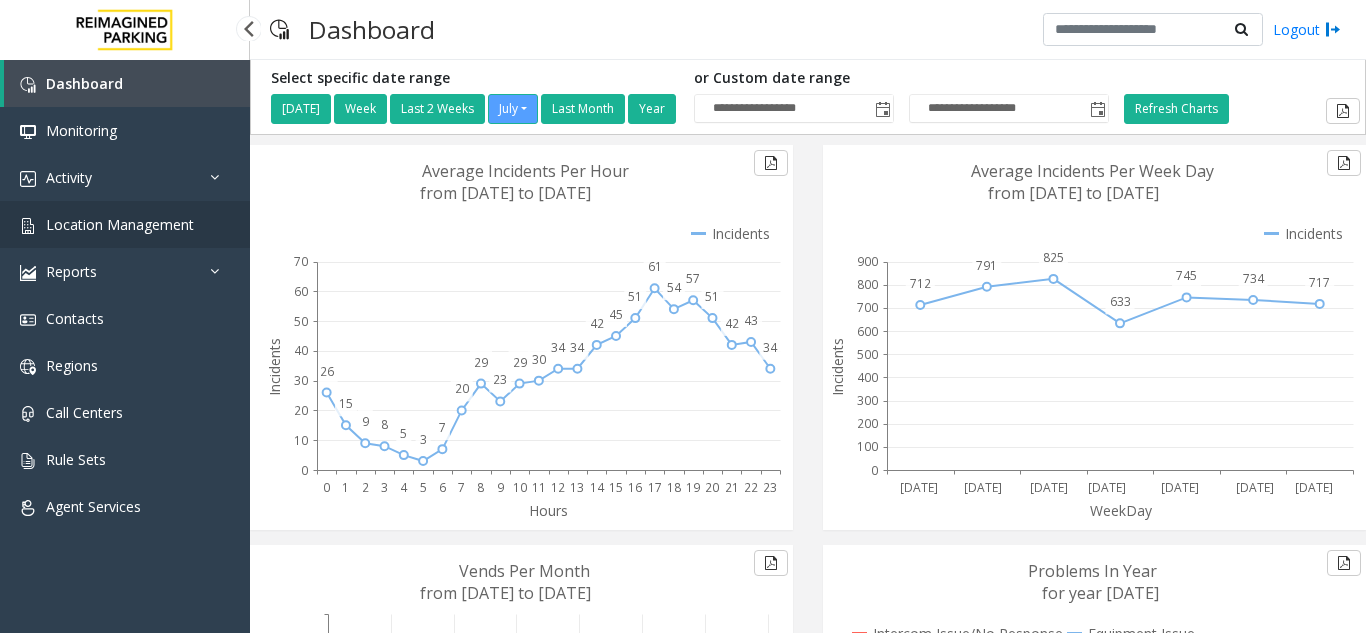 click on "Location Management" at bounding box center (120, 224) 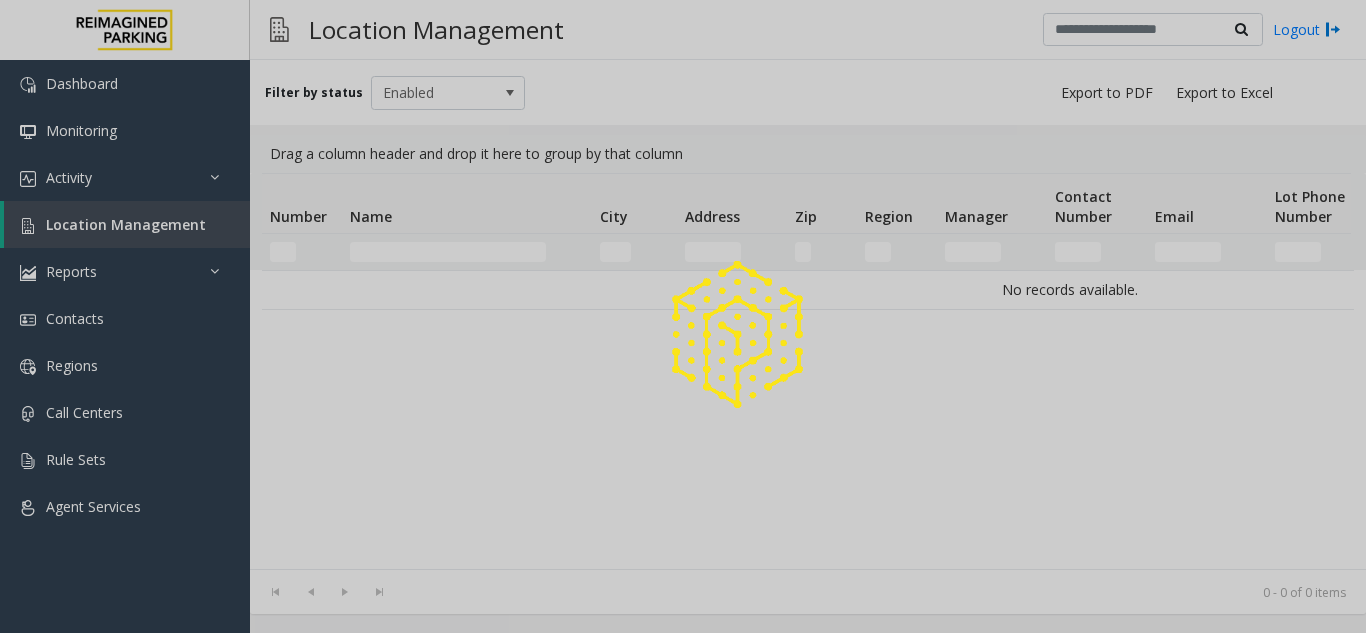click 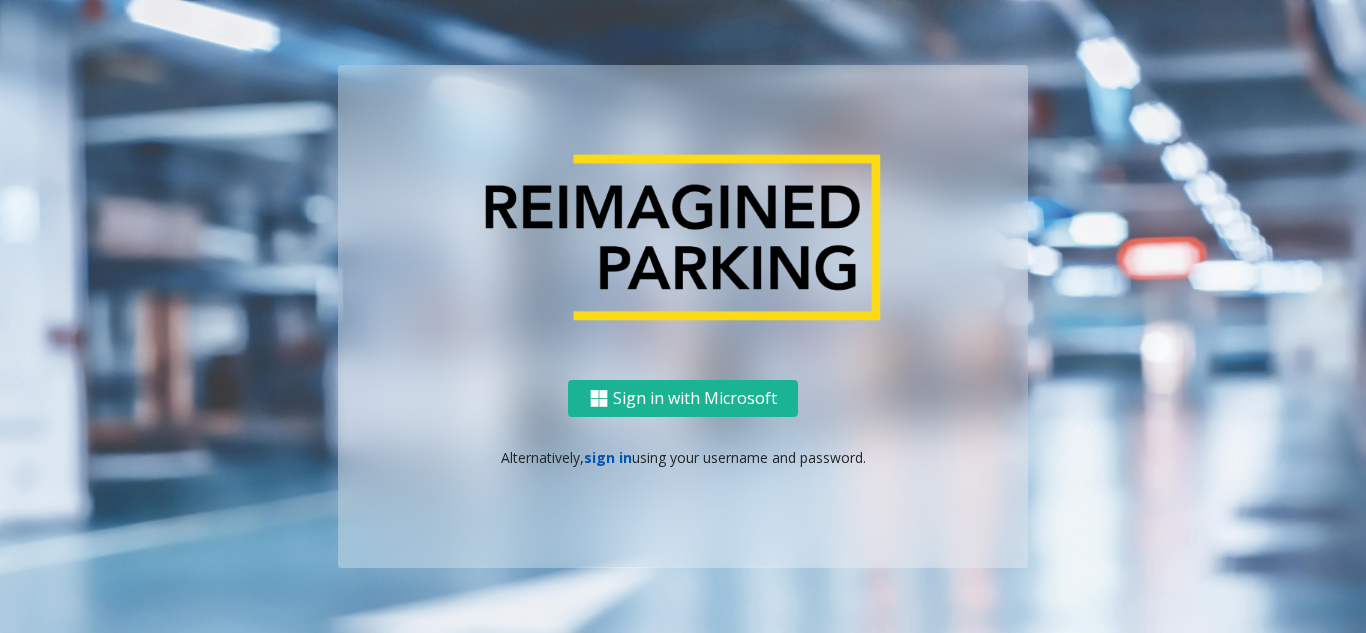 click on "sign in" 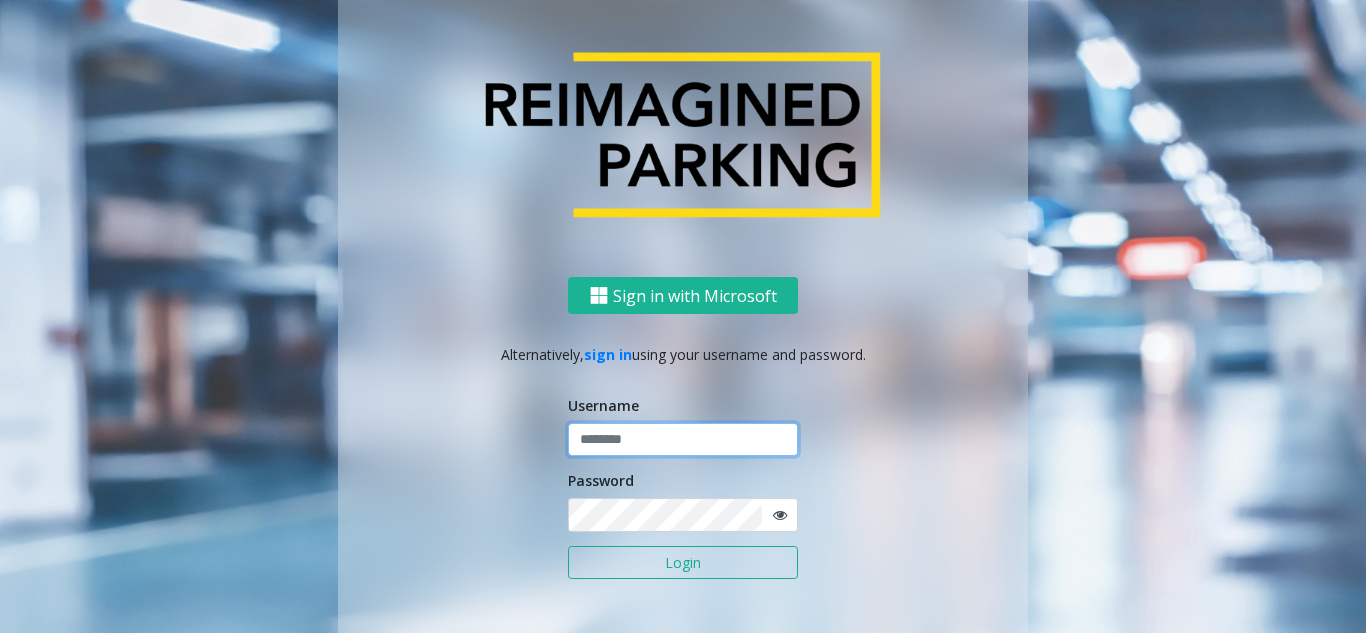 click 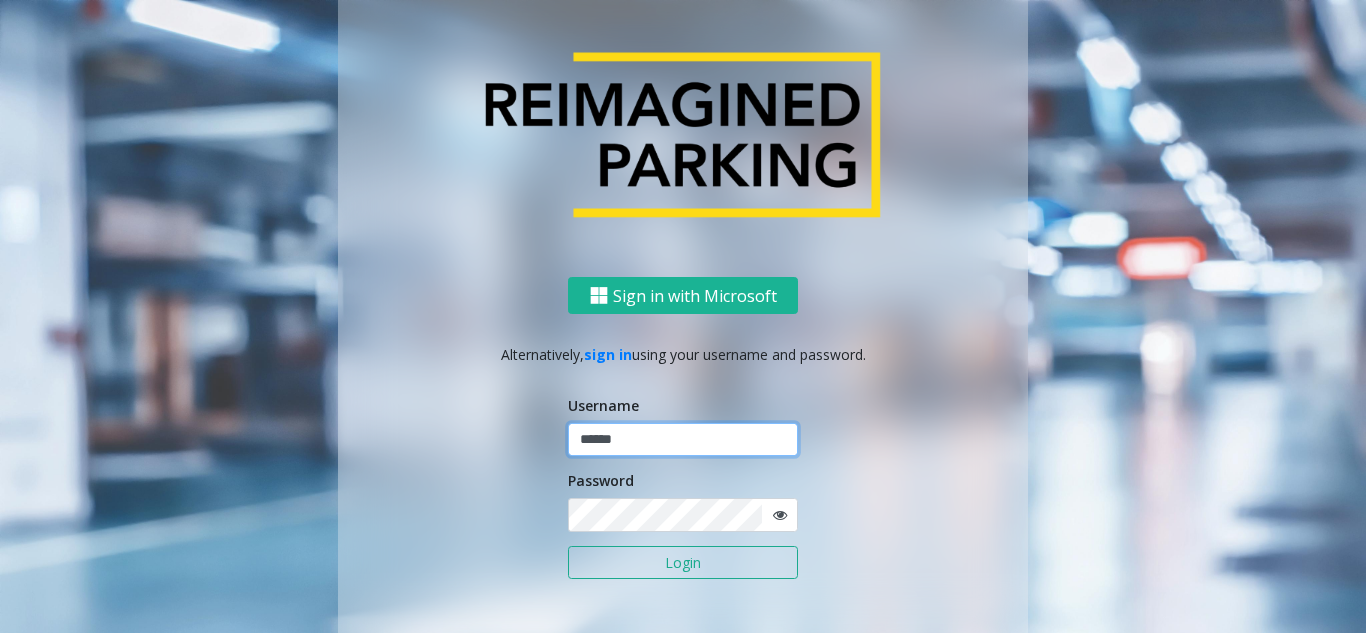 type on "******" 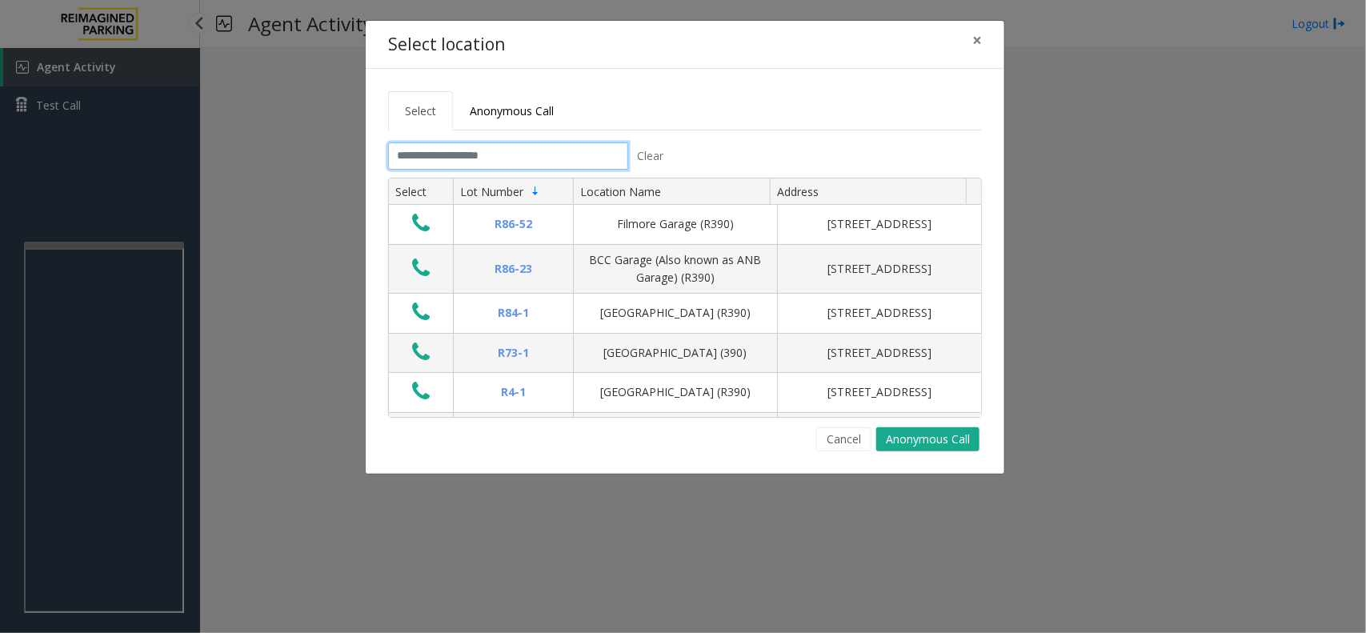 click on "Login" 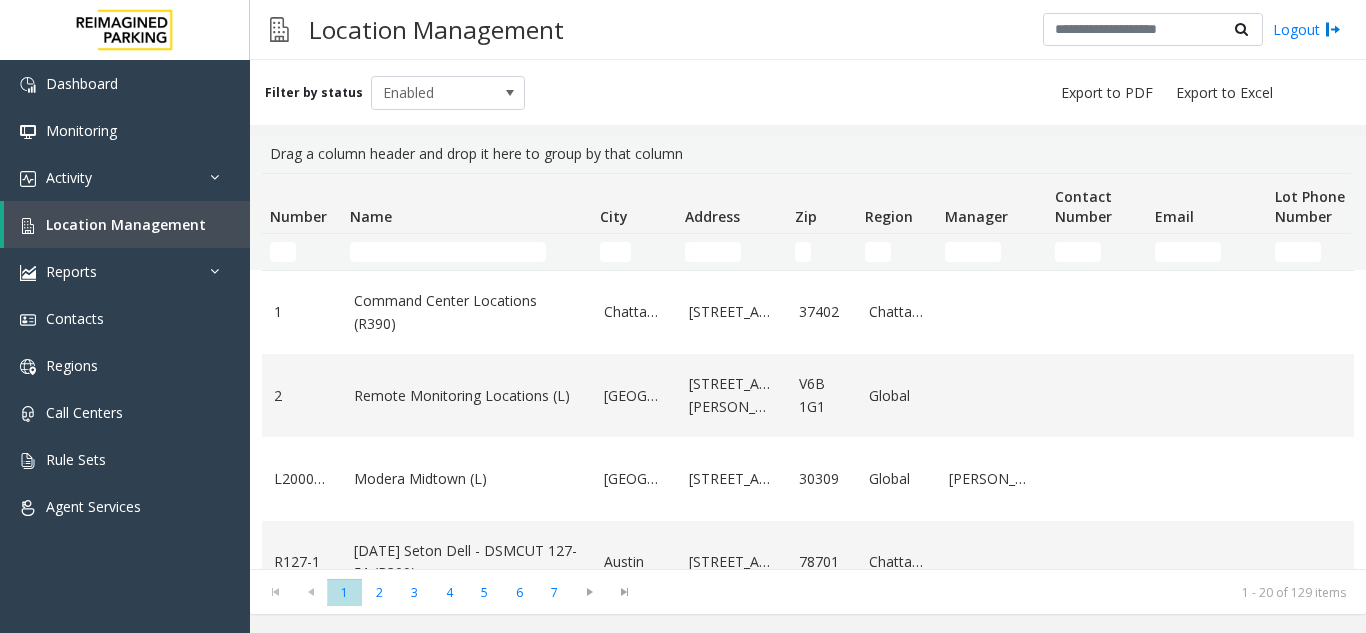 click 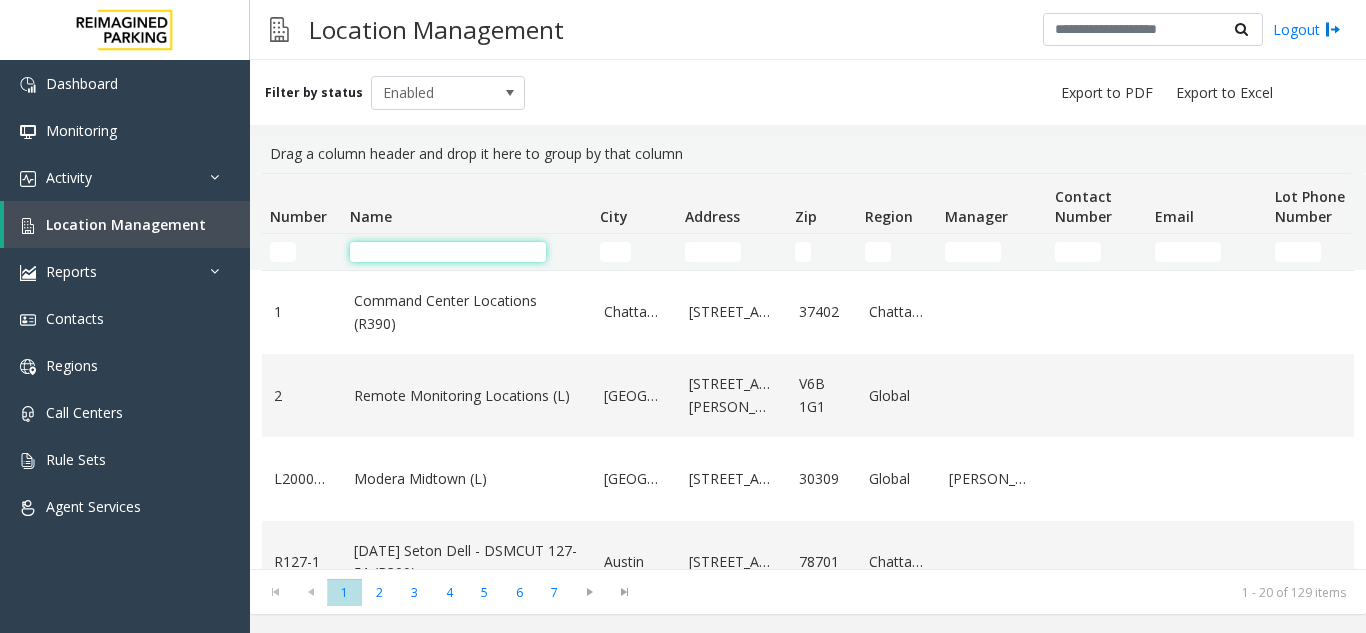 click 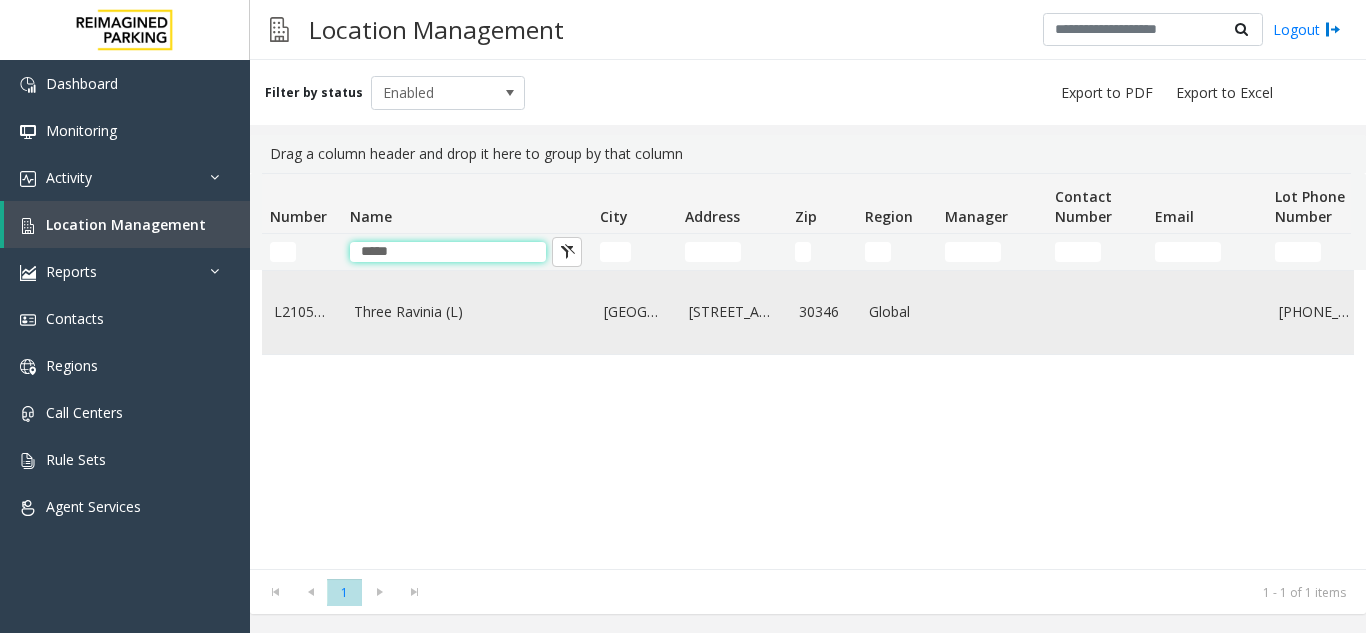 type on "*****" 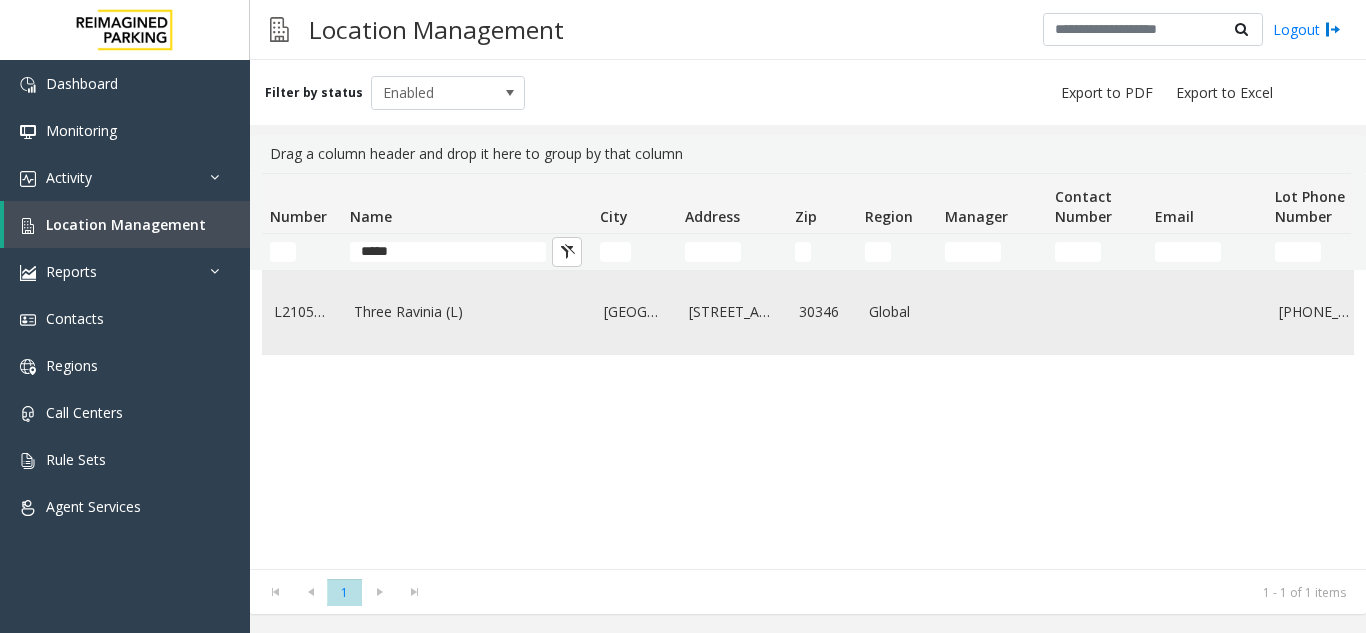 click on "Three Ravinia (L)" 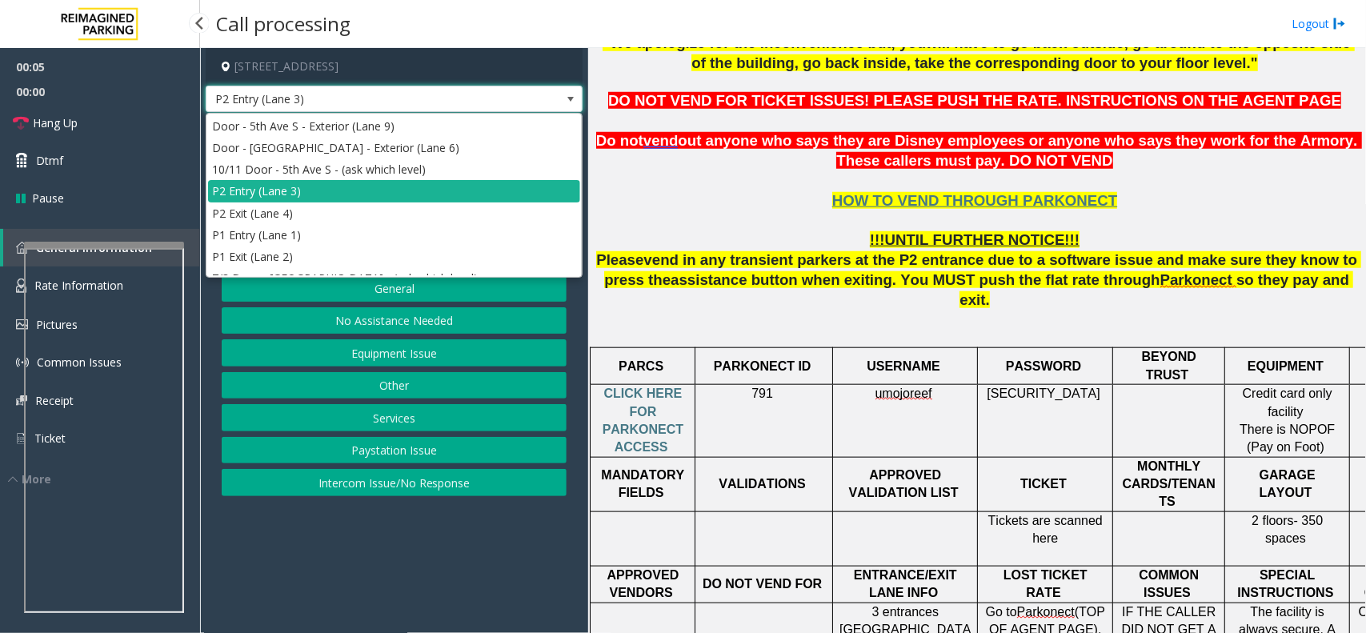 click on "Agent Page Preview" 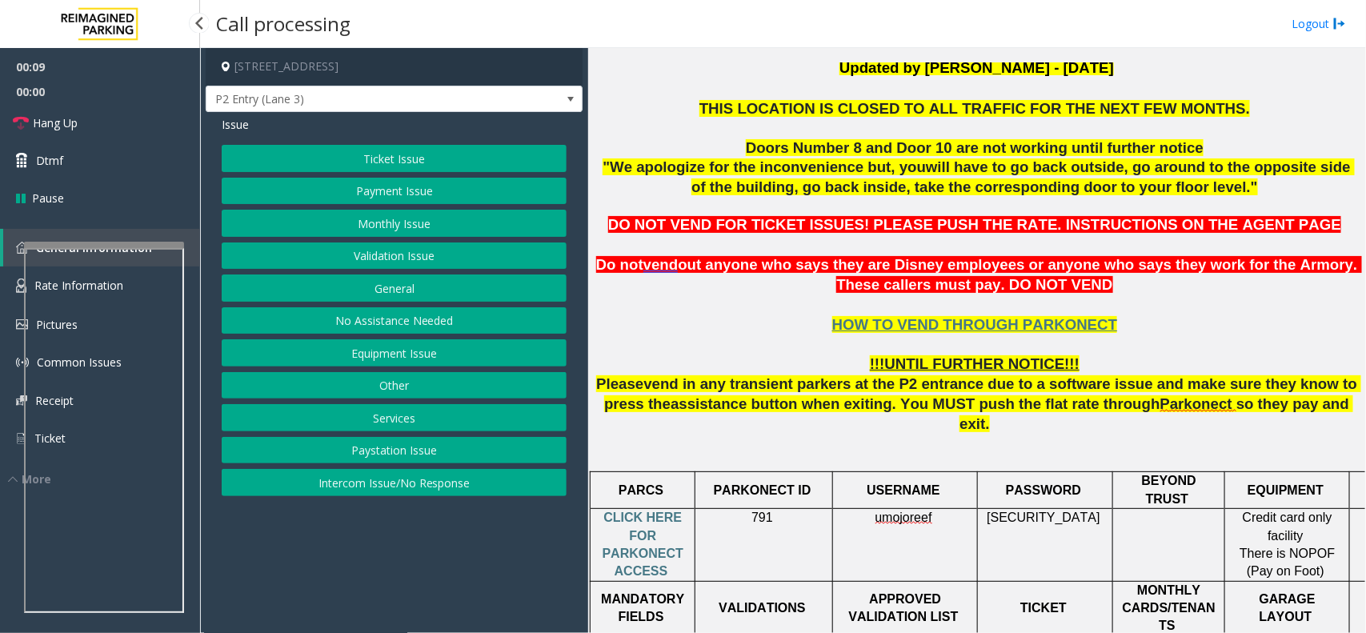 scroll, scrollTop: 0, scrollLeft: 0, axis: both 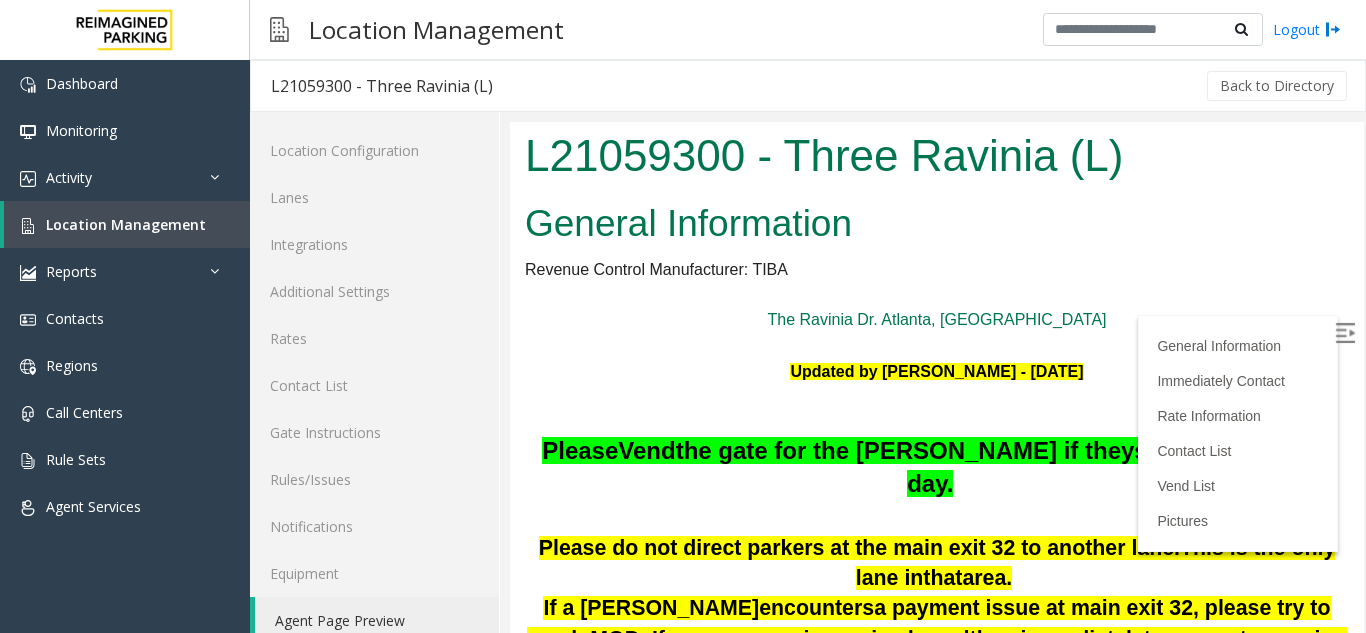 click at bounding box center [1347, 336] 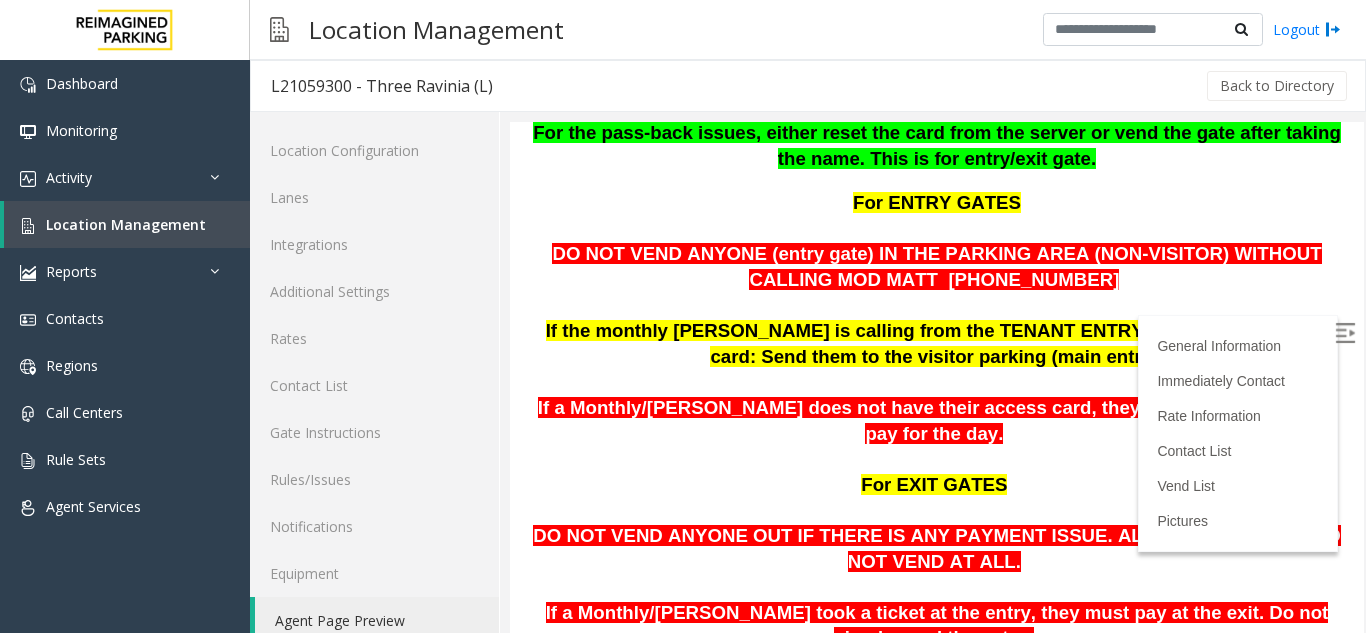 scroll, scrollTop: 800, scrollLeft: 0, axis: vertical 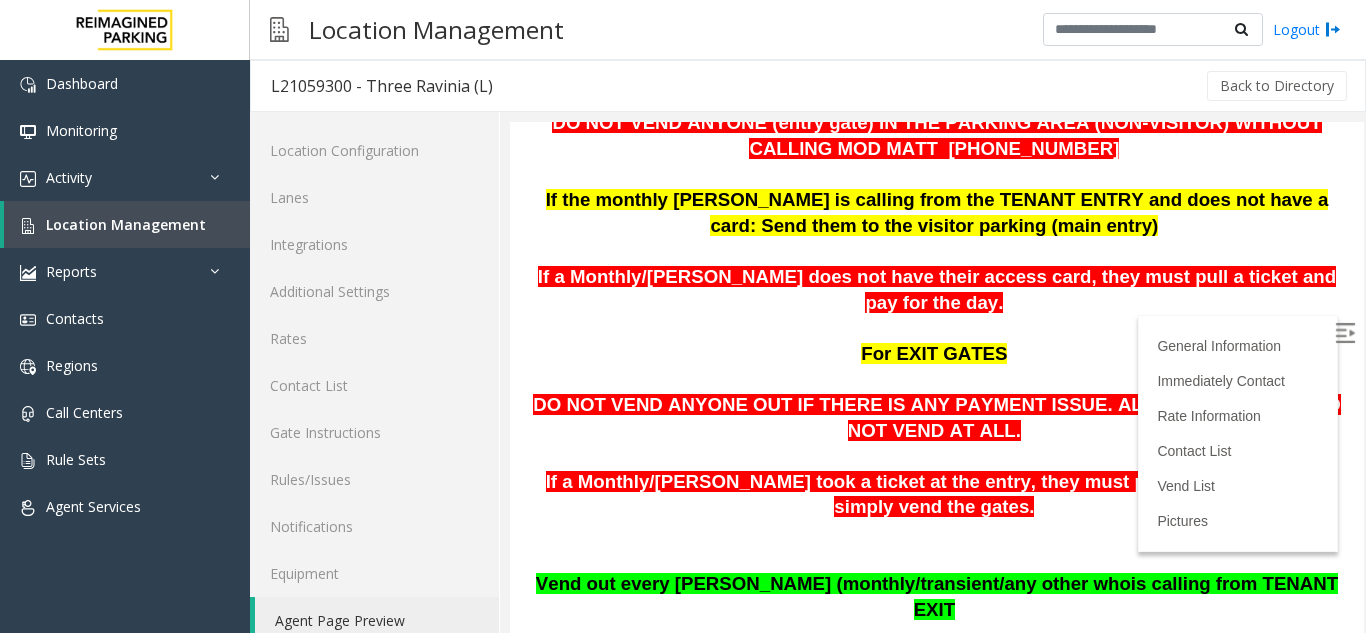 click on "DO NOT VEND ANYONE OUT IF THERE IS ANY PAYMENT ISSUE. ALWAYS CALL MOD. DO NOT VEND AT ALL." at bounding box center (936, 417) 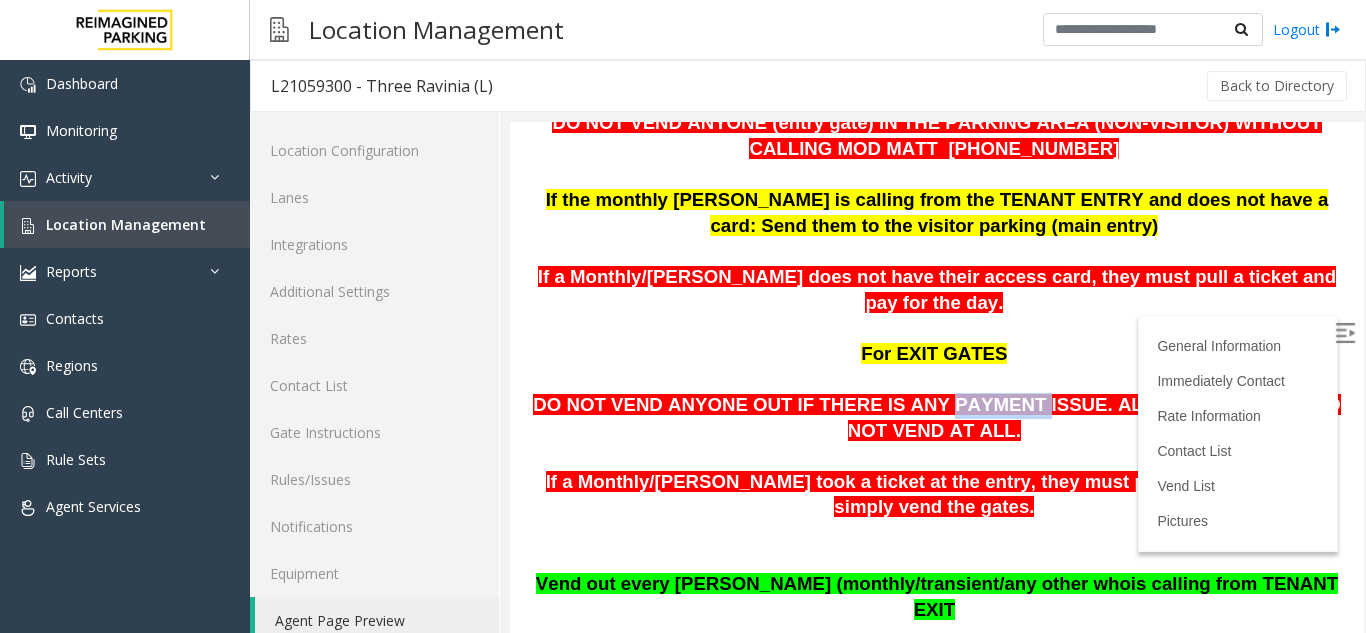 click on "DO NOT VEND ANYONE OUT IF THERE IS ANY PAYMENT ISSUE. ALWAYS CALL MOD. DO NOT VEND AT ALL." at bounding box center [936, 417] 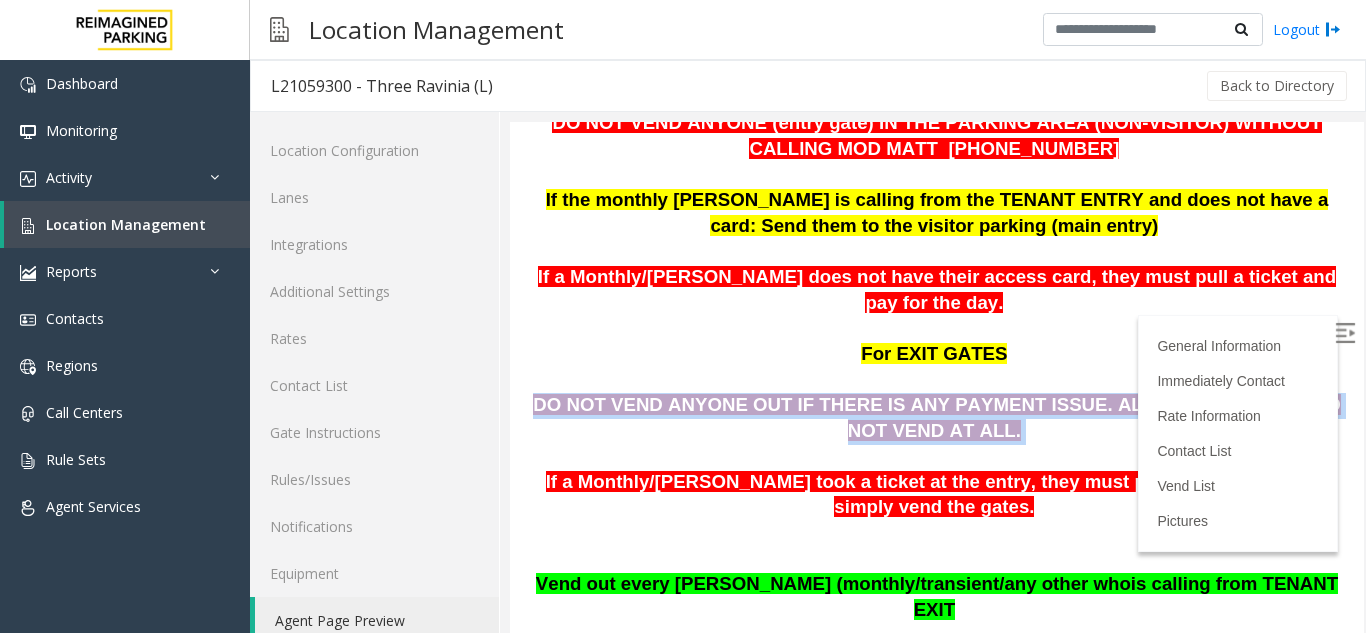 click on "DO NOT VEND ANYONE OUT IF THERE IS ANY PAYMENT ISSUE. ALWAYS CALL MOD. DO NOT VEND AT ALL." at bounding box center [936, 417] 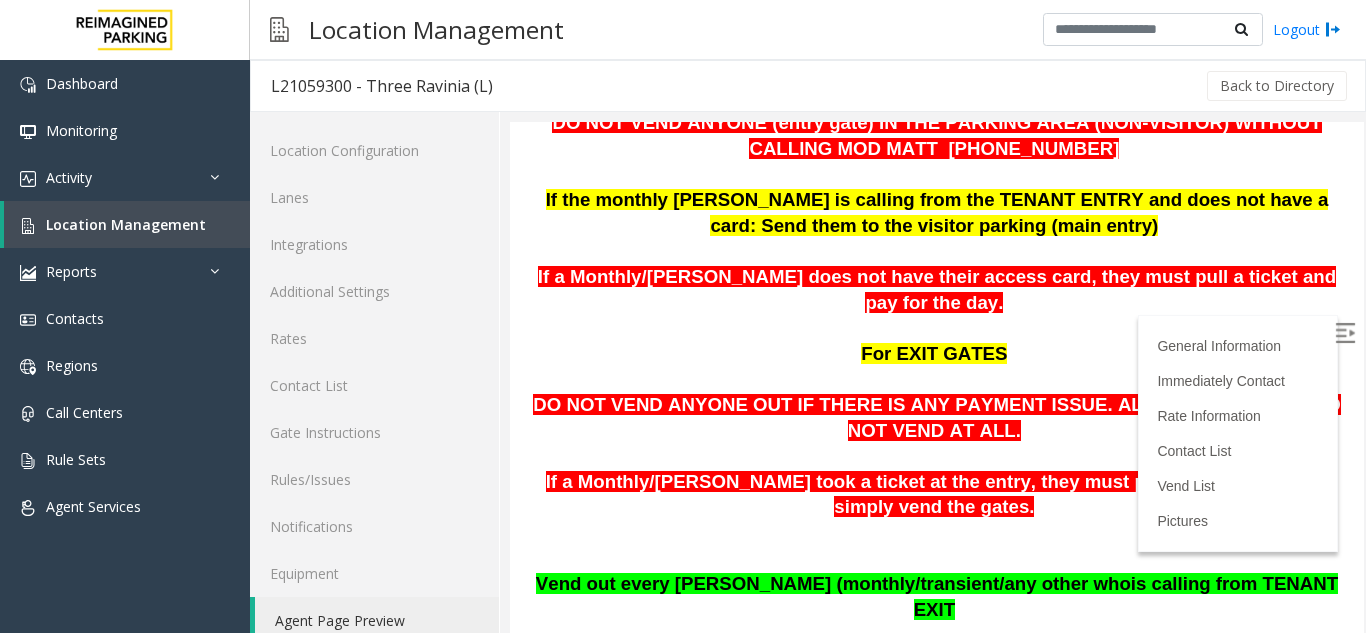 click on "If a Monthly/[PERSON_NAME] took a ticket at the entry, they must pay at the exit. Do not simply vend the gates." at bounding box center (937, 494) 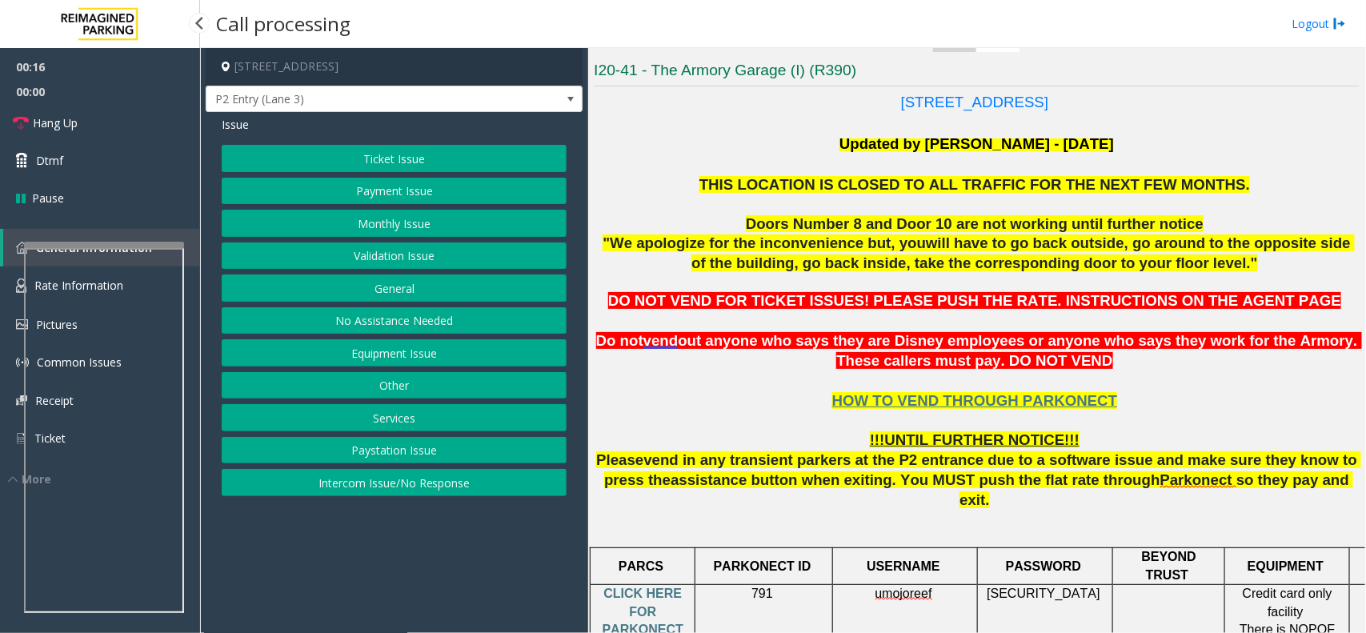 scroll, scrollTop: 1300, scrollLeft: 0, axis: vertical 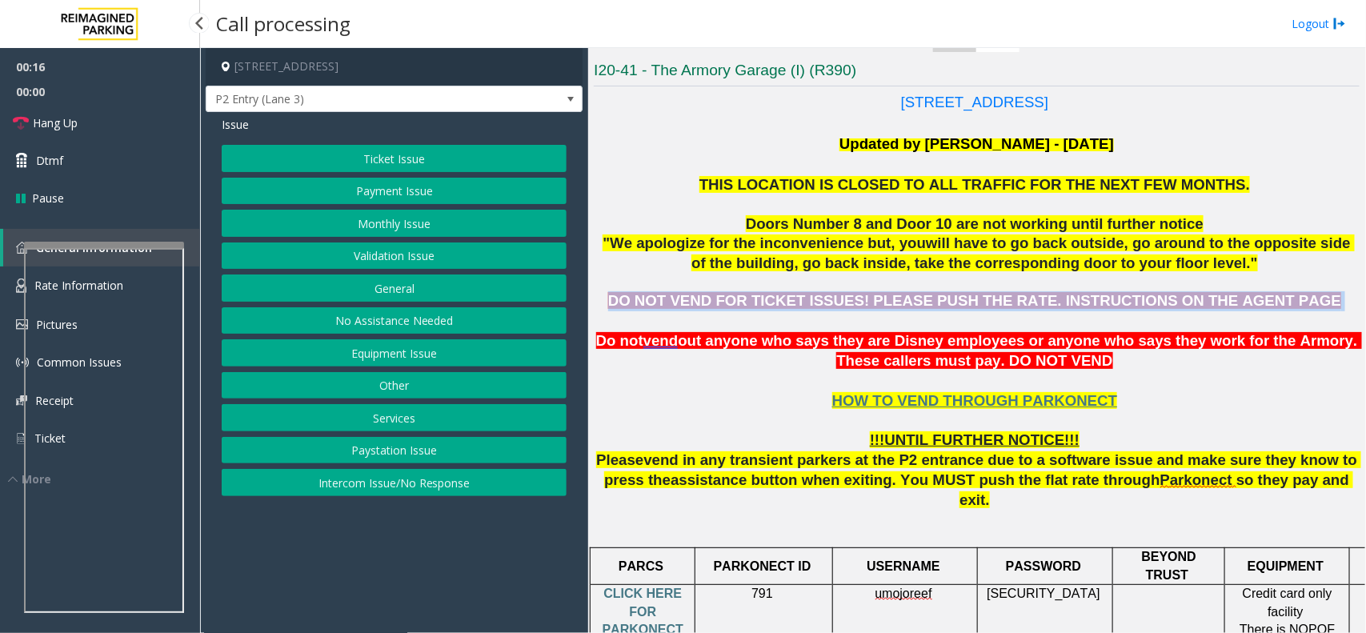 click on "LAN21059300" at bounding box center [645, 587] 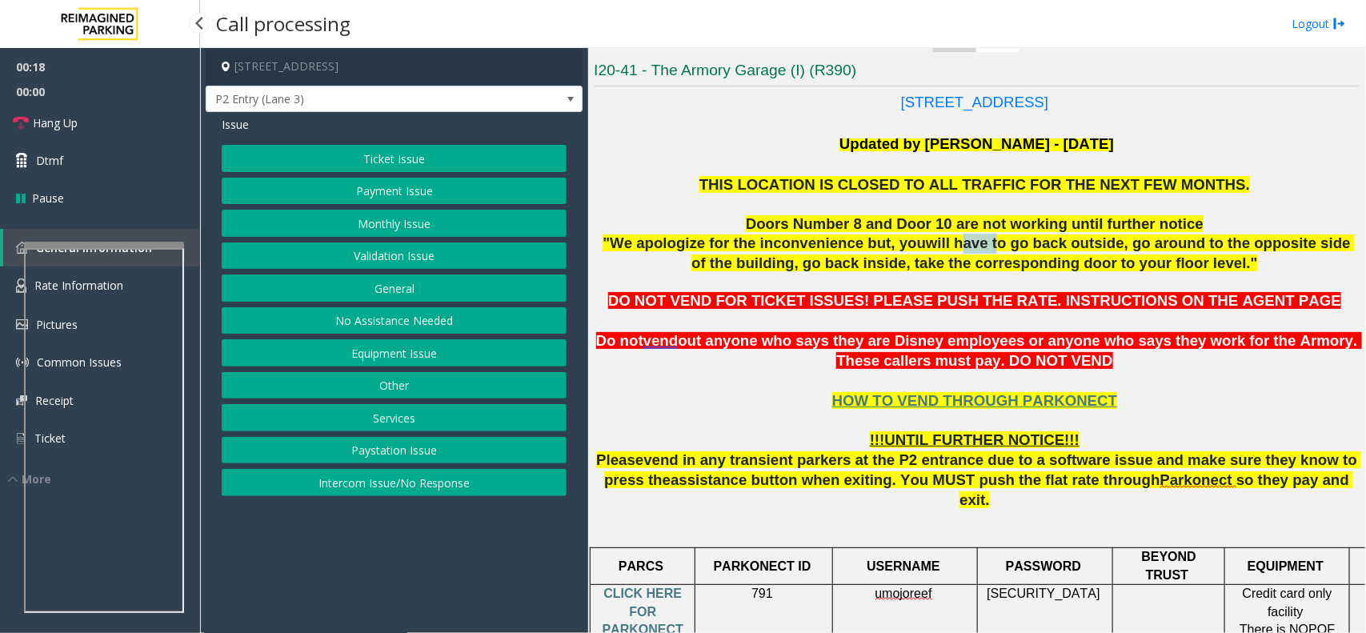 click on "LAN21059300" at bounding box center (645, 587) 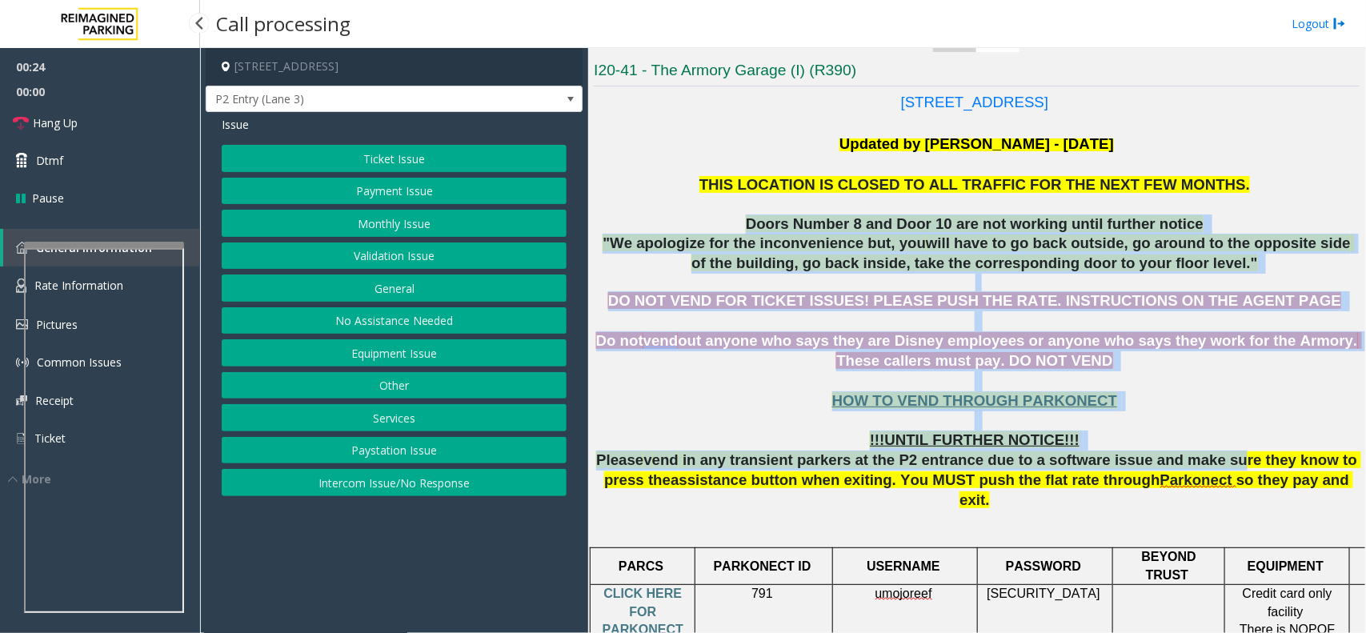 click at bounding box center (645, 561) 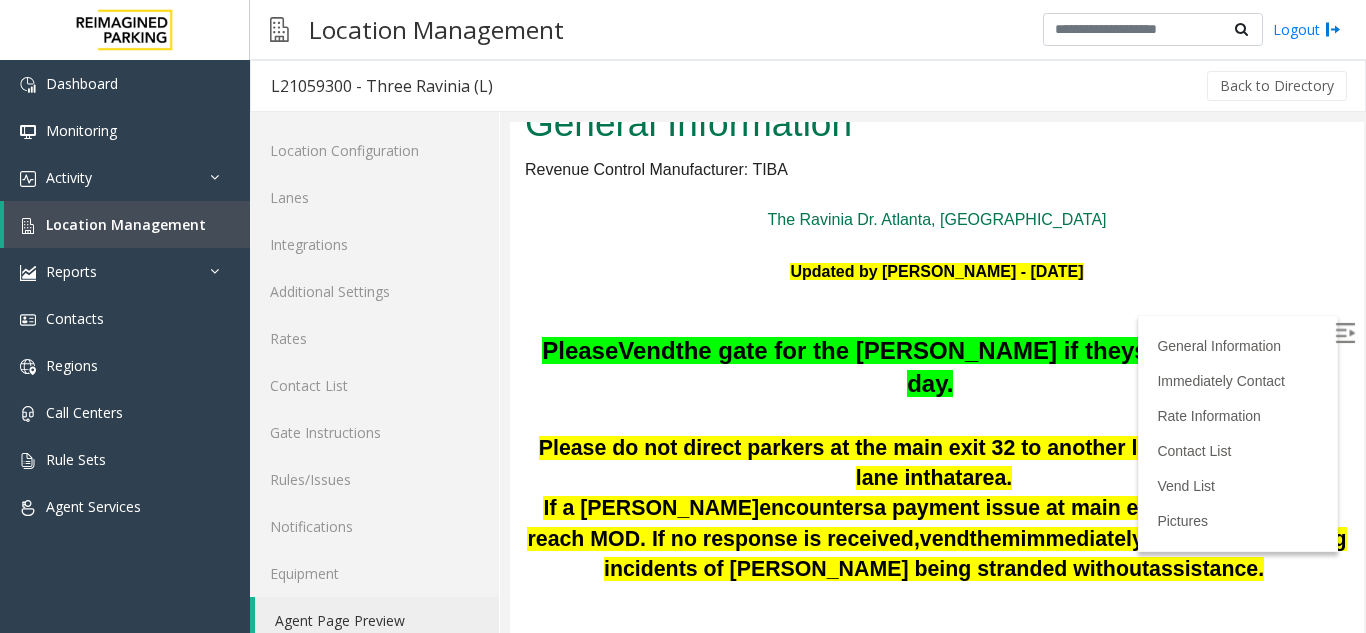 scroll, scrollTop: 0, scrollLeft: 0, axis: both 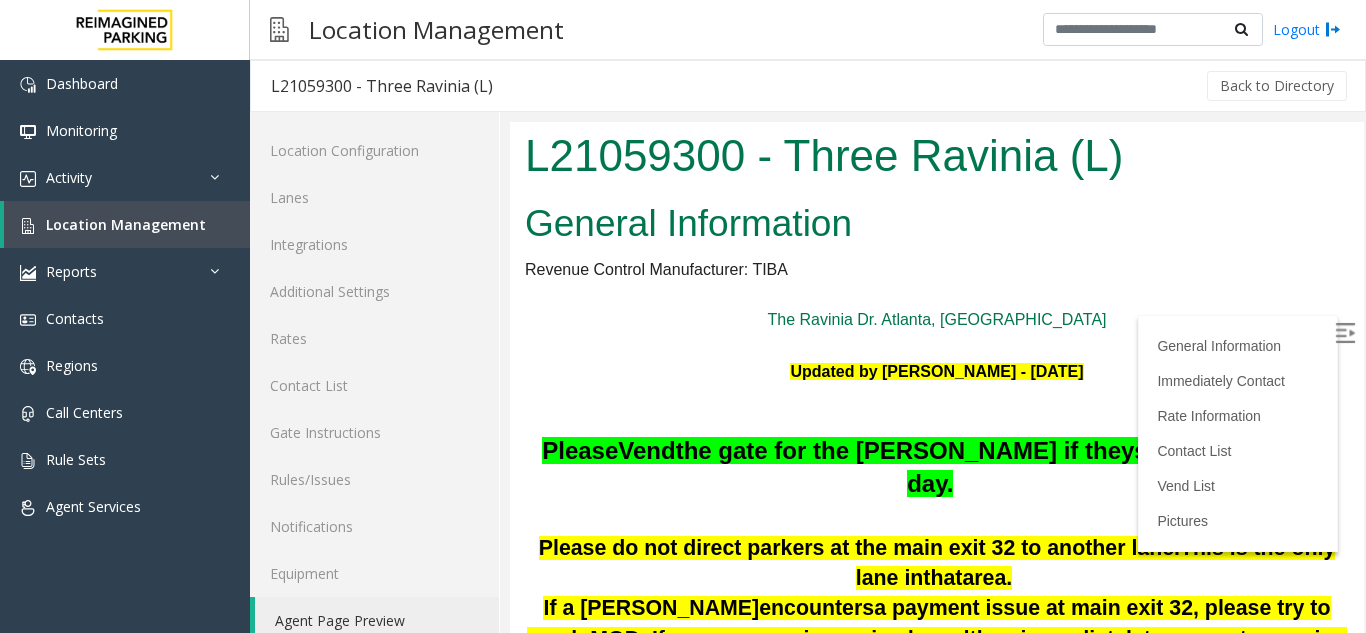 click on "Updated by [PERSON_NAME] - [DATE]" at bounding box center (936, 371) 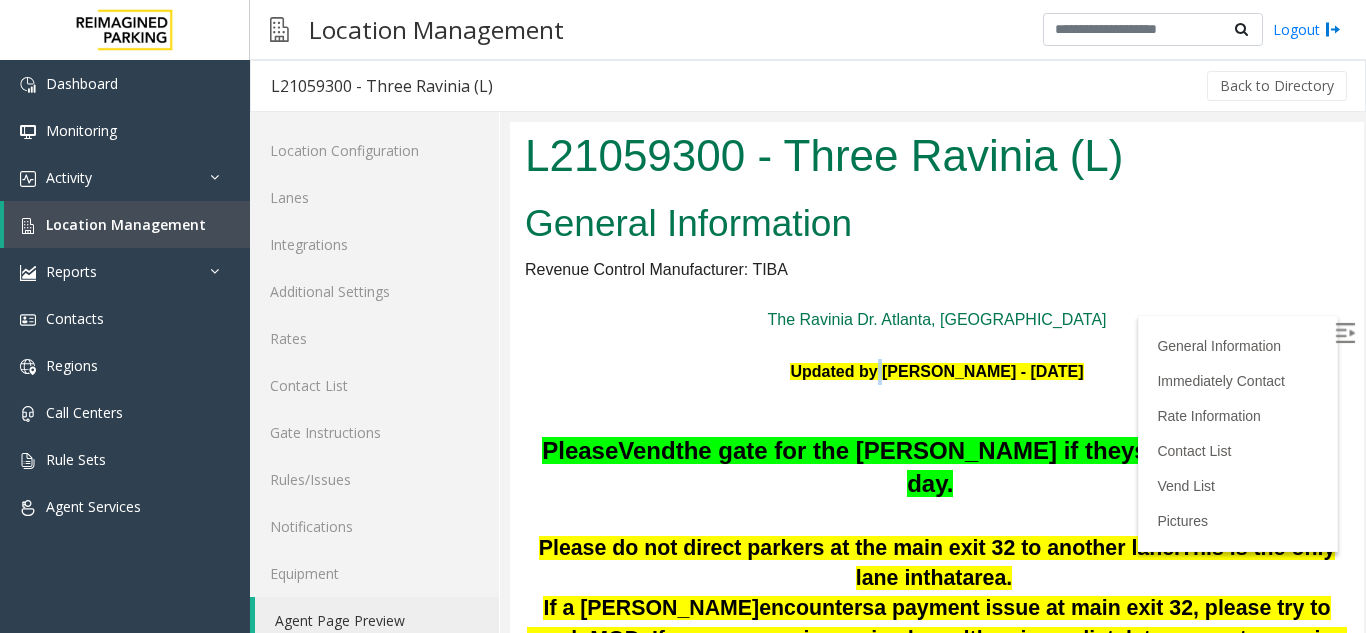 click on "Updated by [PERSON_NAME] - [DATE]" at bounding box center (936, 371) 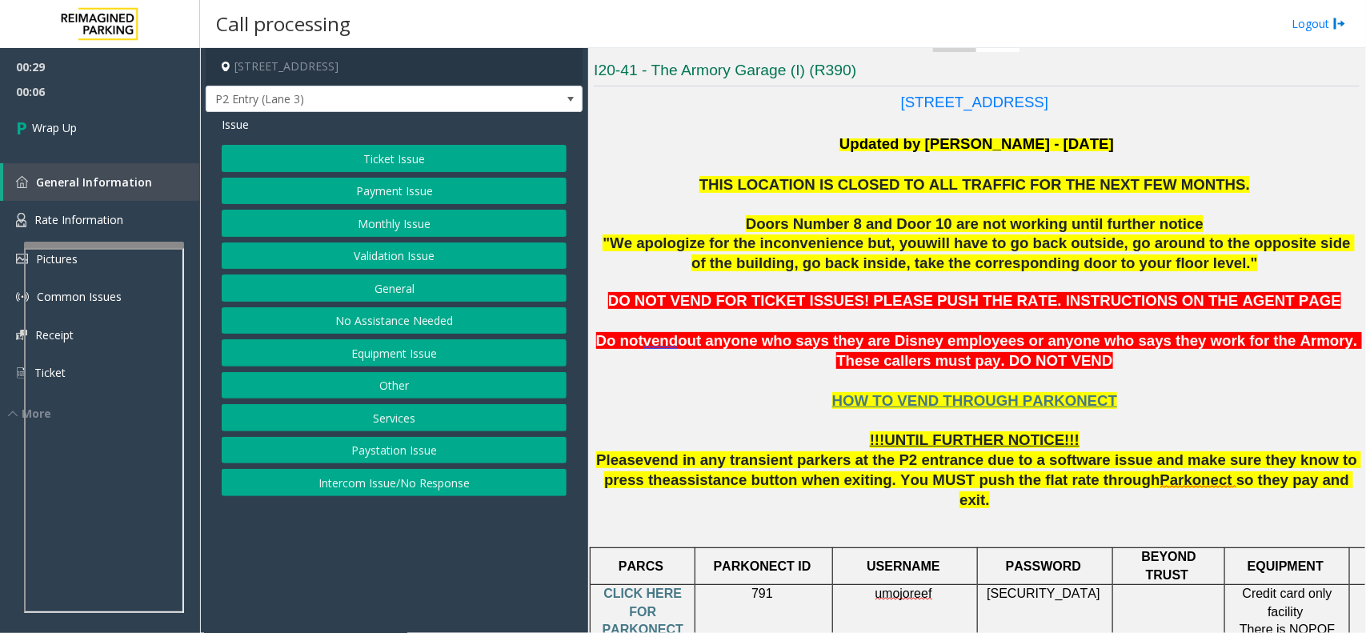 click on "Updated by [PERSON_NAME] - [DATE]" at bounding box center (936, 371) 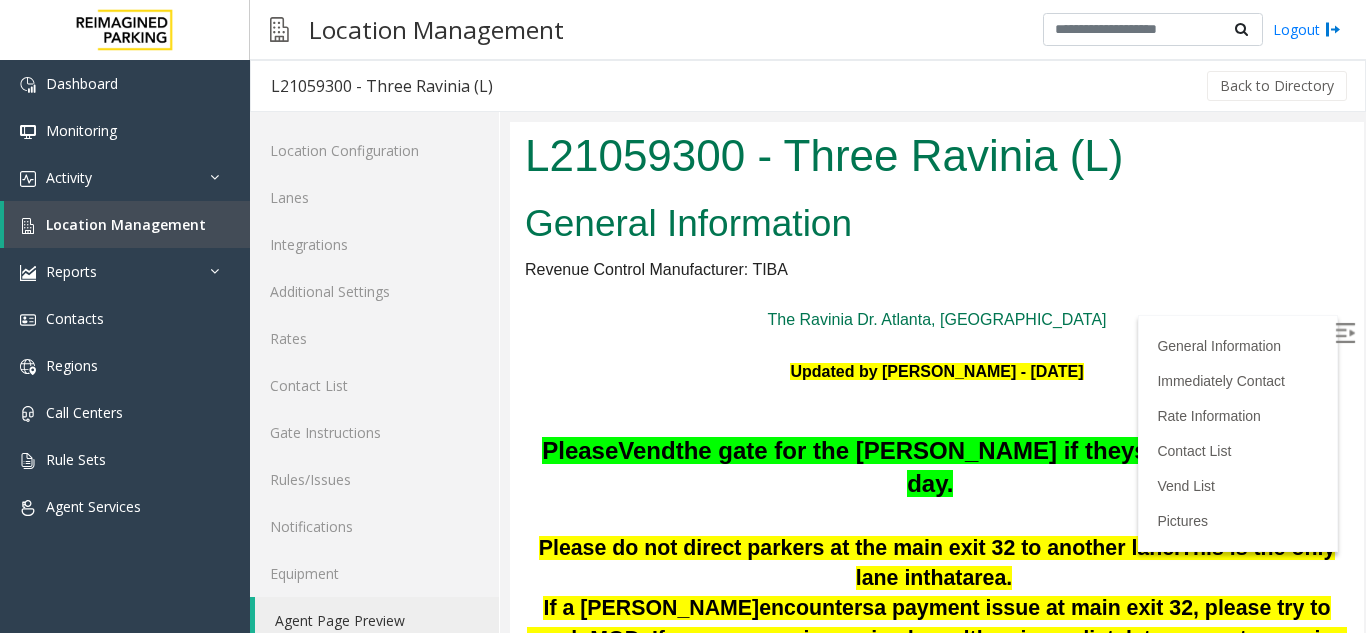 click at bounding box center (937, 346) 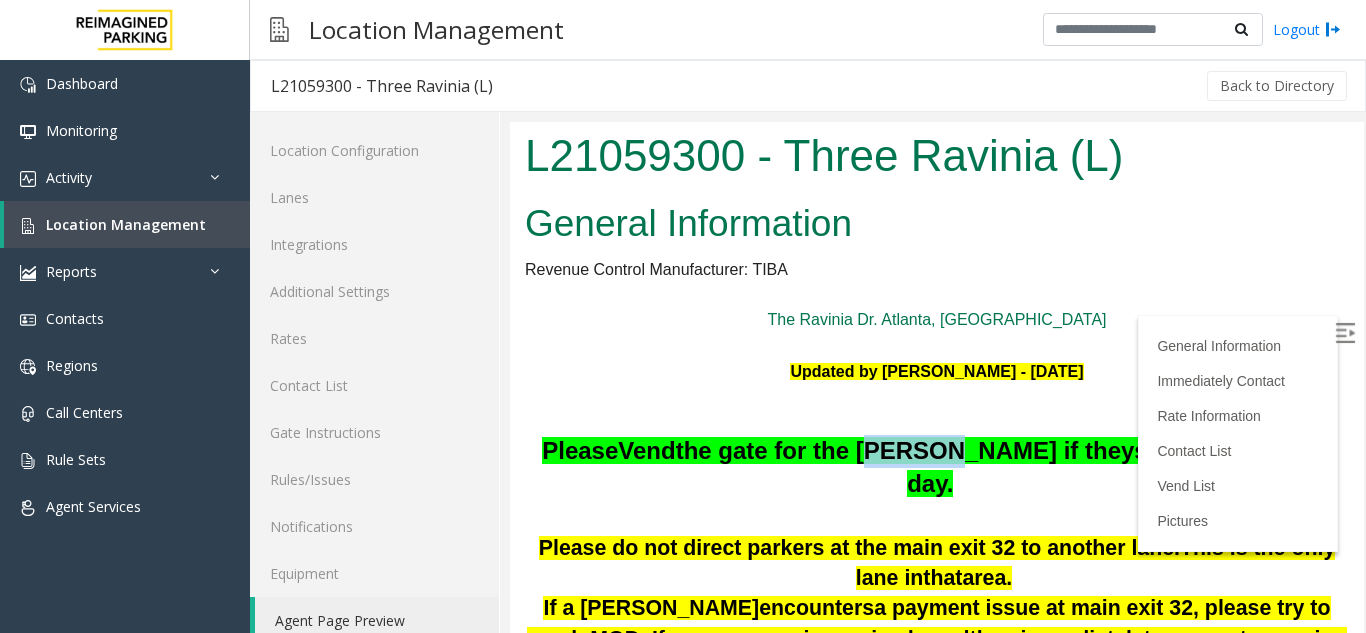 click on "the gate for the [PERSON_NAME] if they" at bounding box center (905, 450) 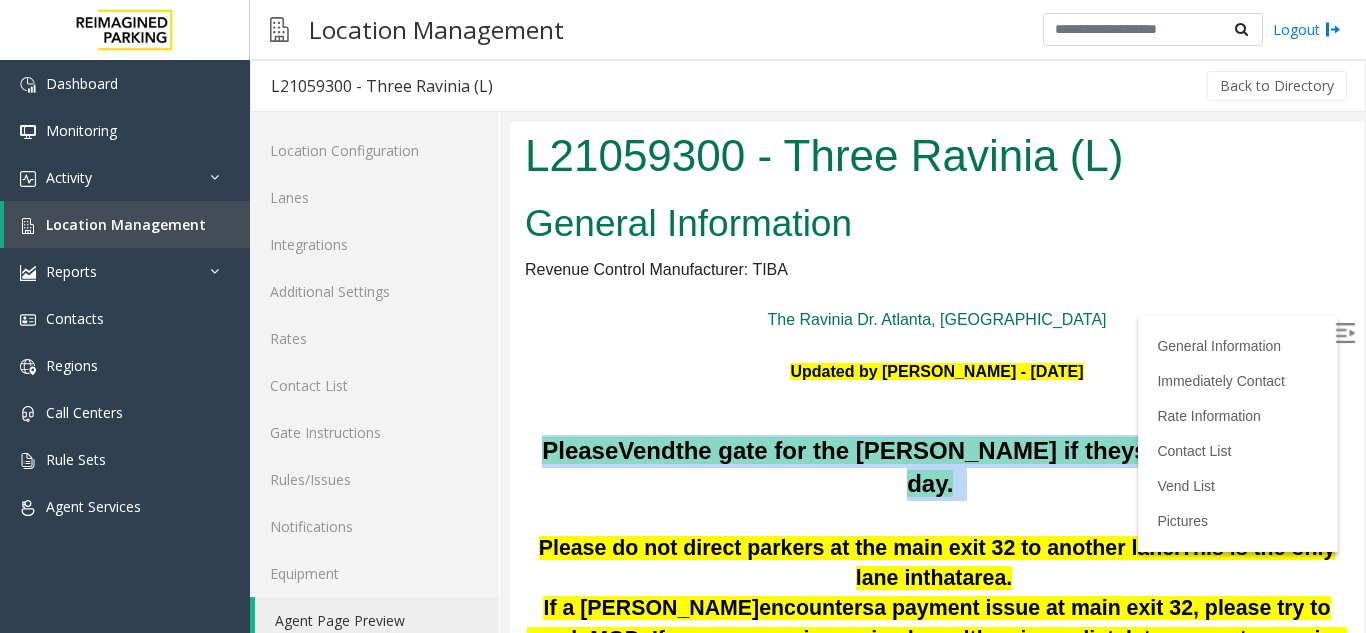 click on "the gate for the [PERSON_NAME] if they" at bounding box center (905, 450) 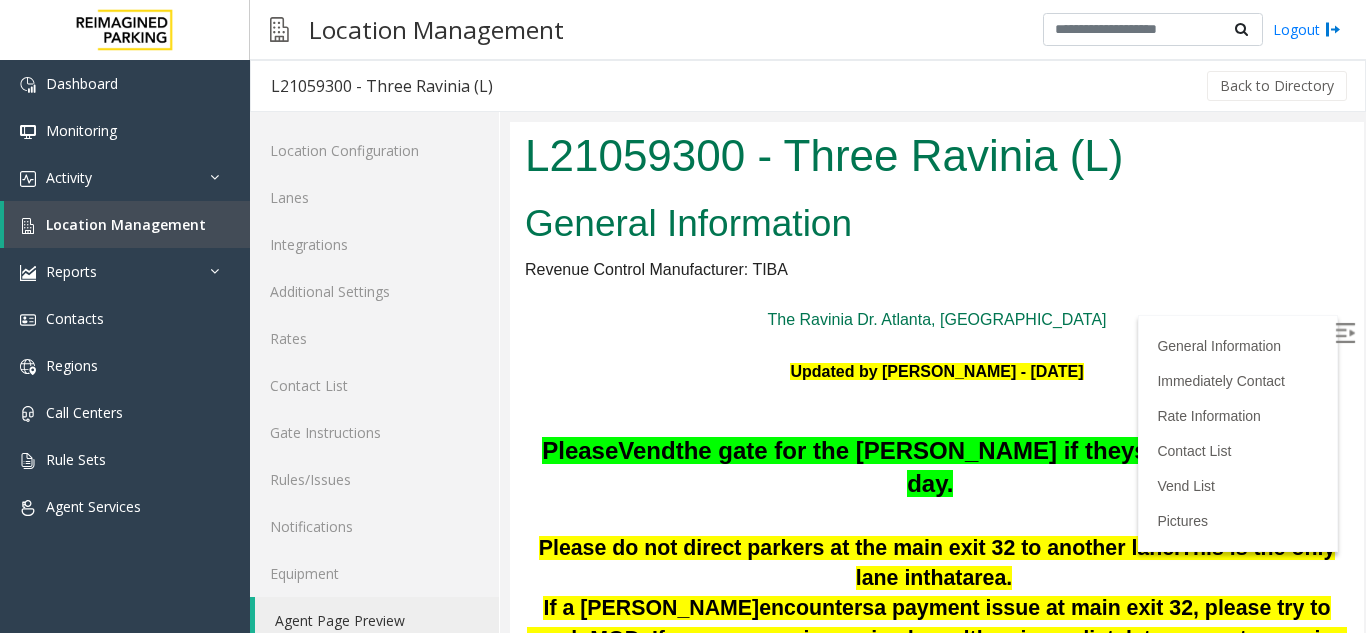 click at bounding box center [937, 423] 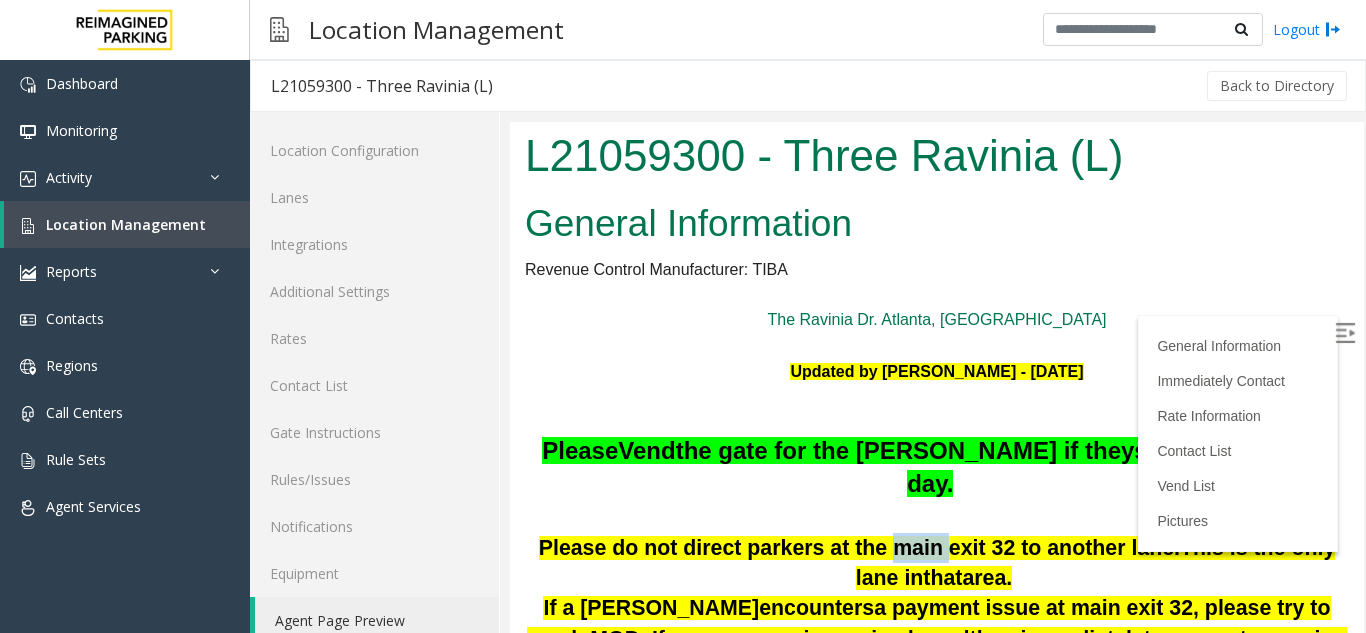 click on "Please do not direct parkers at the main exit 32 to another lane" at bounding box center (856, 548) 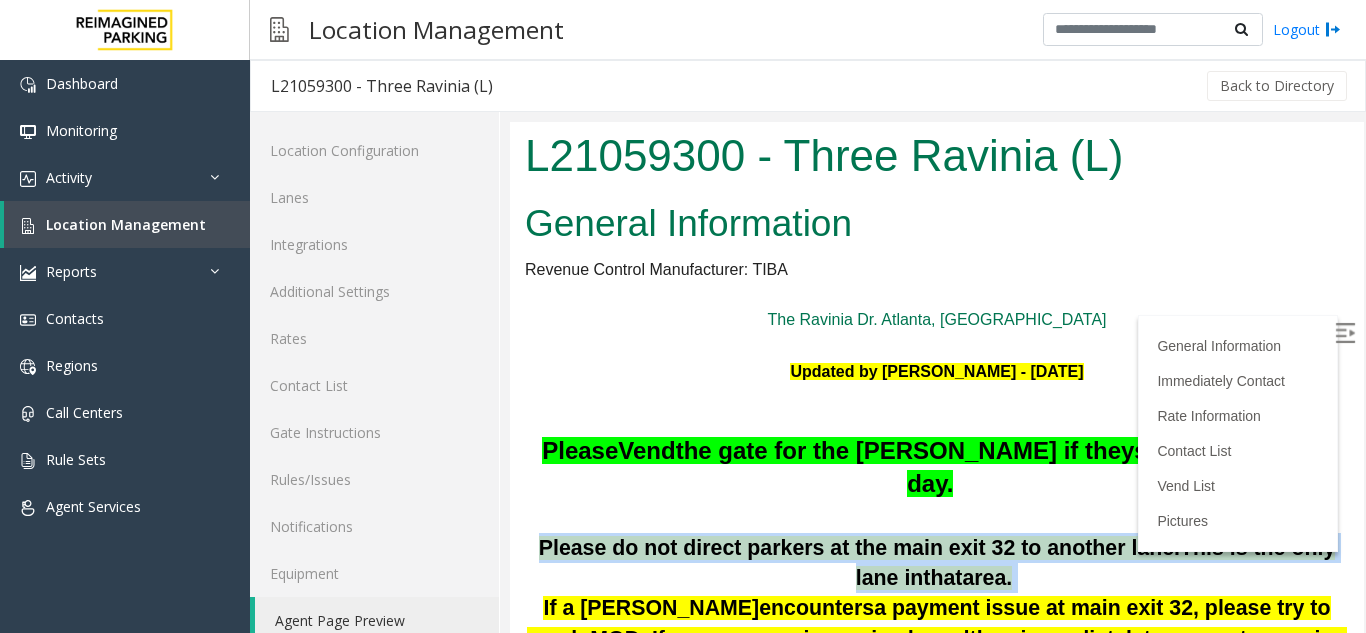 click on "Please do not direct parkers at the main exit 32 to another lane" at bounding box center [856, 548] 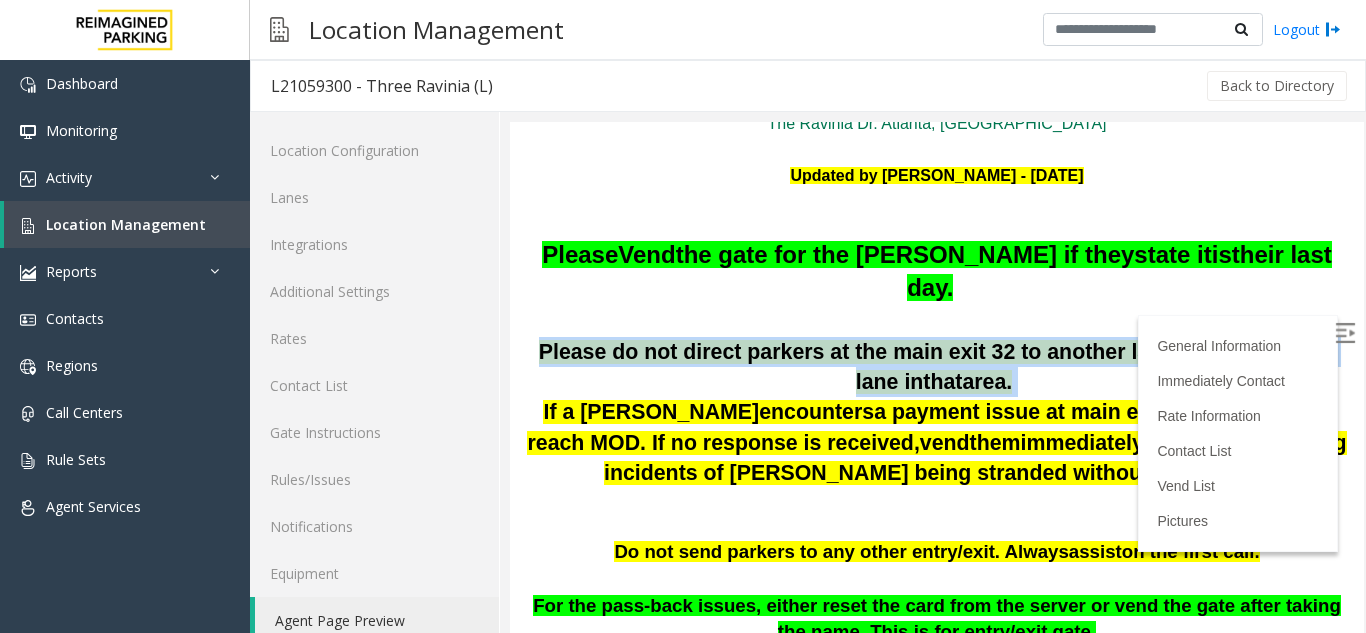 scroll, scrollTop: 200, scrollLeft: 0, axis: vertical 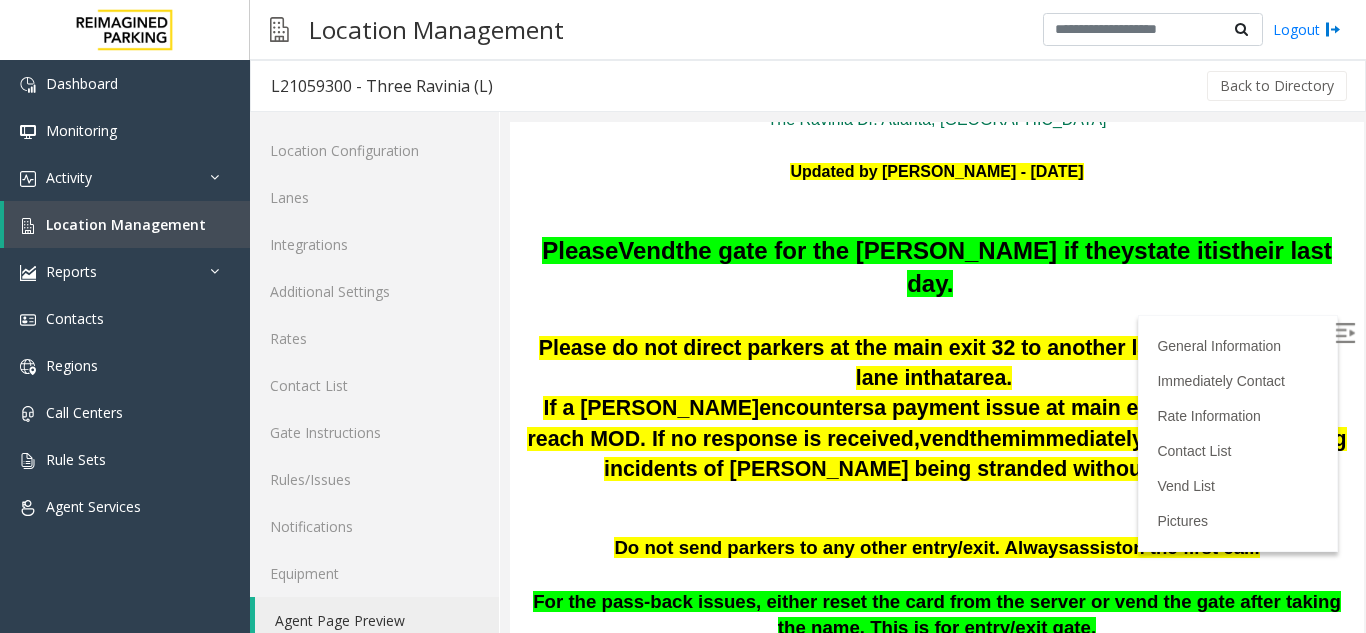 click on "to prevent recurring incidents of [PERSON_NAME] being stranded without" at bounding box center [975, 454] 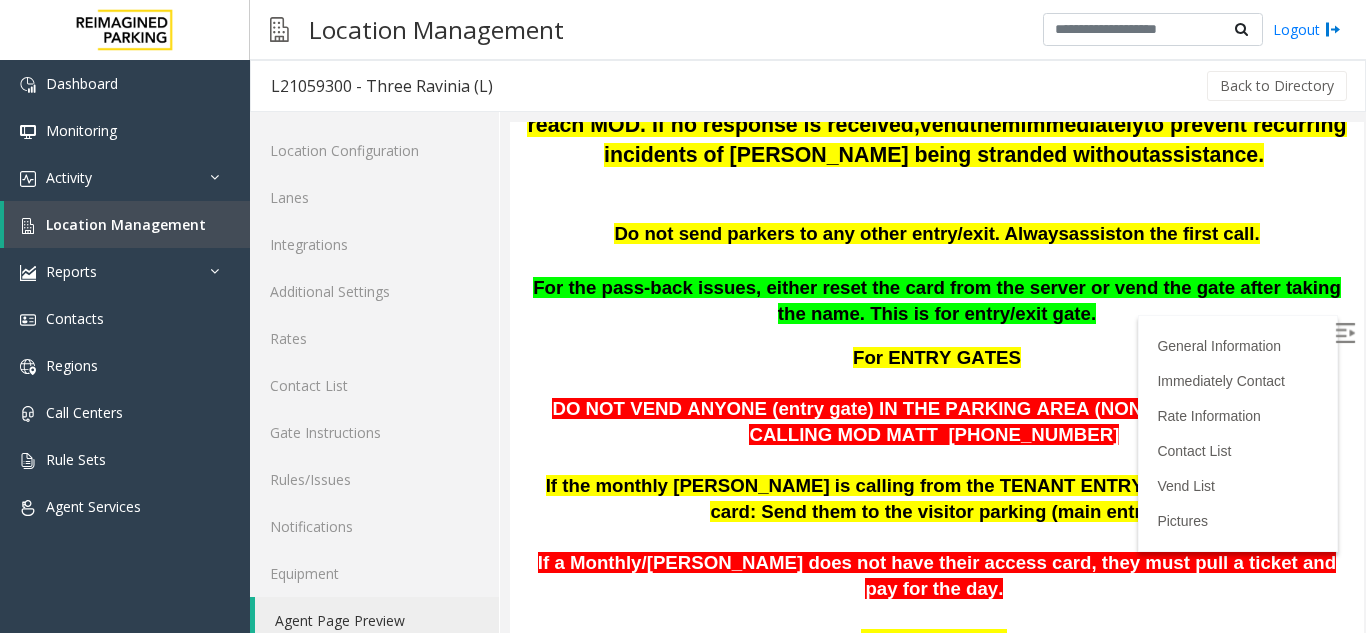 scroll, scrollTop: 500, scrollLeft: 0, axis: vertical 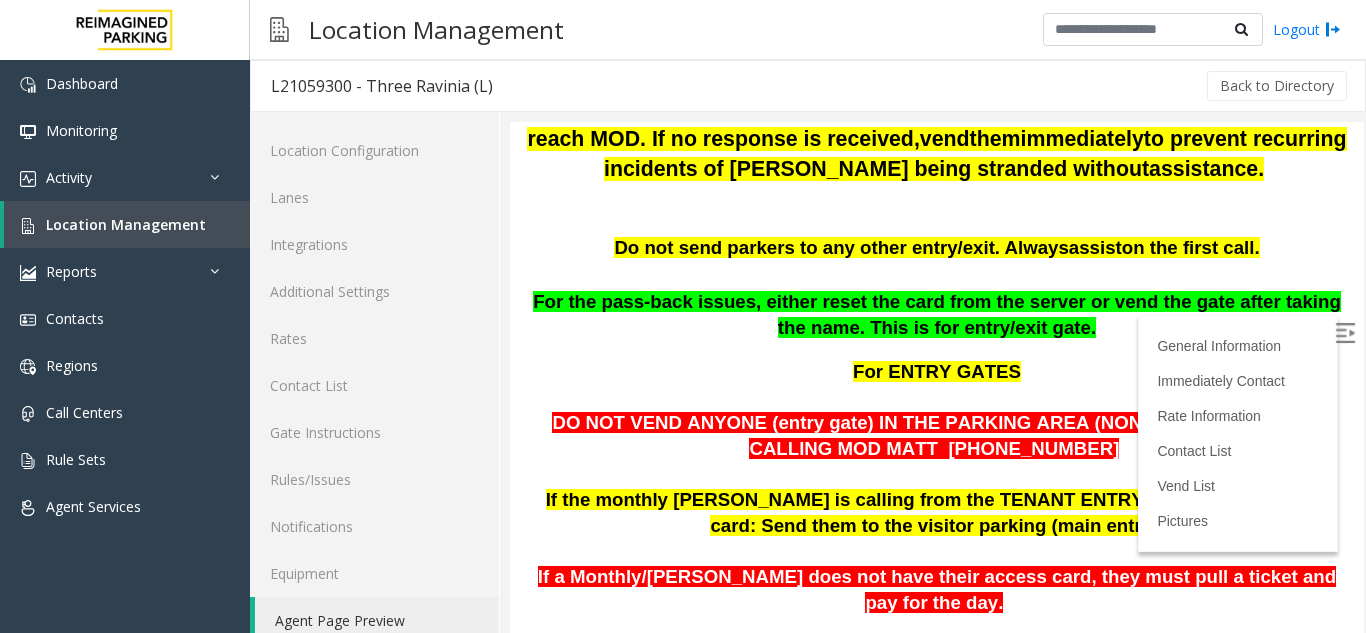 click on "DO NOT VEND ANYONE (entry gate) IN THE PARKING AREA (NON-VISITOR) WITHOUT CALLING MOD MATT  [PHONE_NUMBER]" at bounding box center (936, 435) 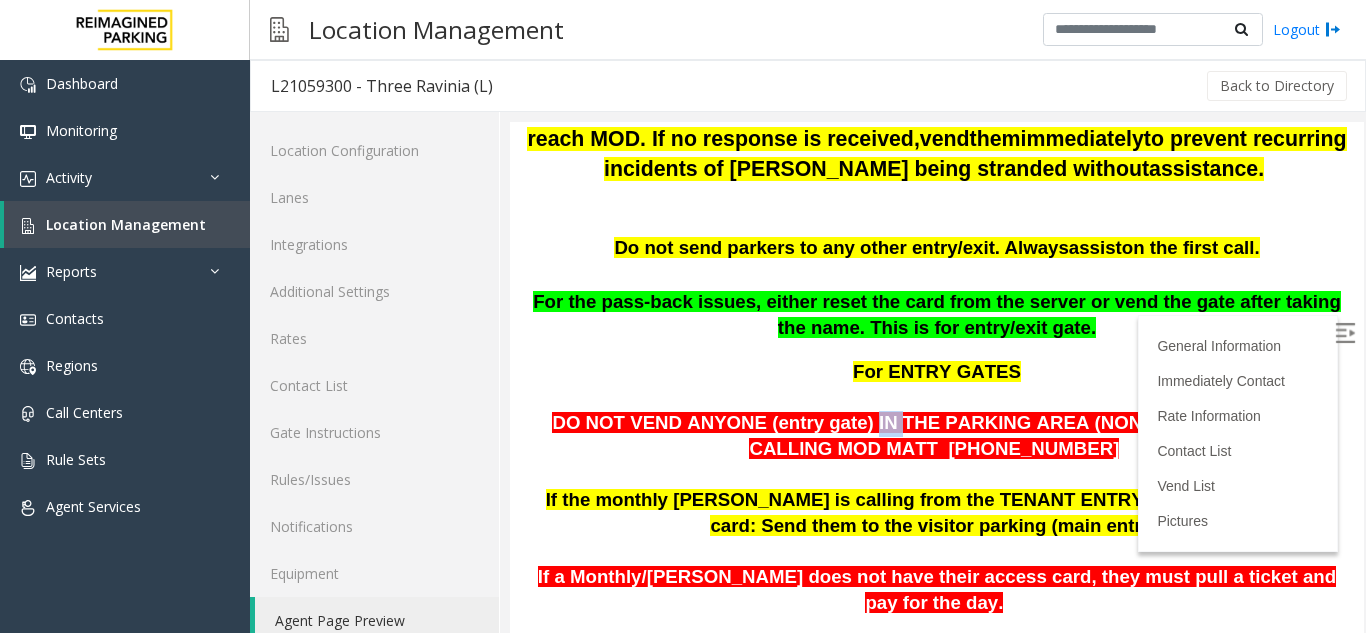 click on "DO NOT VEND ANYONE (entry gate) IN THE PARKING AREA (NON-VISITOR) WITHOUT CALLING MOD MATT  [PHONE_NUMBER]" at bounding box center [936, 435] 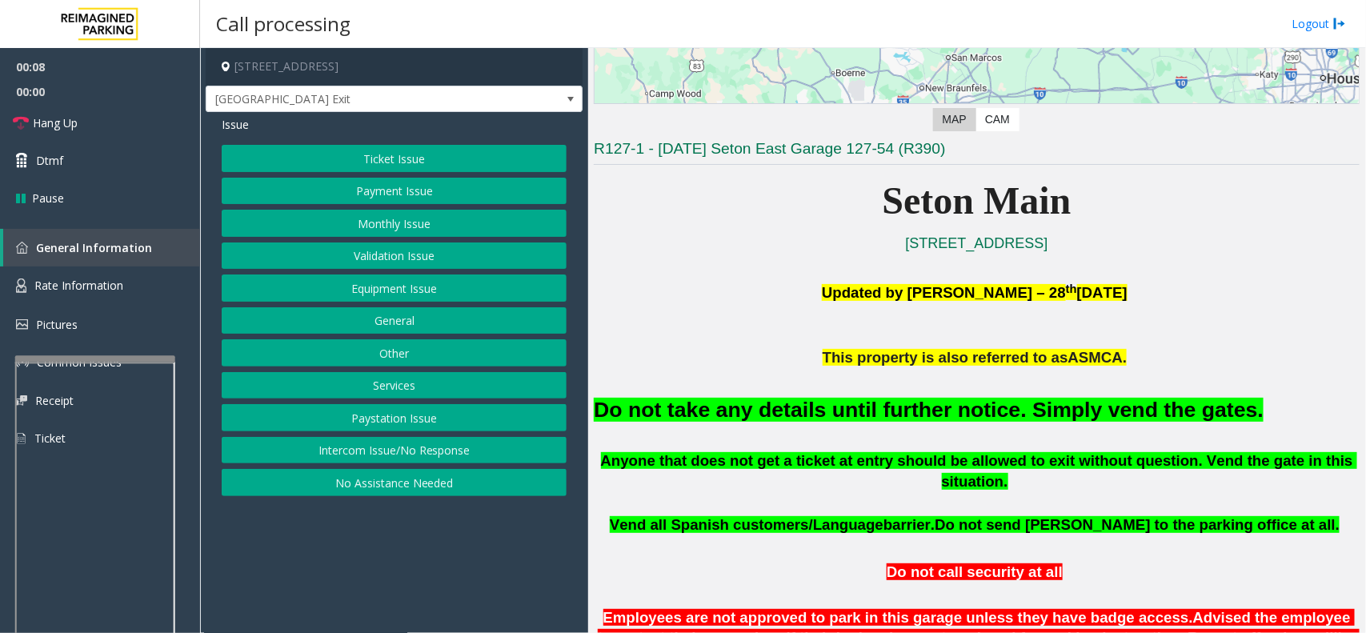 click on "DO NOT VEND ANYONE (entry gate) IN THE PARKING AREA (NON-VISITOR) WITHOUT CALLING MOD MATT  [PHONE_NUMBER]" at bounding box center (936, 435) 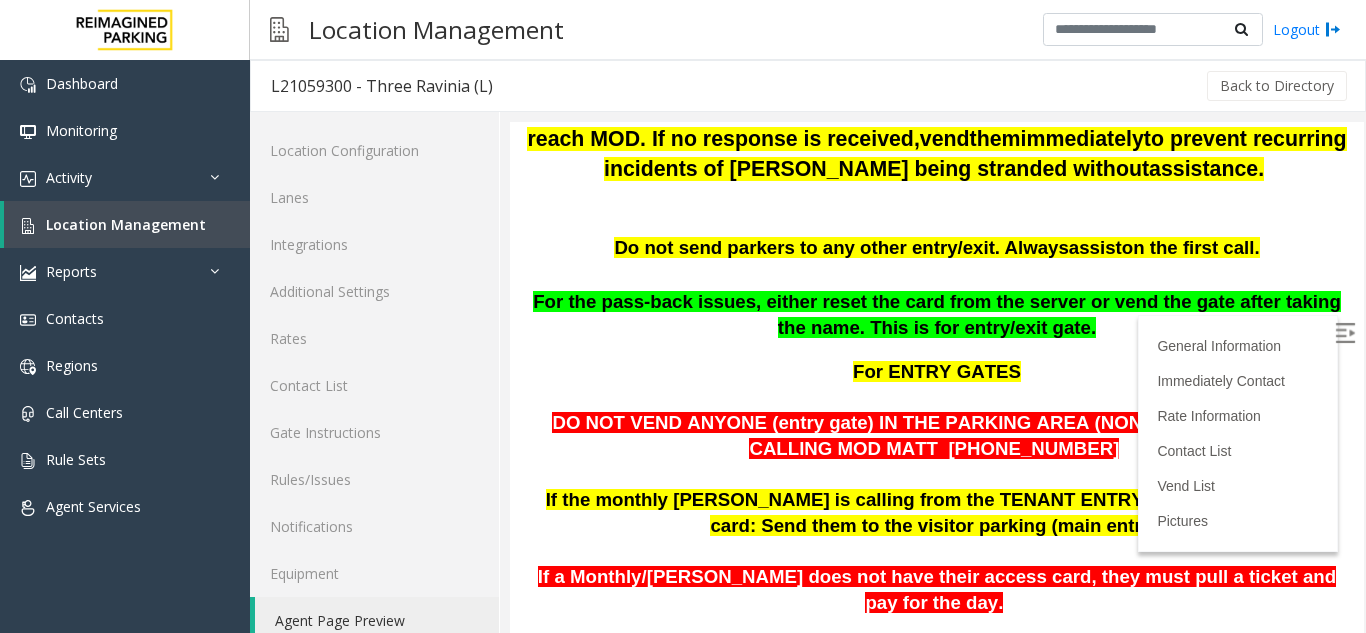 click at bounding box center [937, 399] 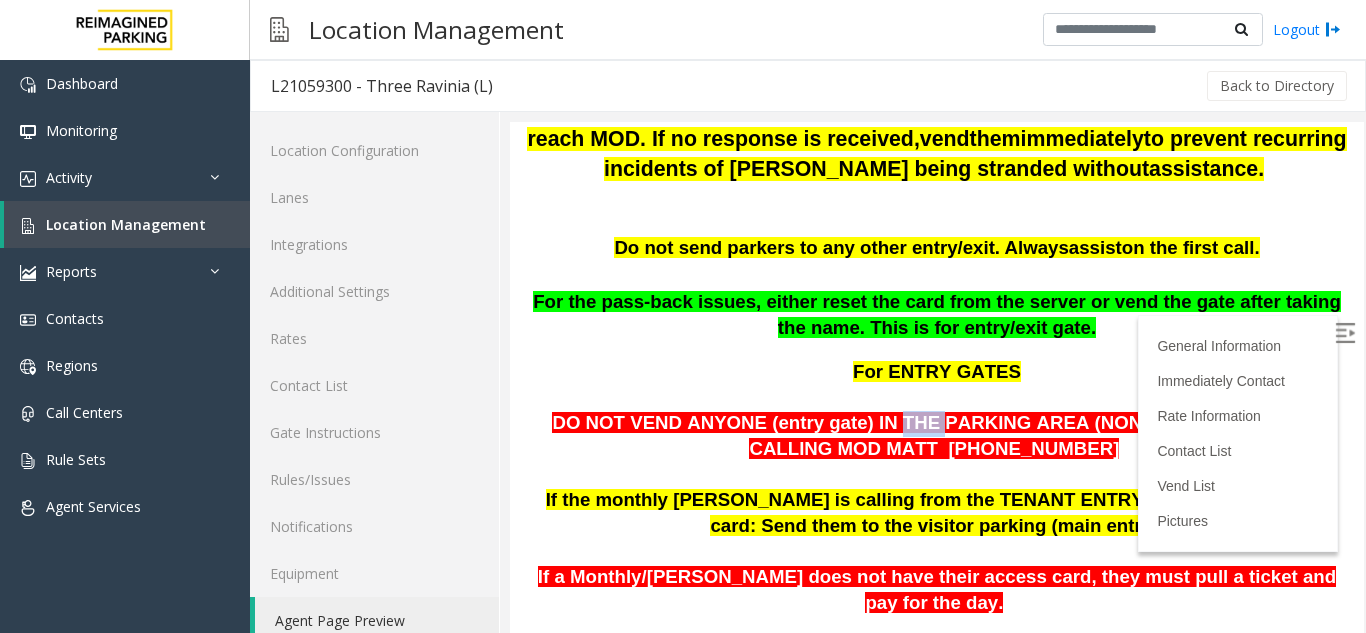 click on "DO NOT VEND ANYONE (entry gate) IN THE PARKING AREA (NON-VISITOR) WITHOUT CALLING MOD MATT  [PHONE_NUMBER]" at bounding box center [936, 435] 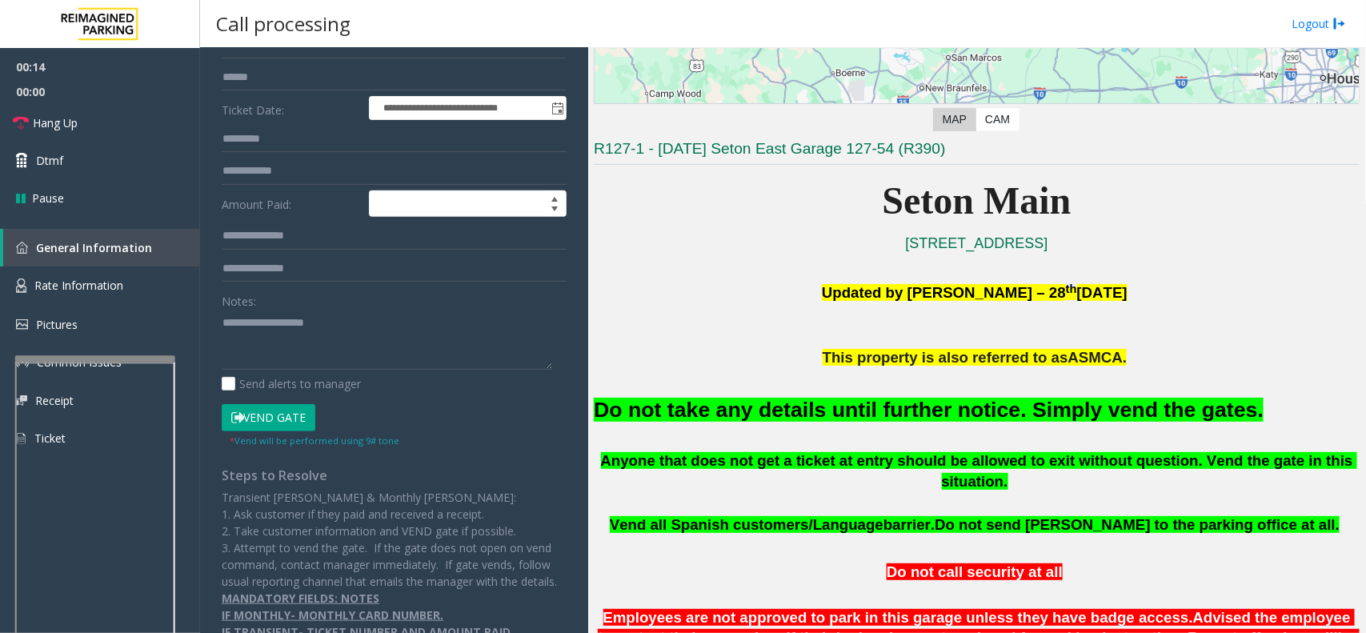 click on "DO NOT VEND ANYONE (entry gate) IN THE PARKING AREA (NON-VISITOR) WITHOUT CALLING MOD MATT  [PHONE_NUMBER]" at bounding box center [936, 435] 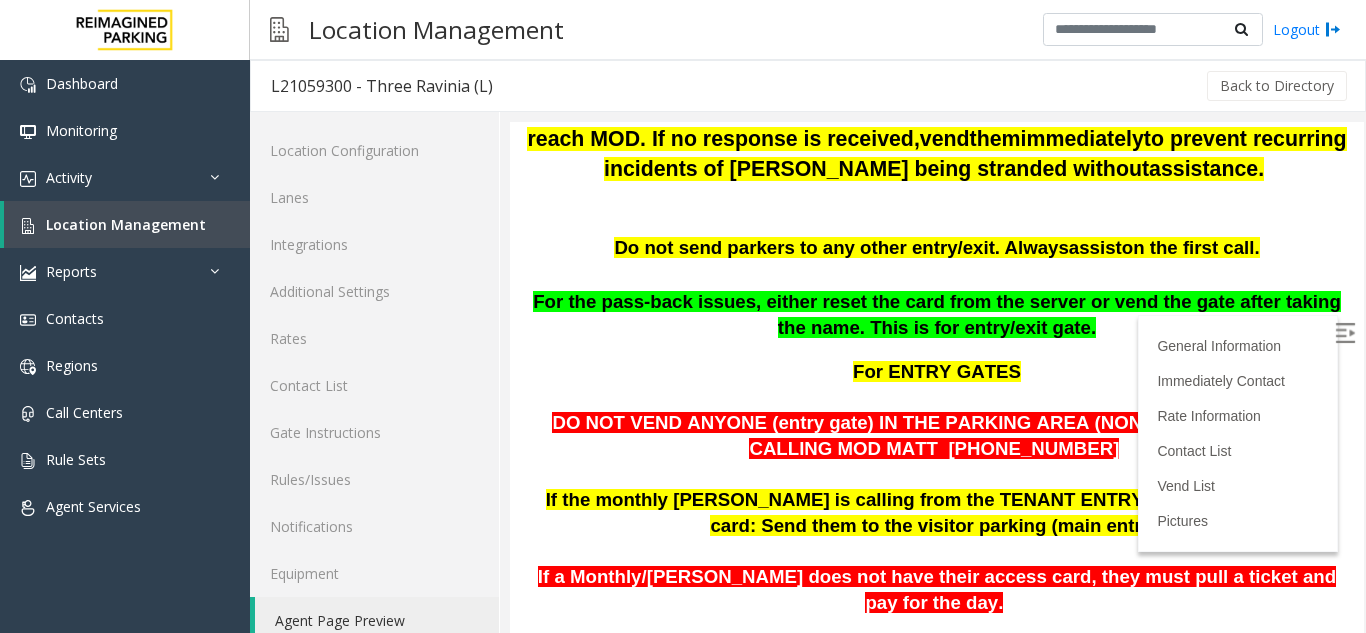 click at bounding box center (937, 399) 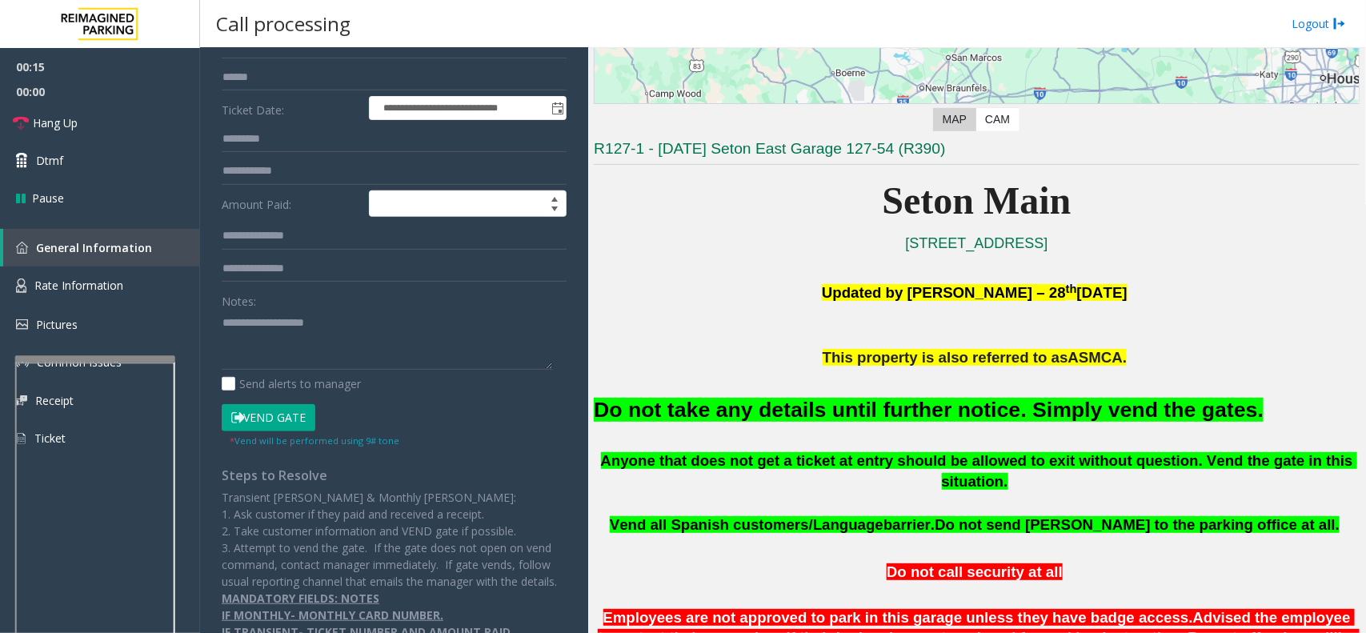 scroll, scrollTop: 600, scrollLeft: 0, axis: vertical 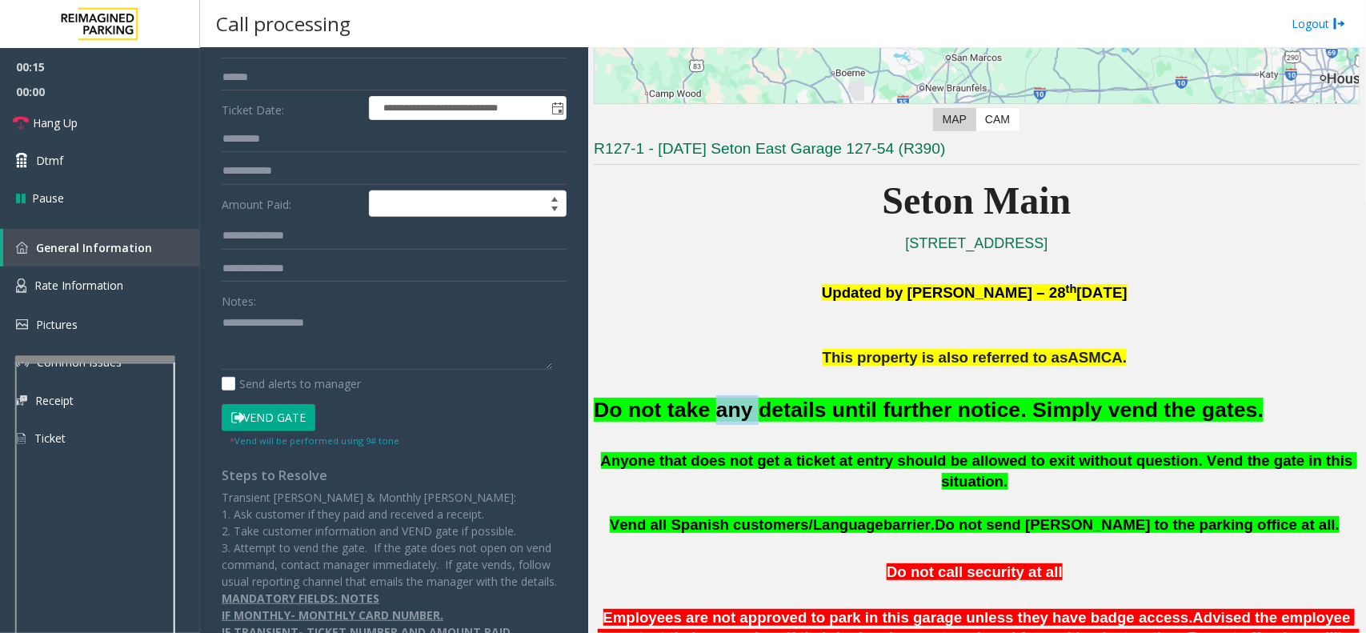 click on "If a Monthly/[PERSON_NAME] does not have their access card, they must pull a ticket and pay for the day." at bounding box center (937, 489) 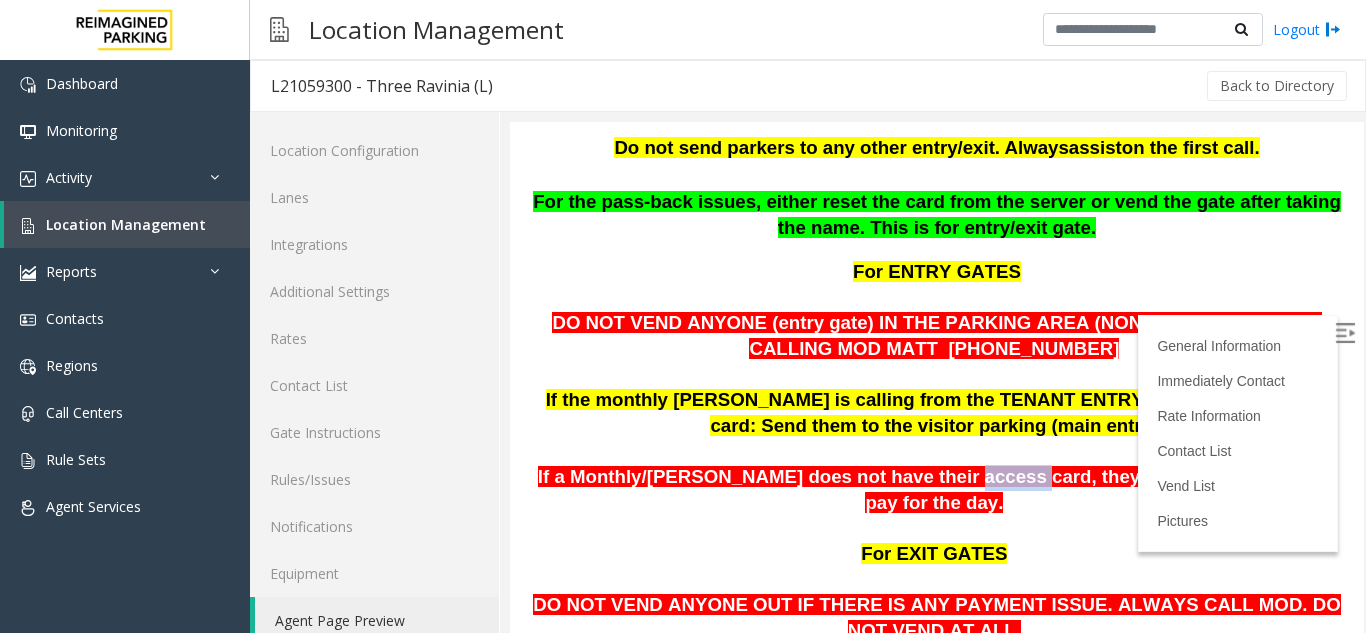 click on "If a Monthly/[PERSON_NAME] does not have their access card, they must pull a ticket and pay for the day." at bounding box center (937, 489) 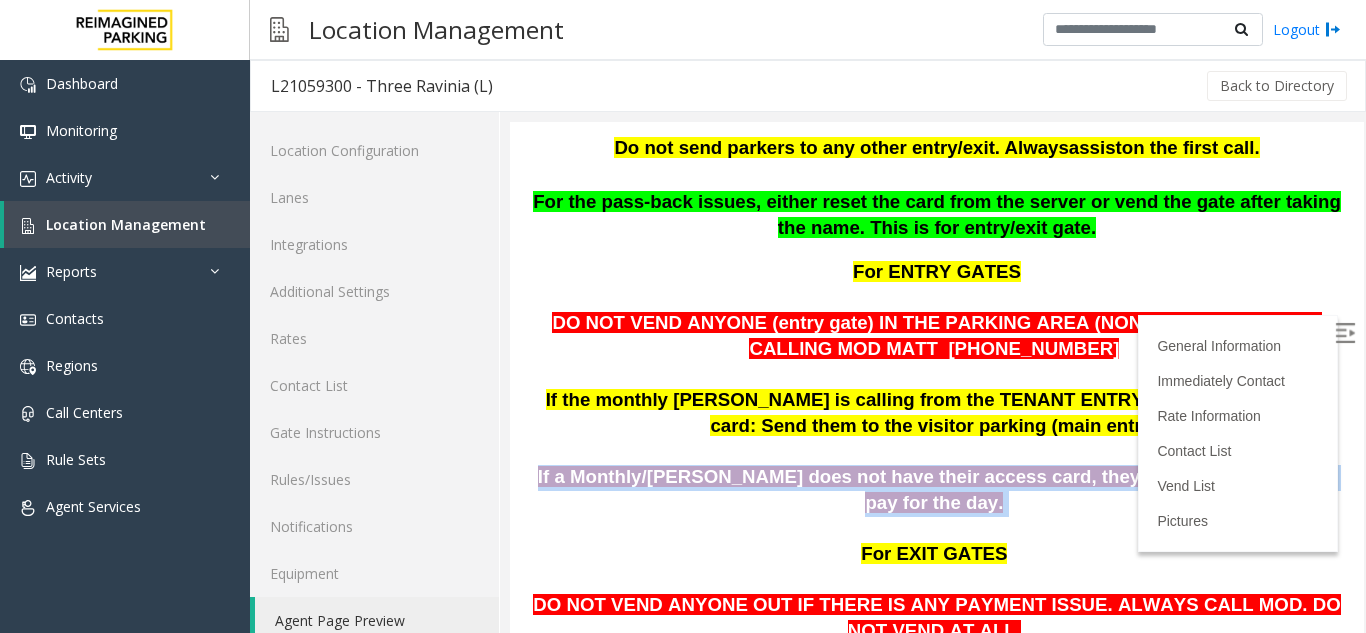 click on "If a Monthly/[PERSON_NAME] does not have their access card, they must pull a ticket and pay for the day." at bounding box center (937, 489) 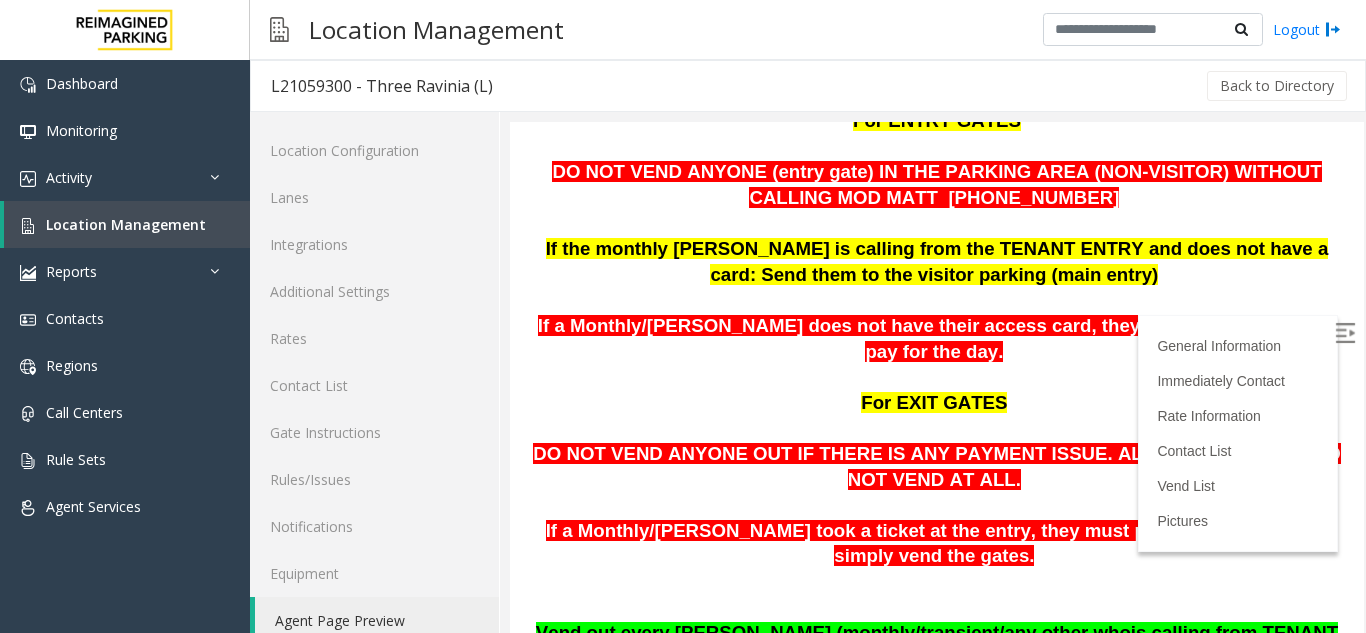 scroll, scrollTop: 800, scrollLeft: 0, axis: vertical 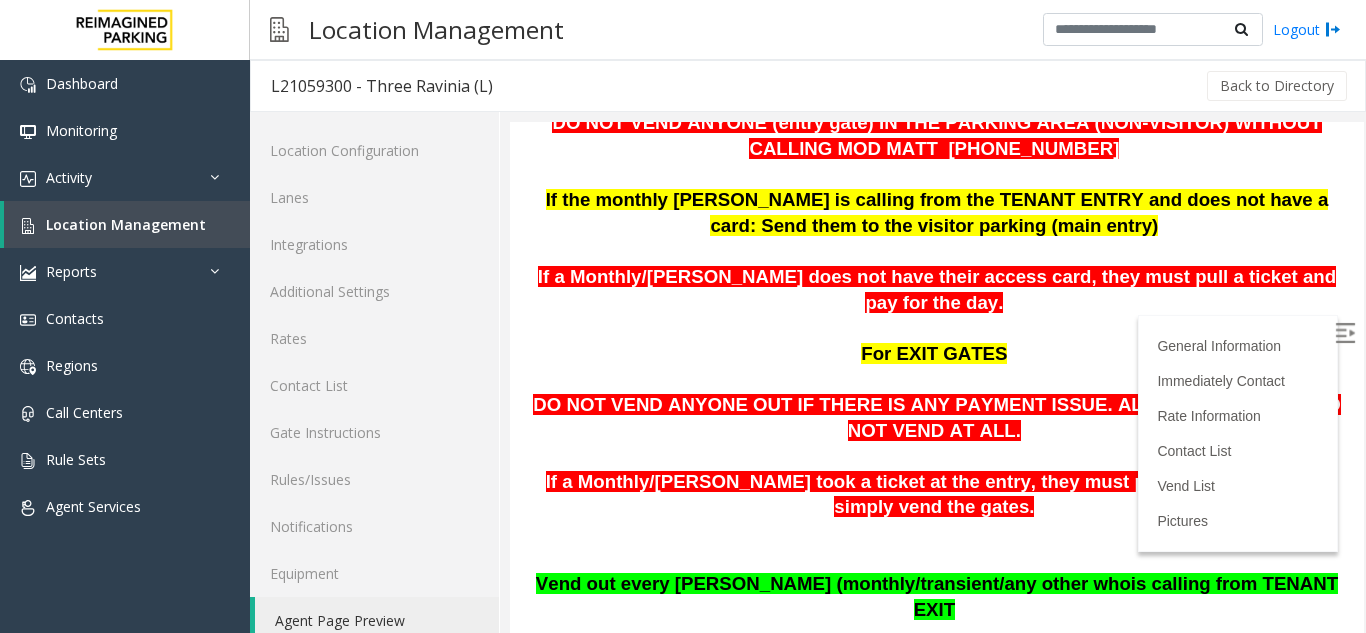 click on "If a Monthly/[PERSON_NAME] took a ticket at the entry, they must pay at the exit. Do not simply vend the gates." at bounding box center (937, 521) 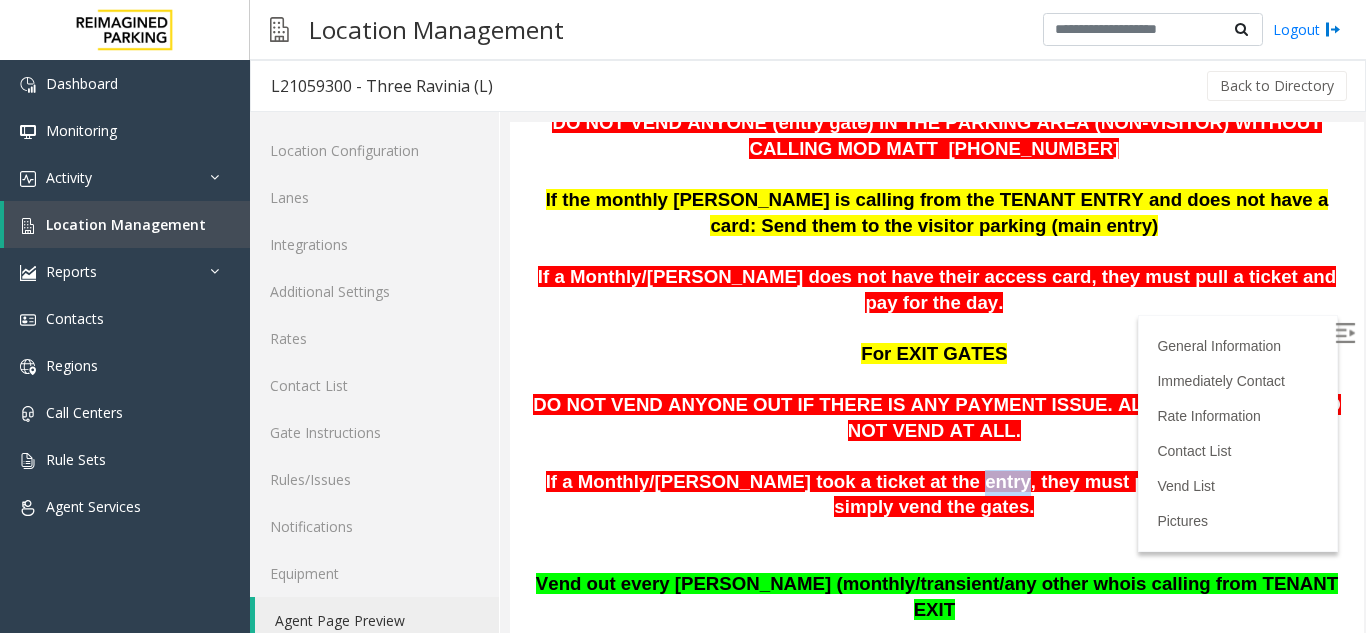 click on "If a Monthly/[PERSON_NAME] took a ticket at the entry, they must pay at the exit. Do not simply vend the gates." at bounding box center (937, 521) 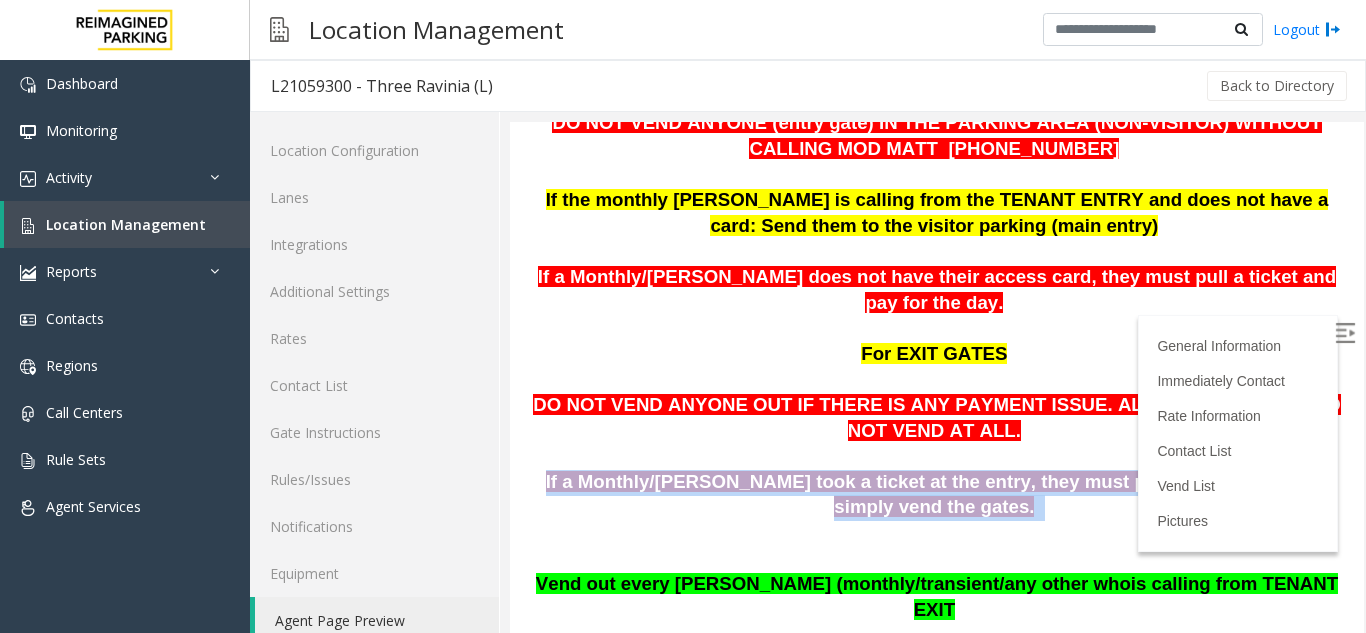 click on "If a Monthly/[PERSON_NAME] took a ticket at the entry, they must pay at the exit. Do not simply vend the gates." at bounding box center (937, 521) 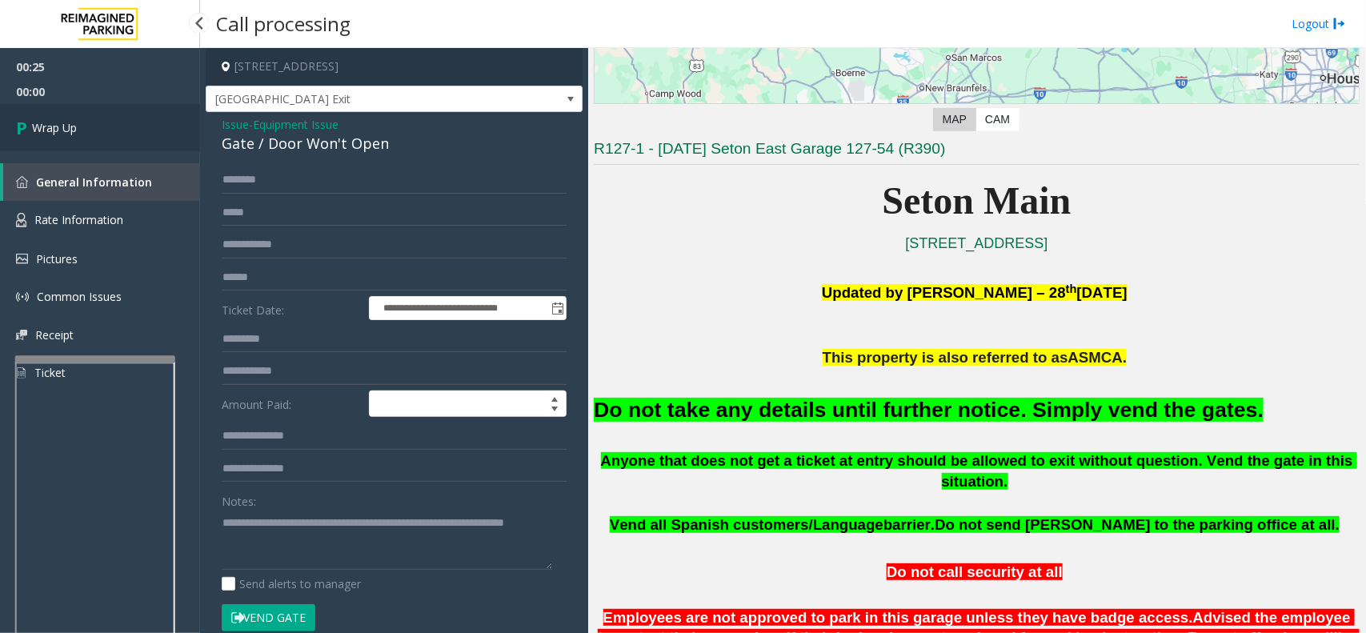scroll, scrollTop: 900, scrollLeft: 0, axis: vertical 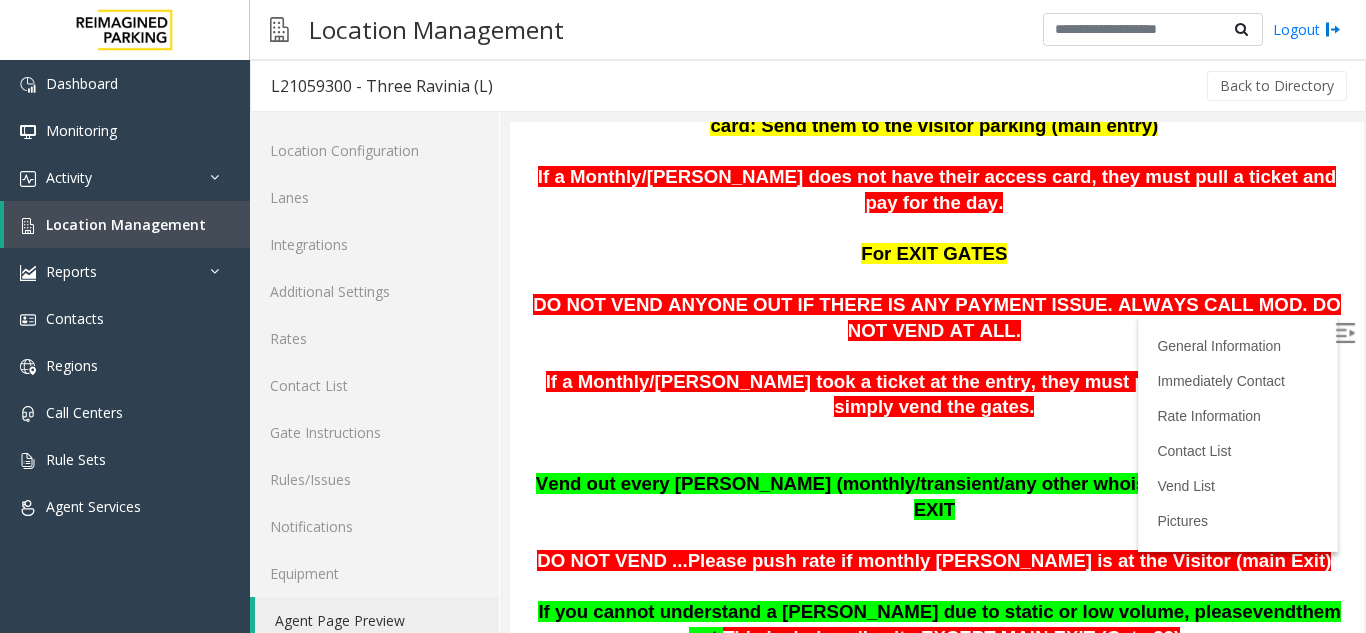 click on "Vend out every [PERSON_NAME] (monthly/transient/any other who" at bounding box center (833, 483) 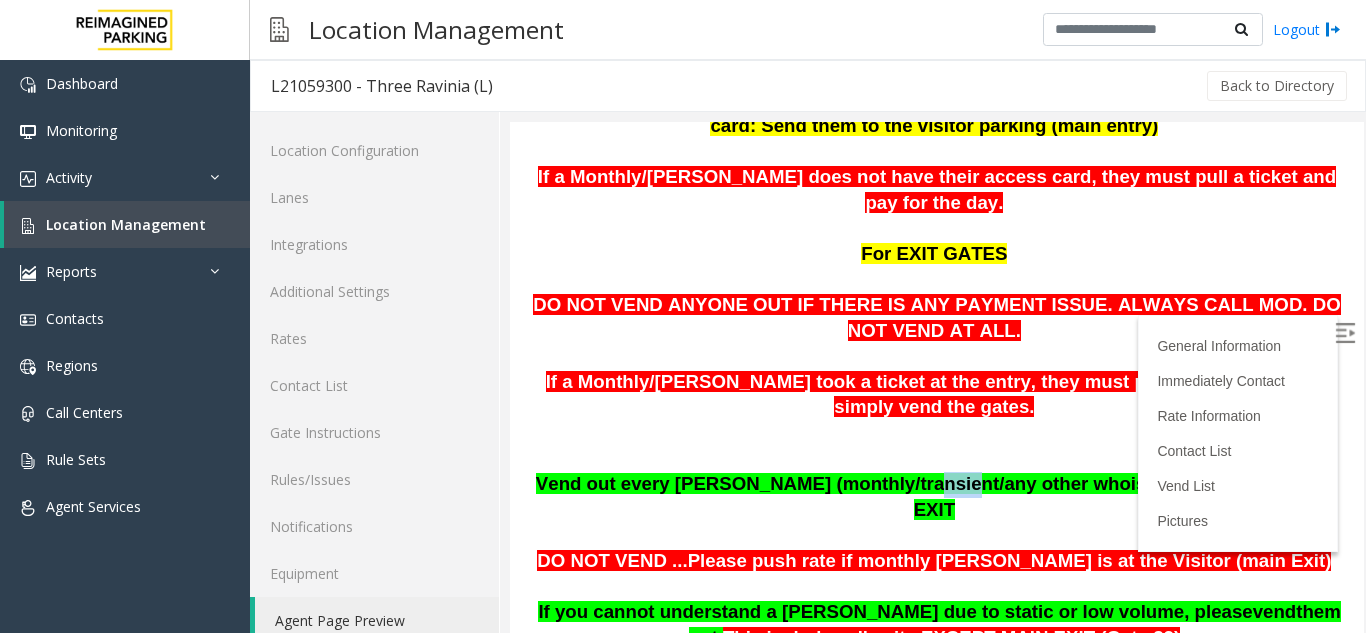 click on "Vend out every [PERSON_NAME] (monthly/transient/any other who" at bounding box center [833, 483] 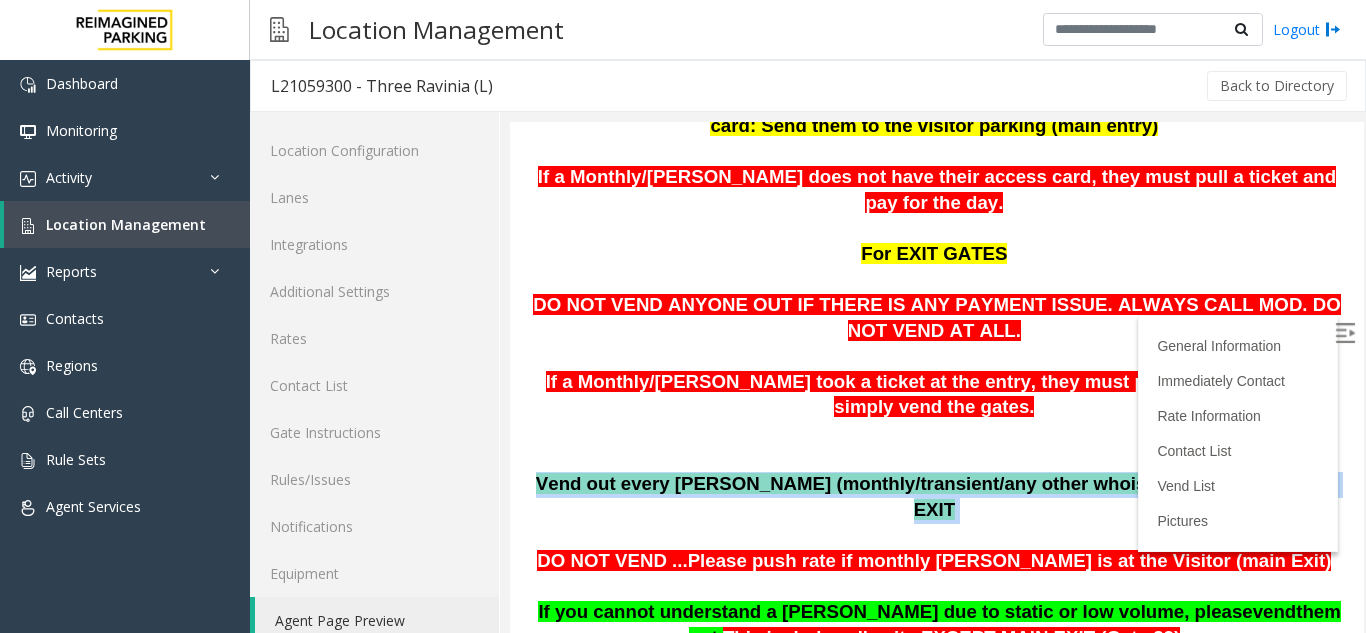 click on "Vend out every [PERSON_NAME] (monthly/transient/any other who" at bounding box center (833, 483) 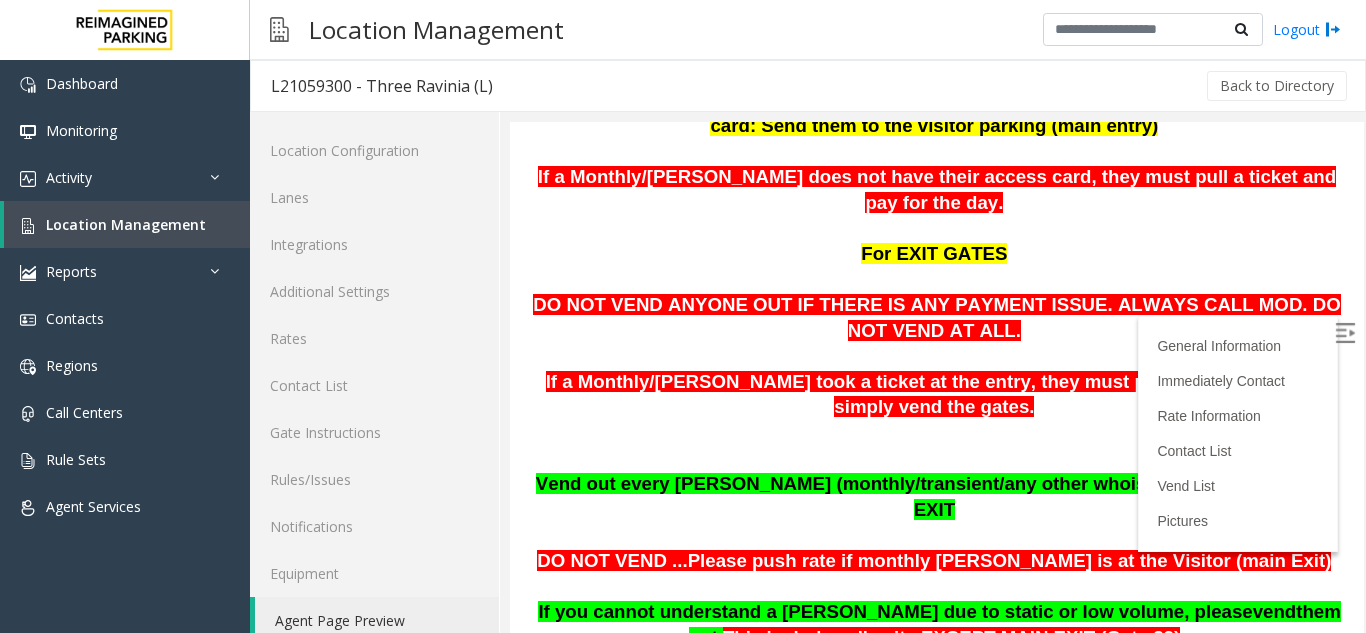 click on "If a Monthly/[PERSON_NAME] took a ticket at the entry, they must pay at the exit. Do not simply vend the gates." at bounding box center [937, 421] 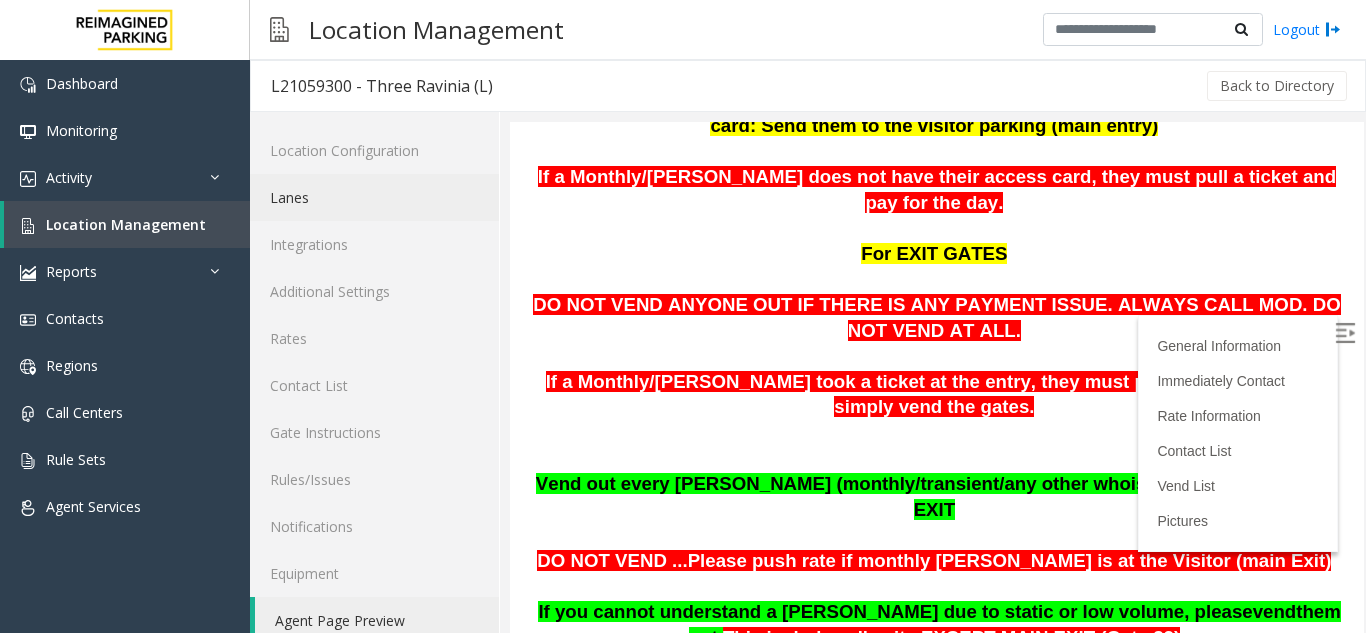 click on "Lanes" 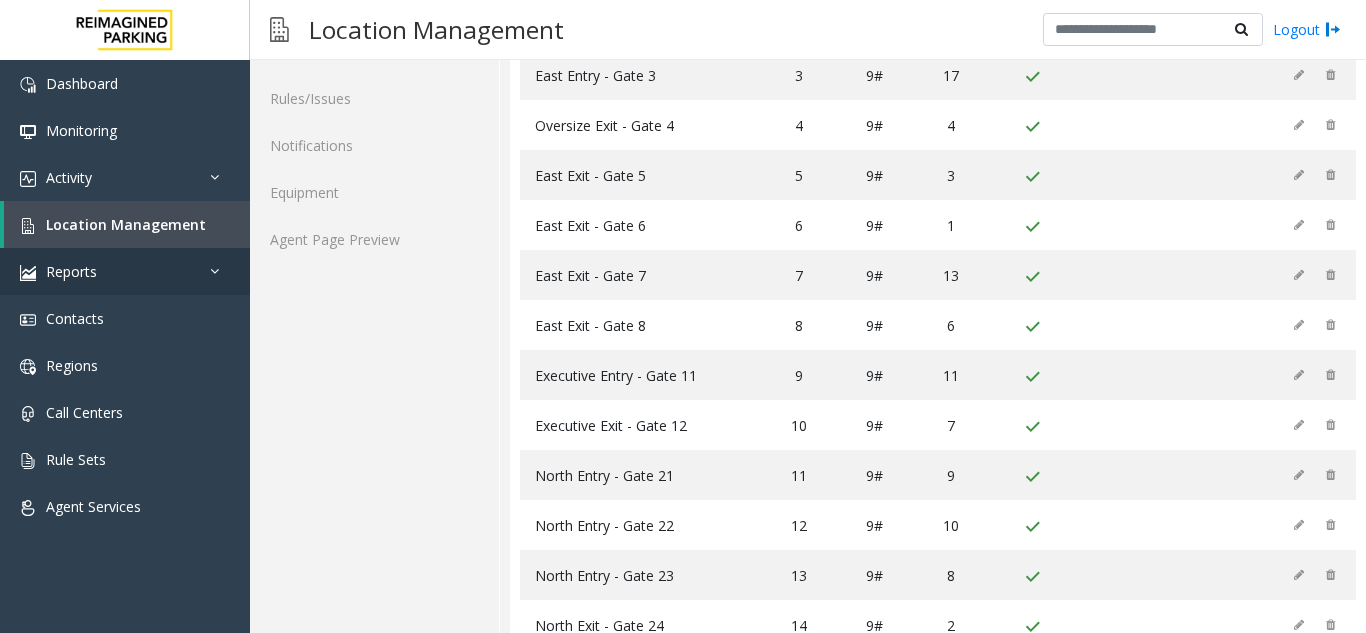 scroll, scrollTop: 369, scrollLeft: 0, axis: vertical 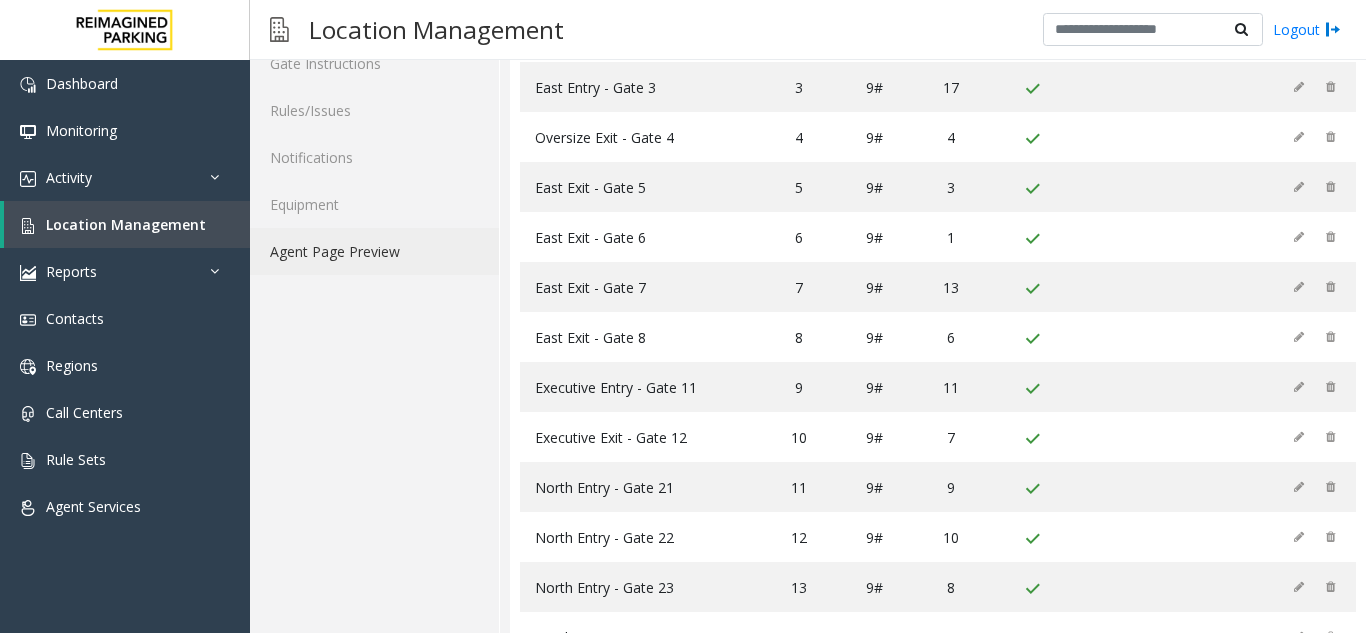click on "Agent Page Preview" 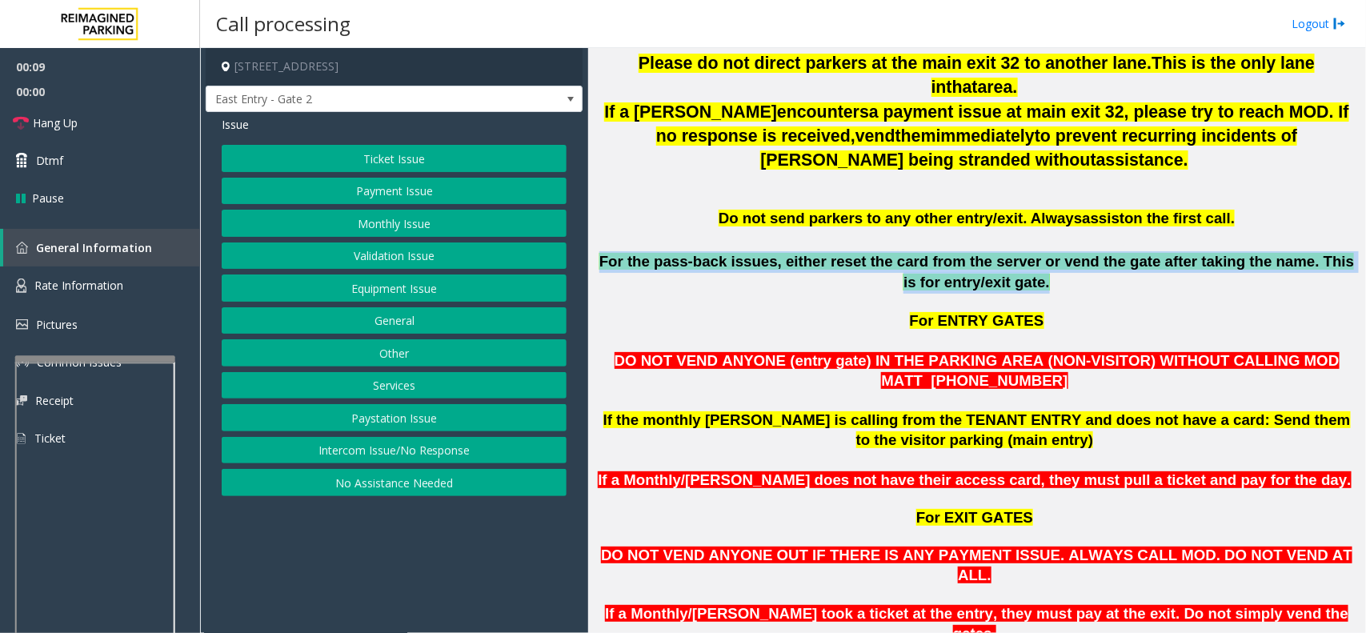 scroll, scrollTop: 26, scrollLeft: 0, axis: vertical 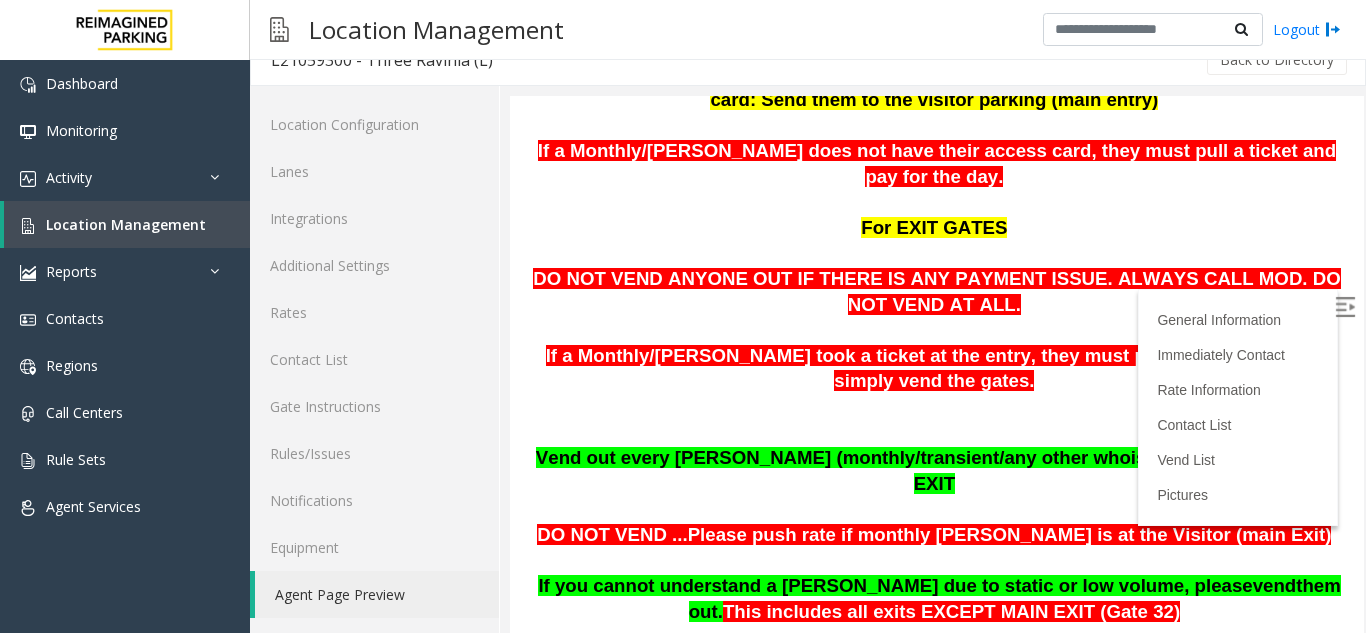 click at bounding box center [1347, 310] 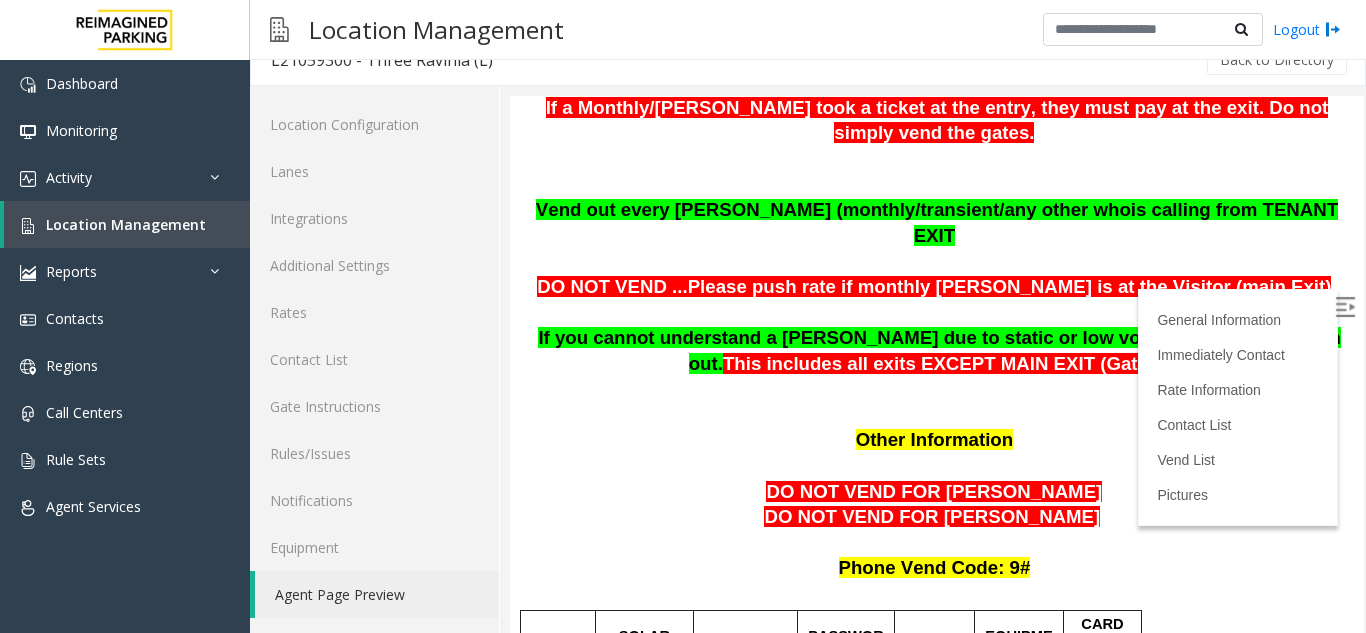 scroll, scrollTop: 1100, scrollLeft: 0, axis: vertical 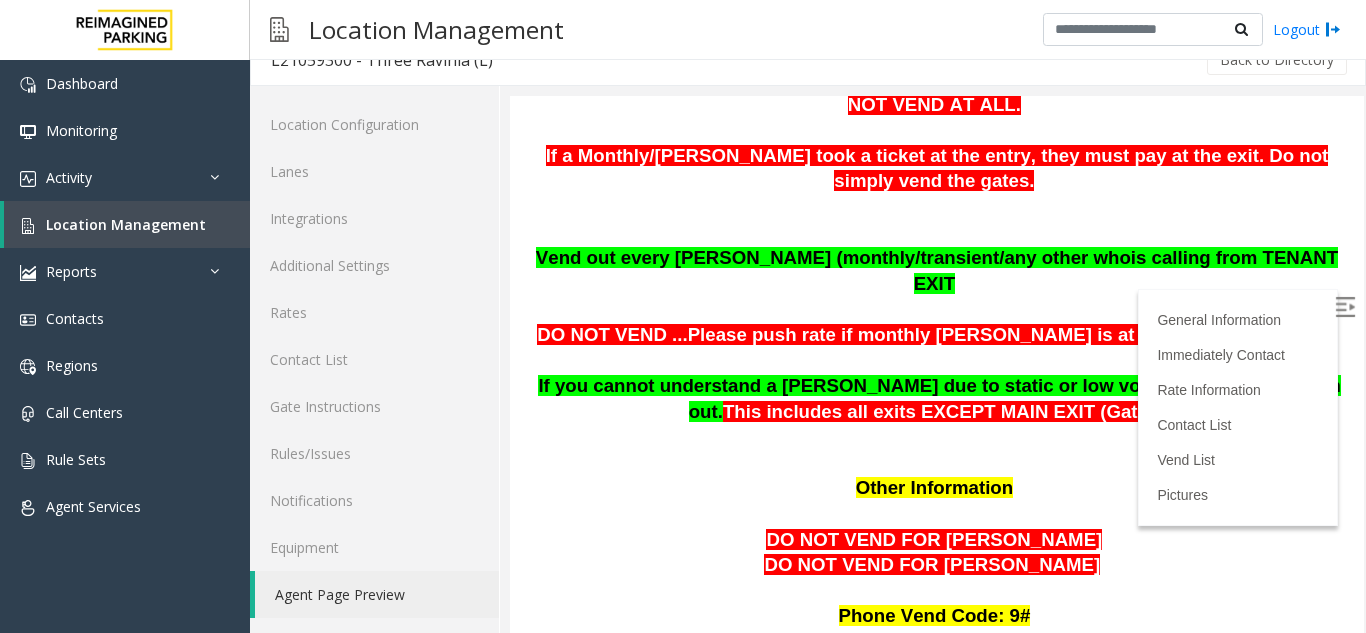 click on "If you cannot understand a [PERSON_NAME] due to static or low volume, please" at bounding box center (895, 385) 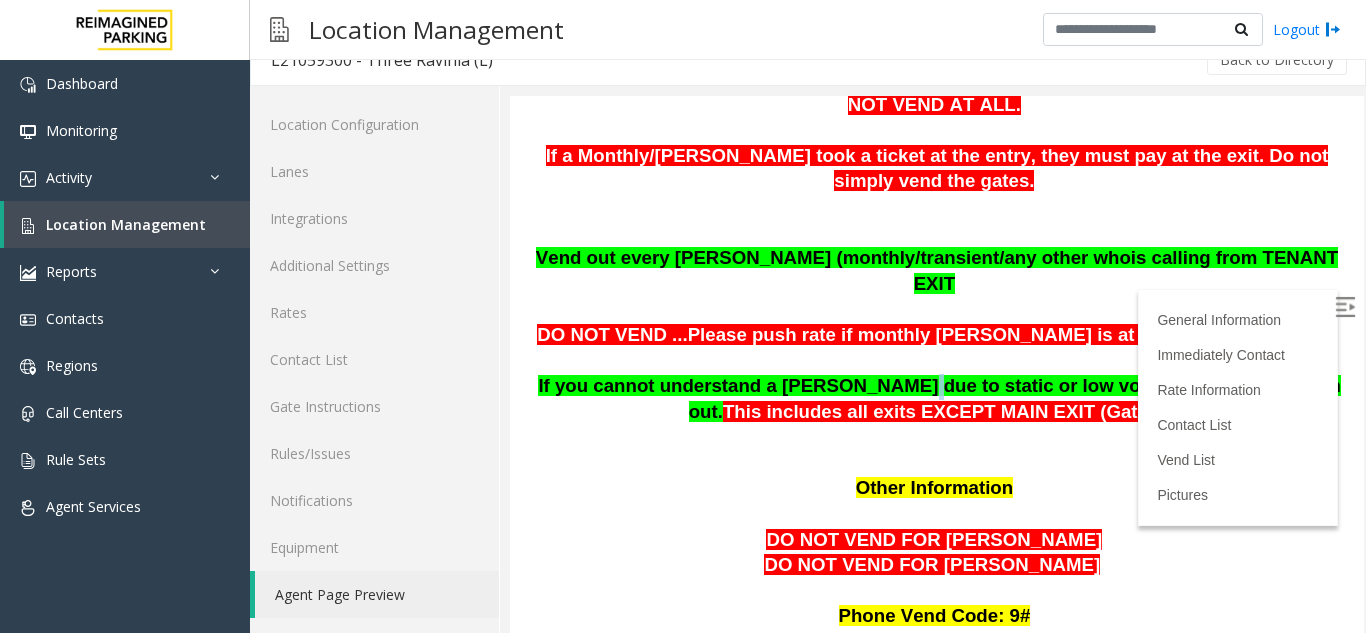 click on "If you cannot understand a [PERSON_NAME] due to static or low volume, please" at bounding box center (895, 385) 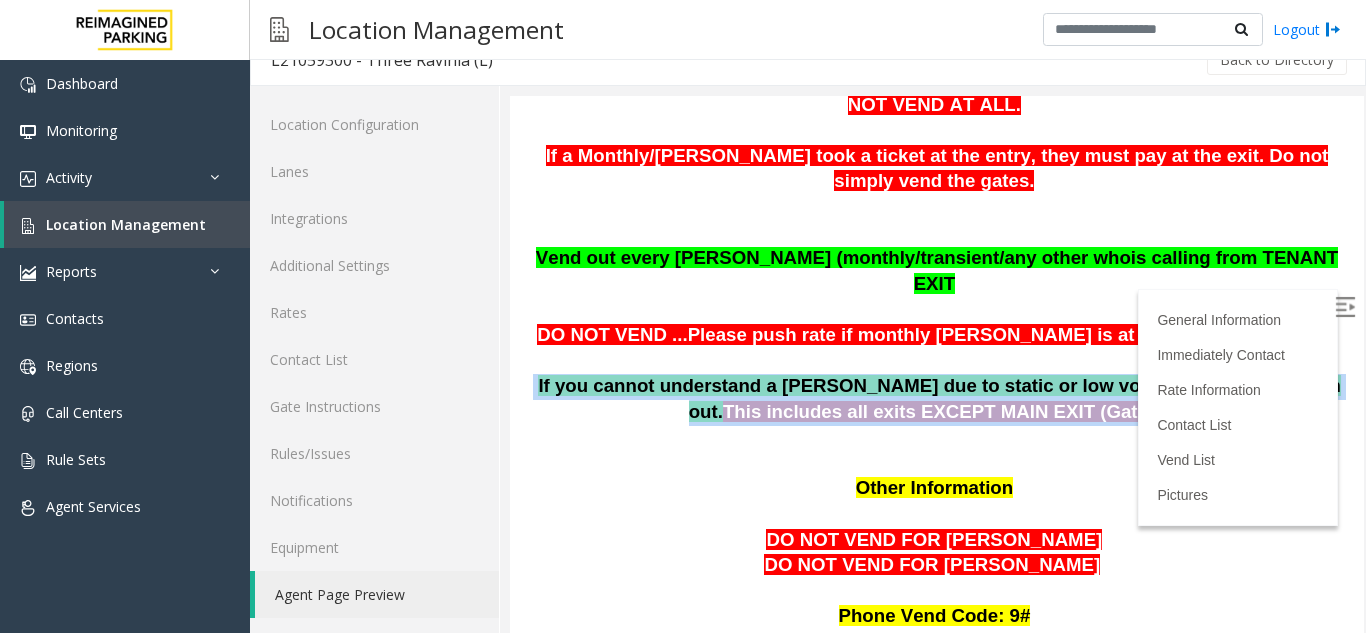 click on "If you cannot understand a [PERSON_NAME] due to static or low volume, please" at bounding box center [895, 385] 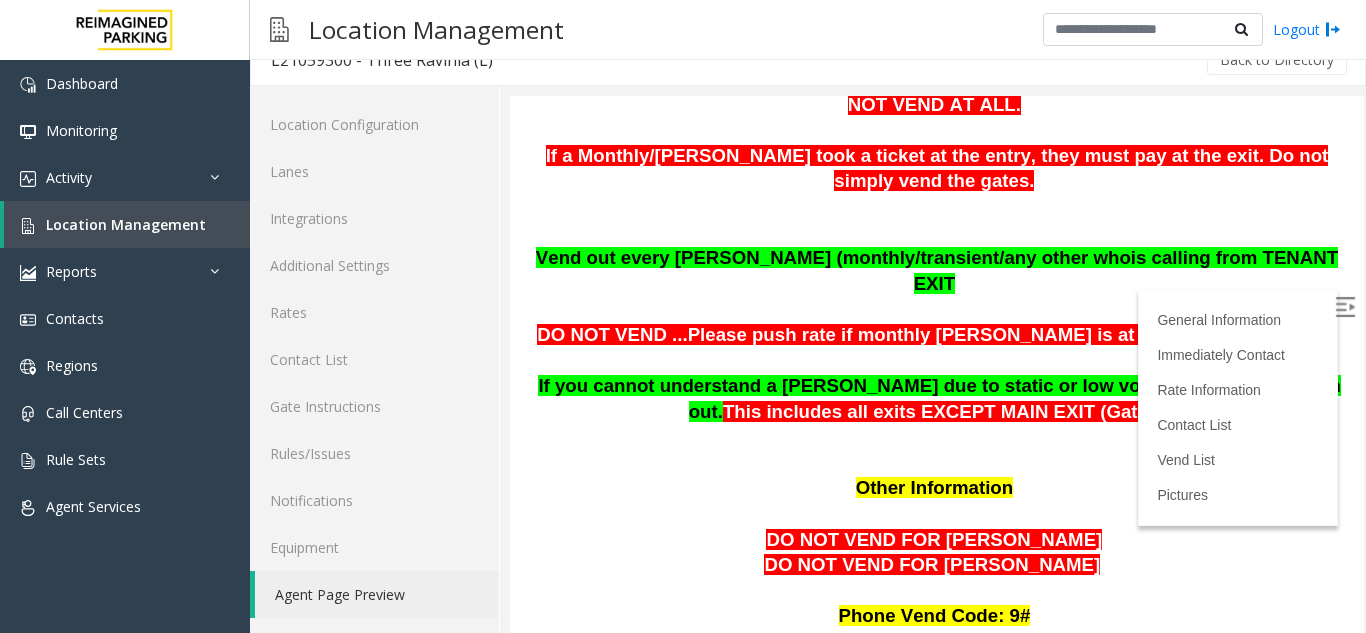 click on "If you cannot understand a [PERSON_NAME] due to static or low volume, please  vend  them out.  This includes all exits EXCEPT MAIN EXIT (Gate 32)" at bounding box center [937, 386] 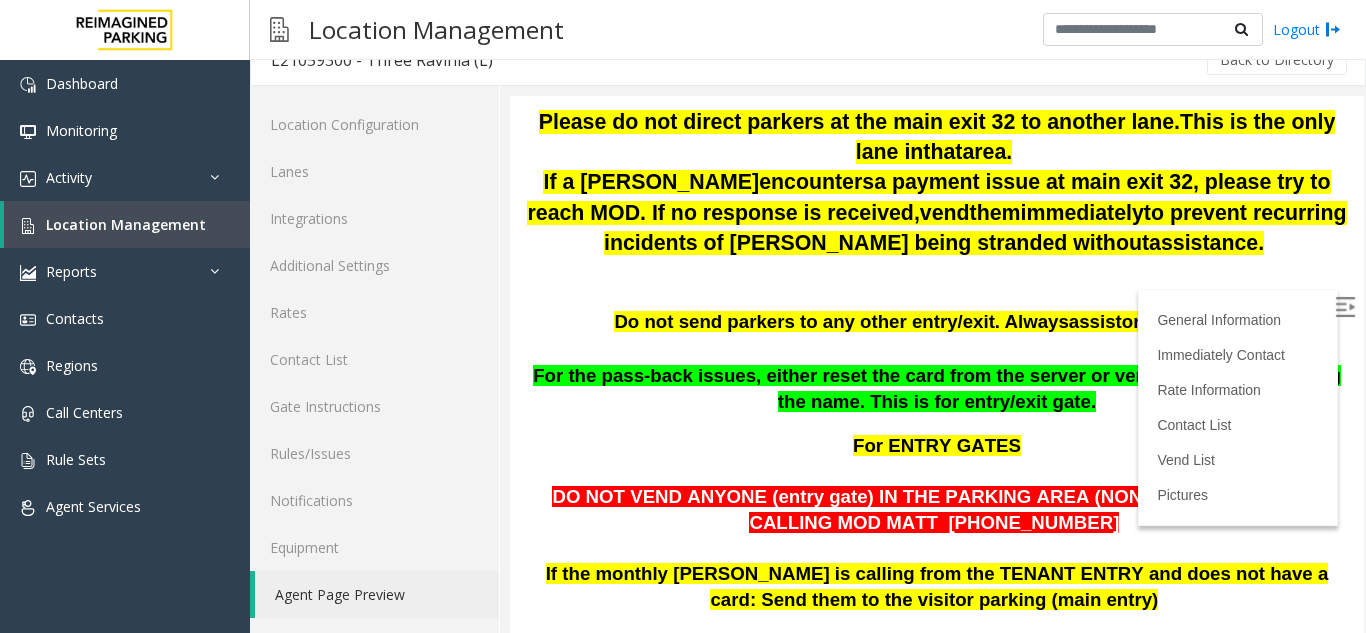 scroll, scrollTop: 0, scrollLeft: 0, axis: both 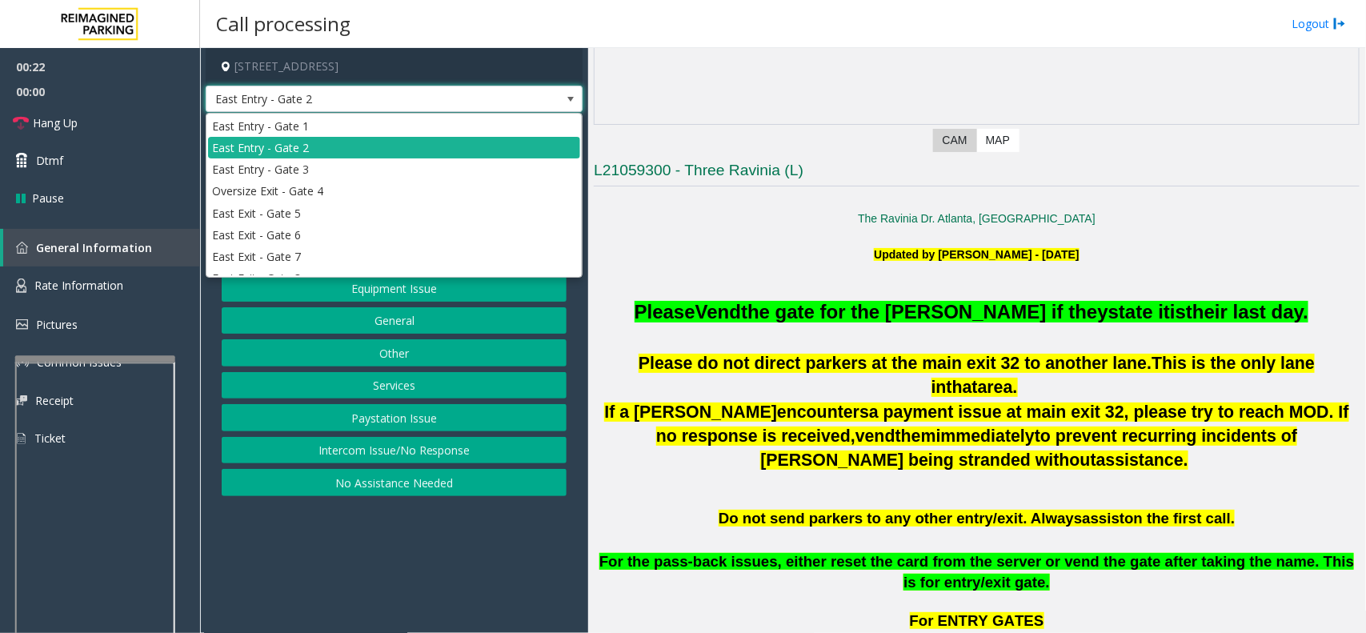 click on "Location Management" at bounding box center (127, 224) 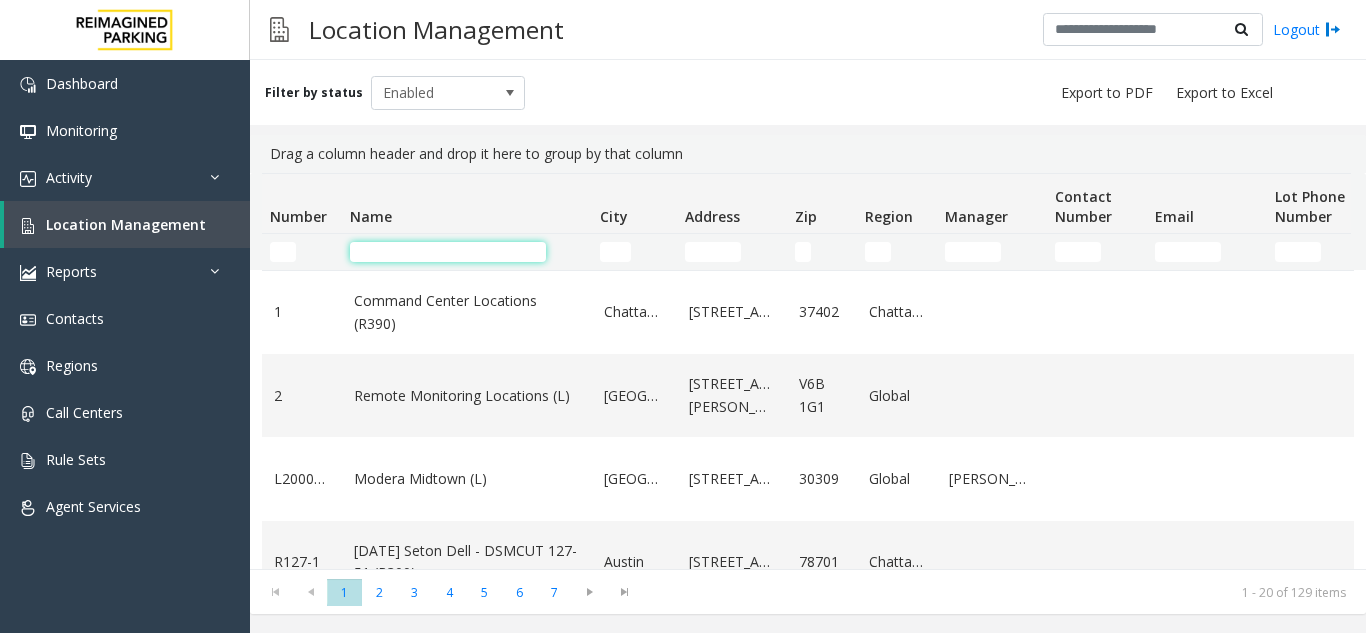 click 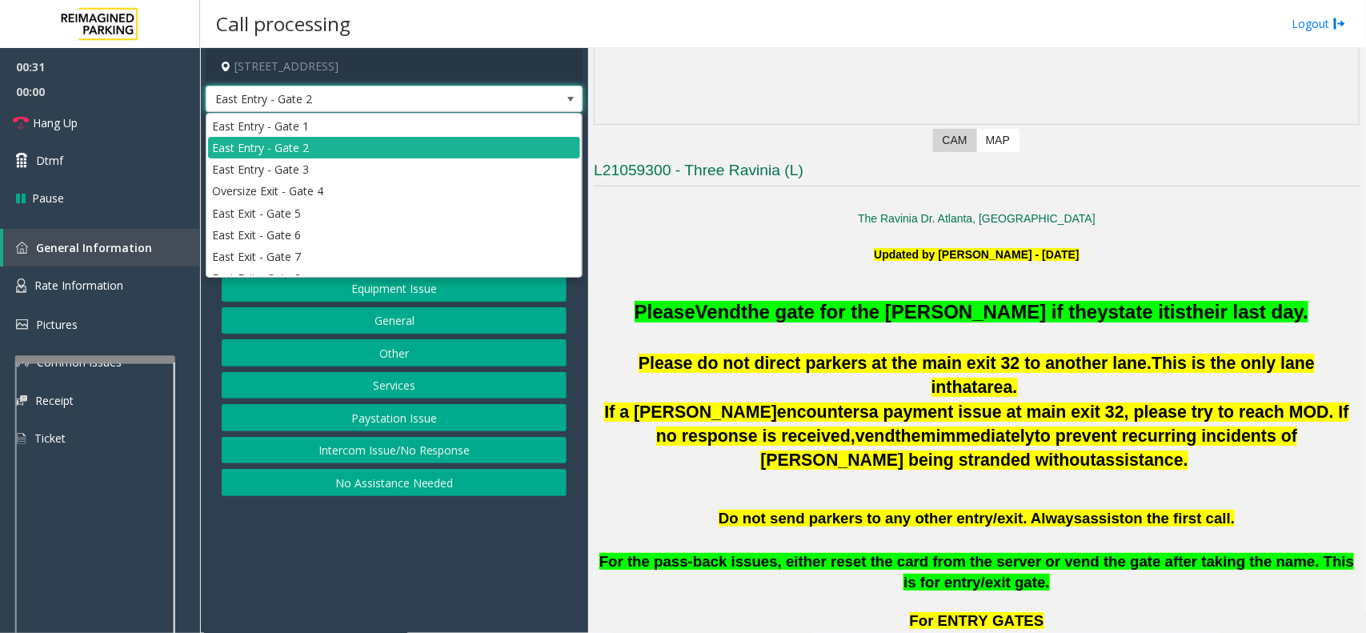 click on "Name" 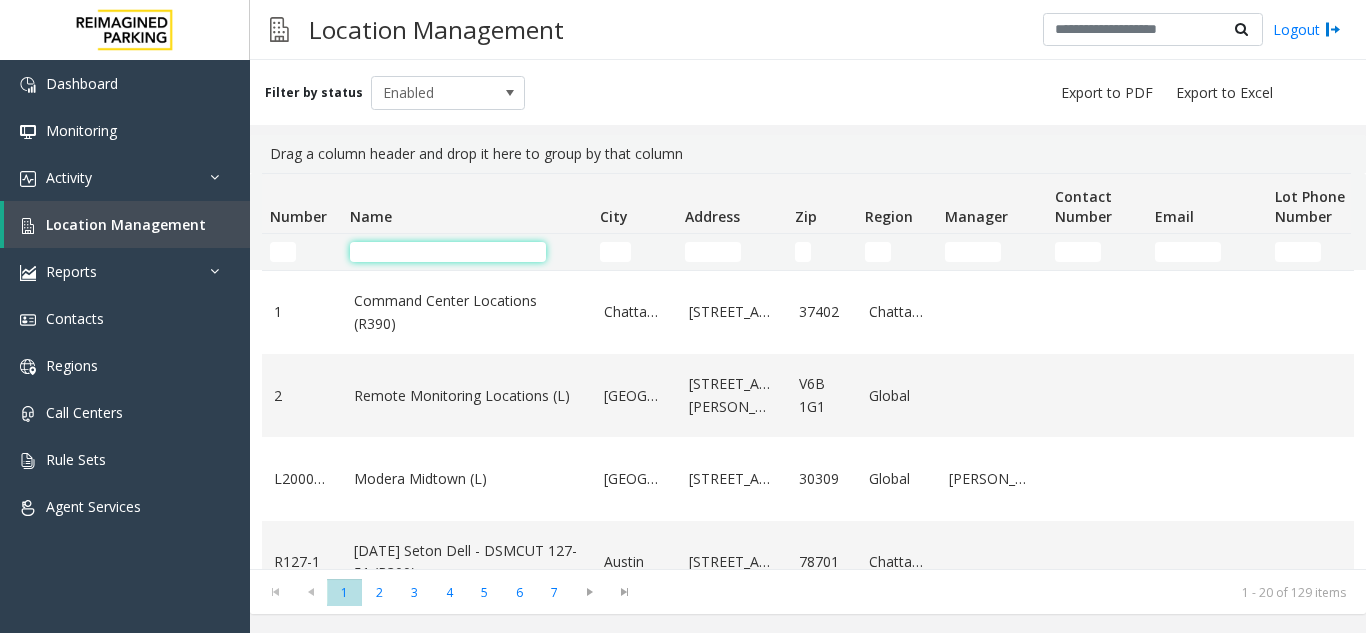 click 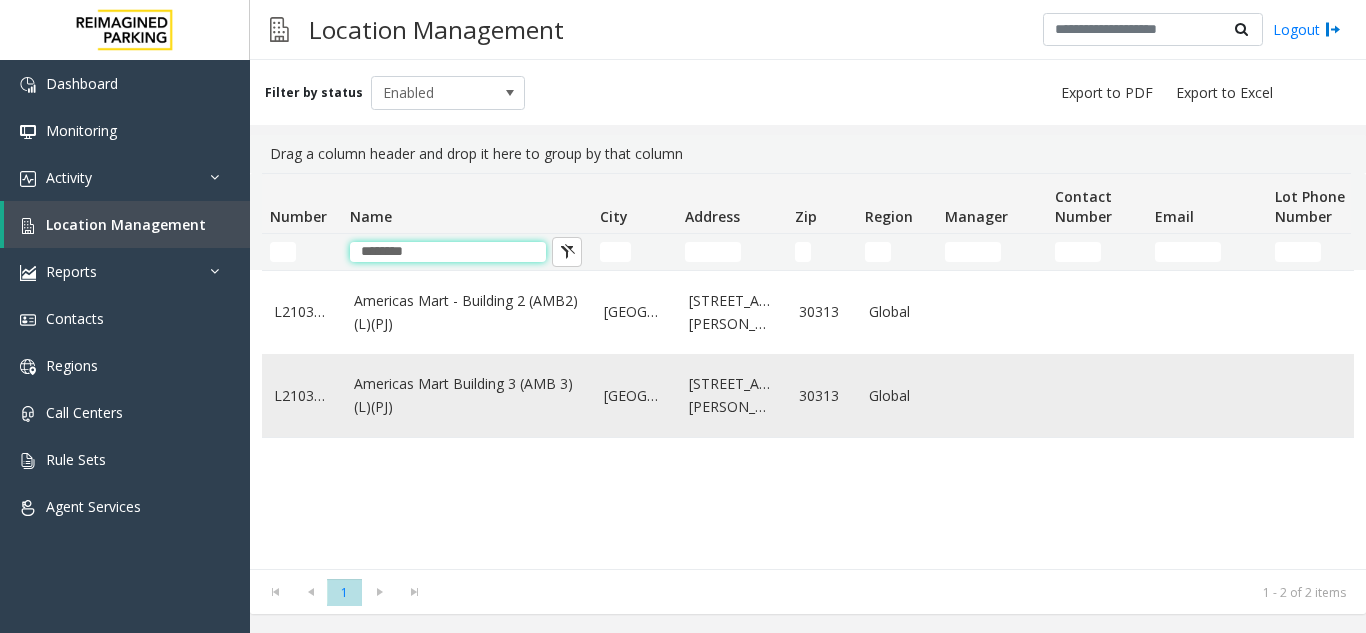 type on "********" 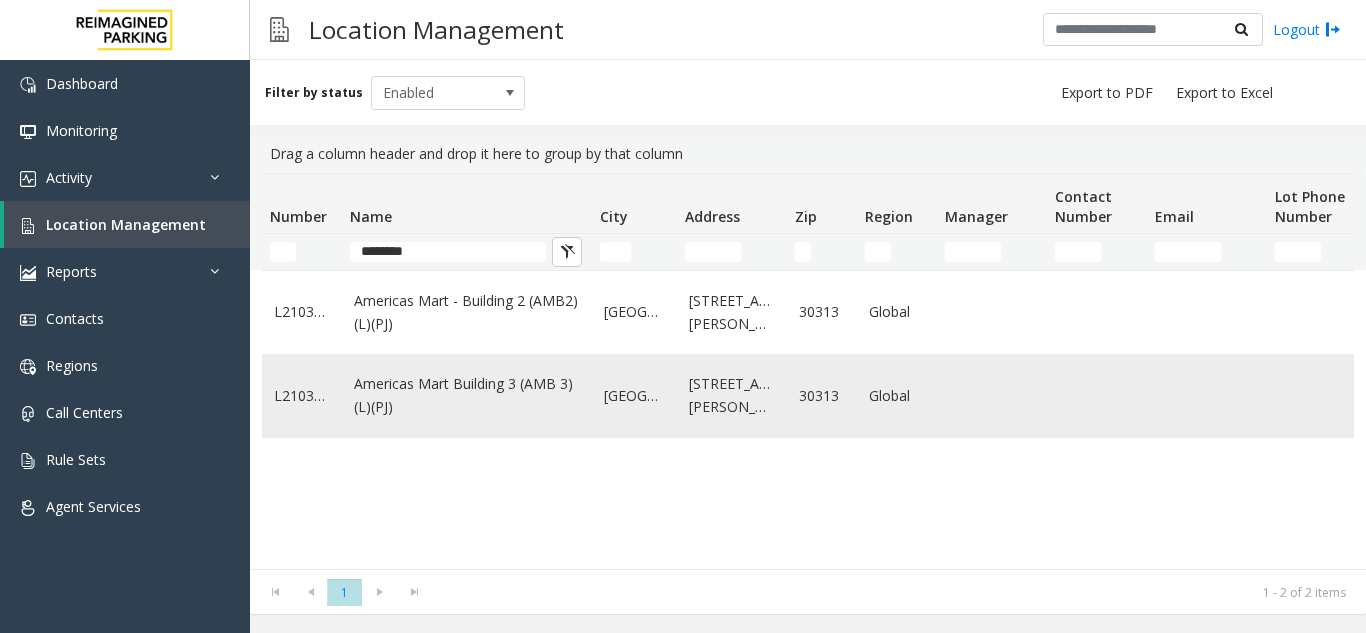 click on "Americas Mart Building  3 (AMB 3) (L)(PJ)" 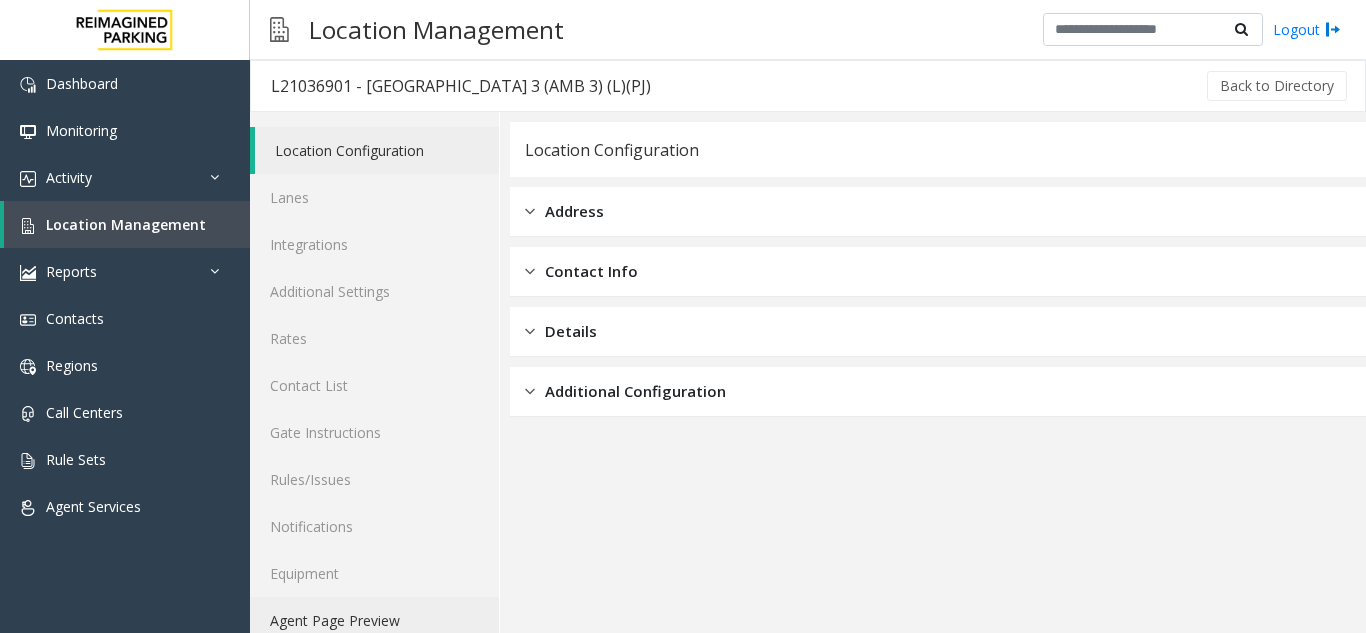 click on "Agent Page Preview" 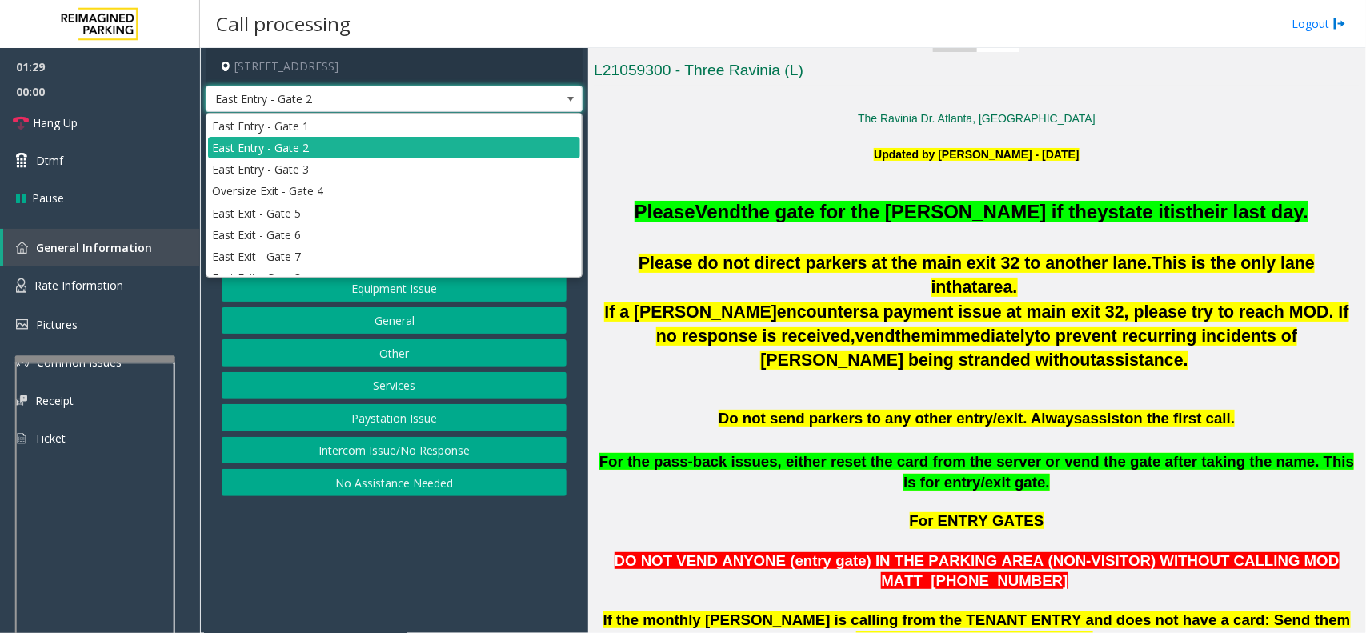 scroll, scrollTop: 0, scrollLeft: 0, axis: both 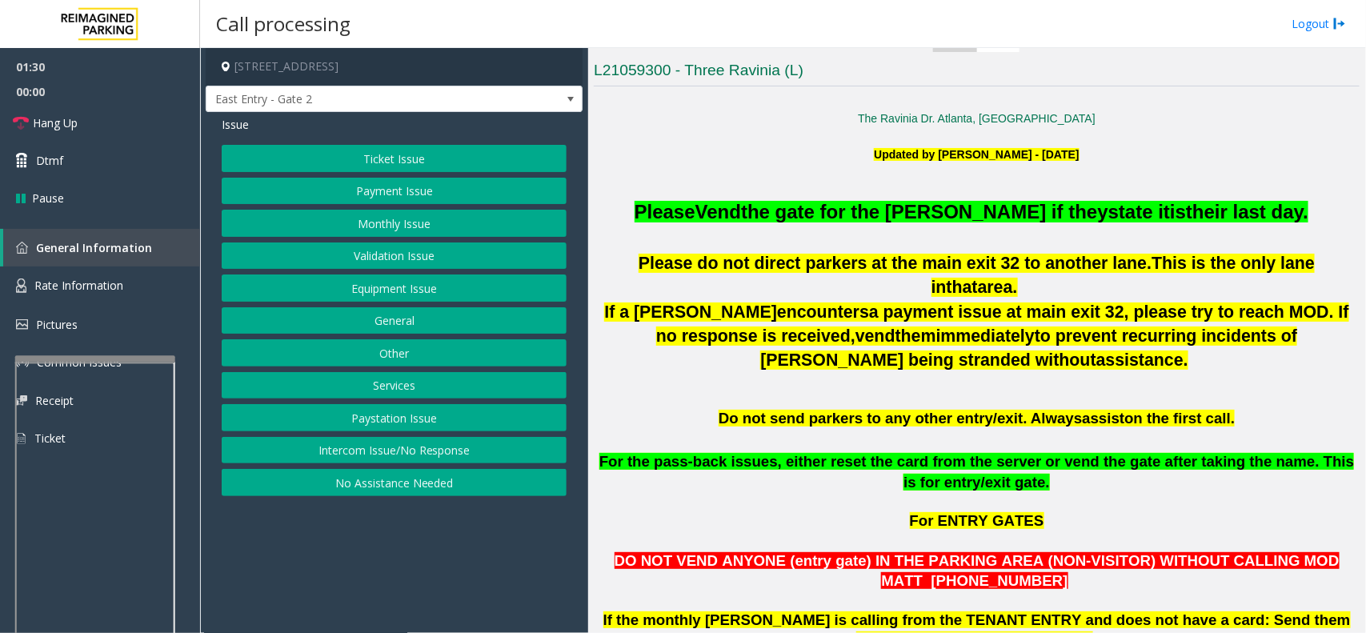 click at bounding box center (1345, 333) 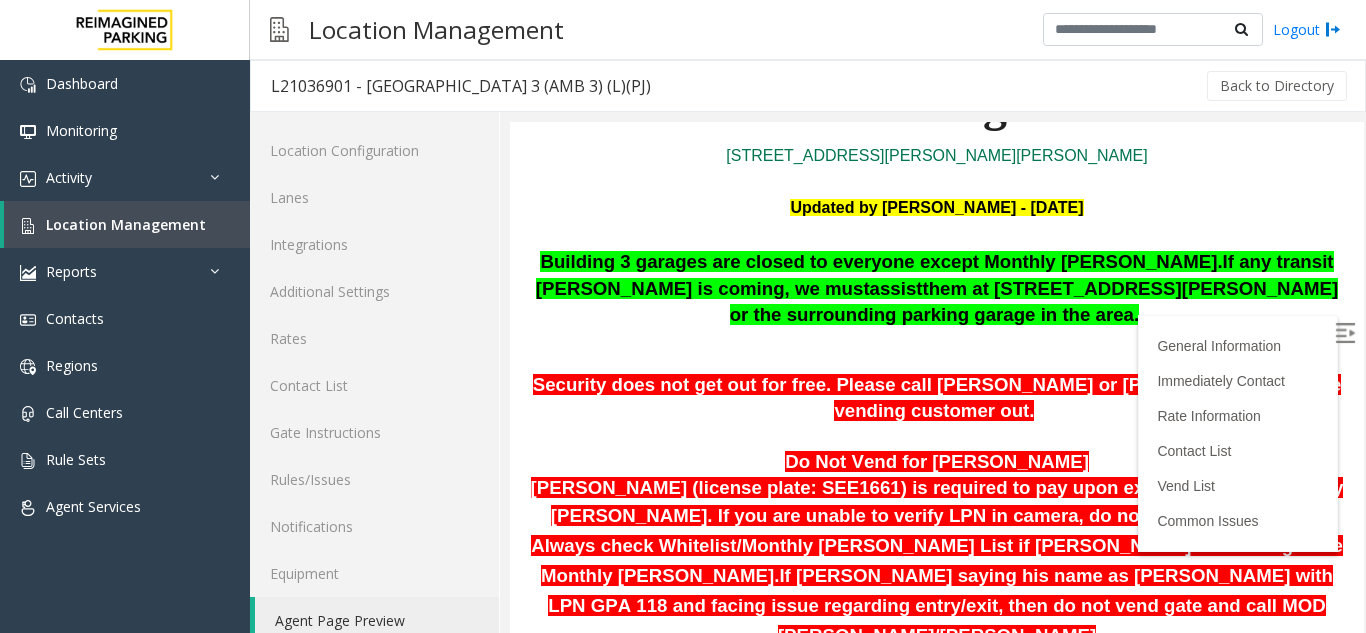 scroll, scrollTop: 600, scrollLeft: 0, axis: vertical 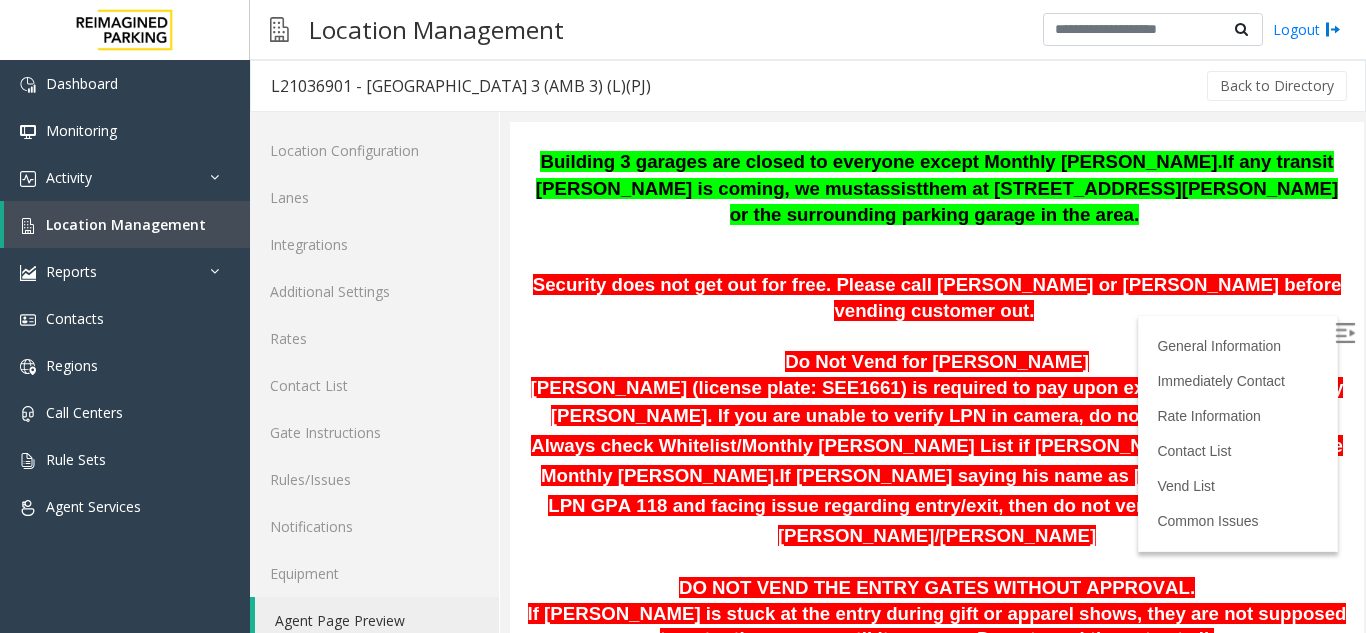 click on "them at [STREET_ADDRESS][PERSON_NAME] or the surrounding parking garage in the area." at bounding box center (1034, 202) 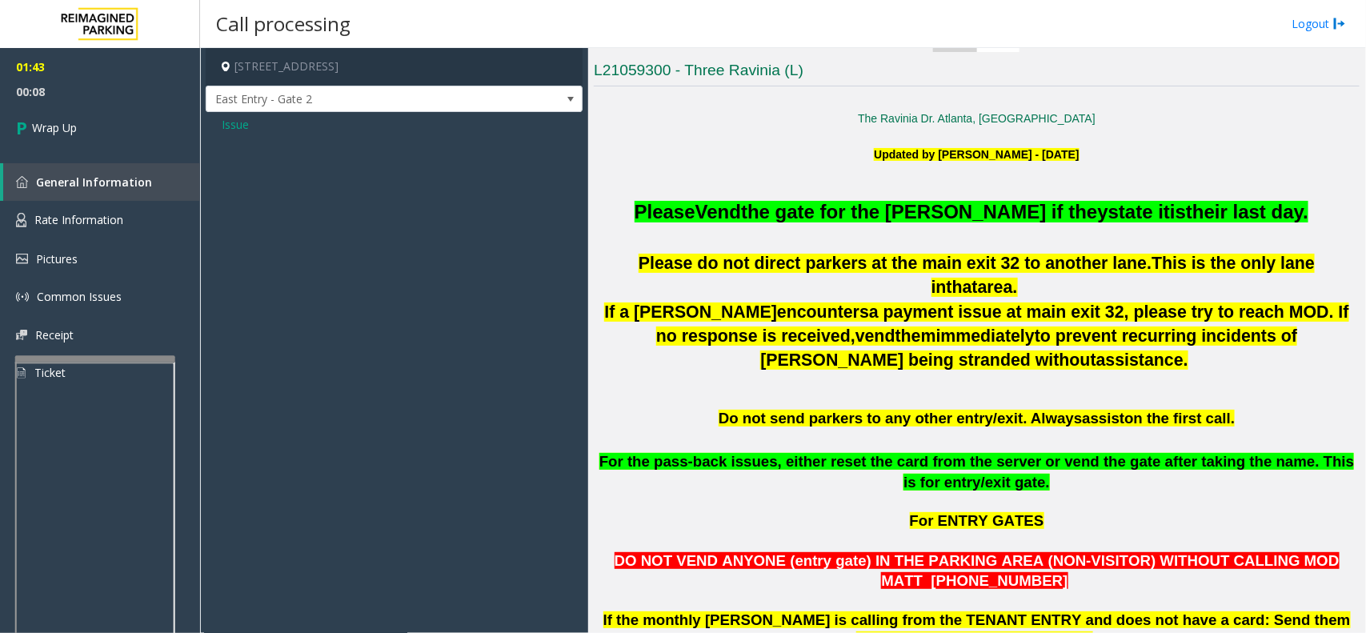 scroll, scrollTop: 500, scrollLeft: 0, axis: vertical 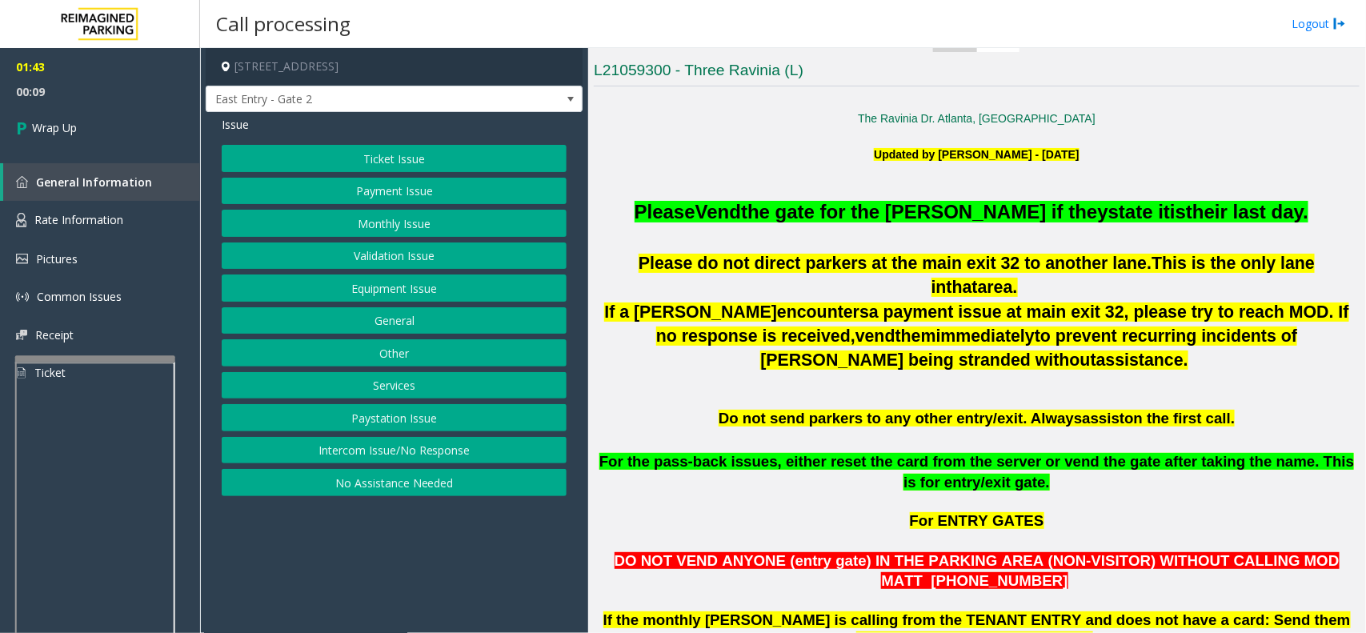 click on "Location Management" at bounding box center (126, 224) 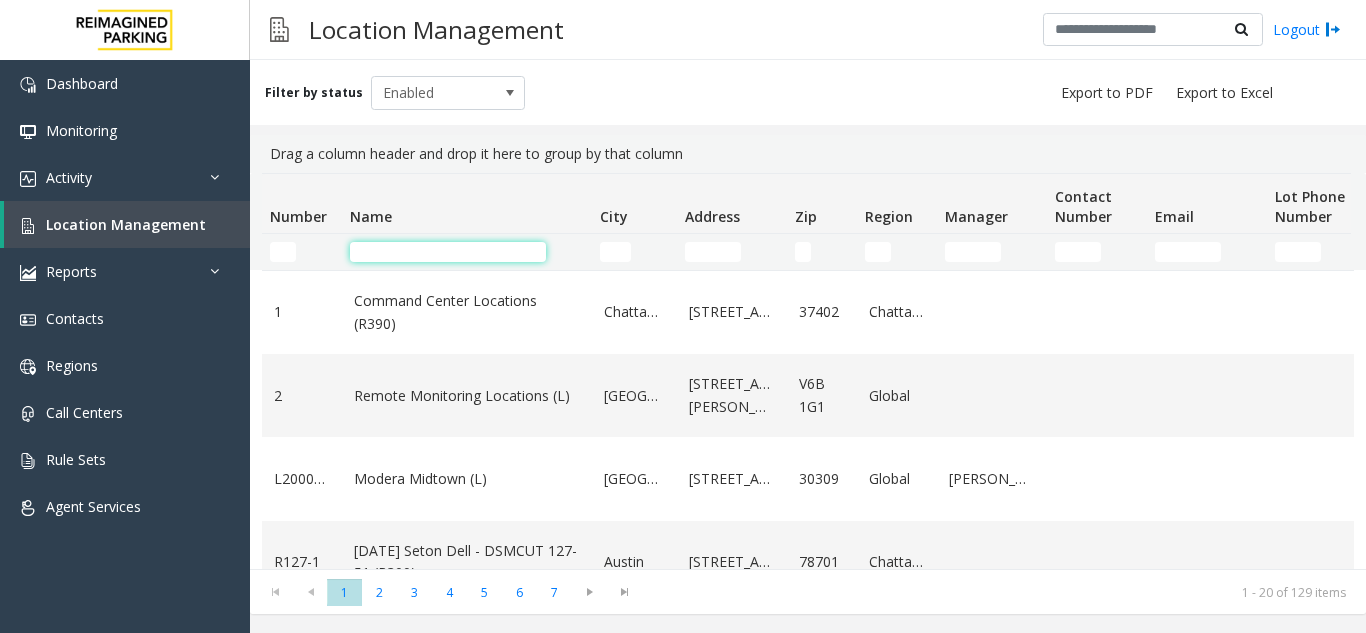 click 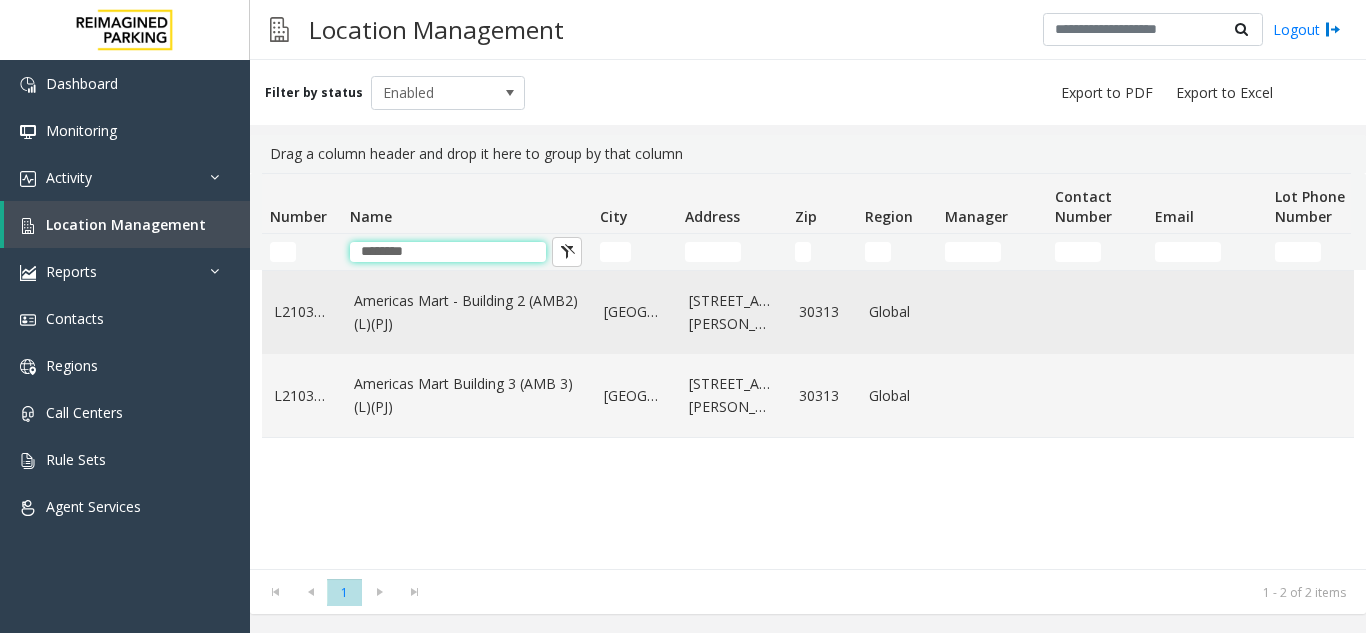 type on "********" 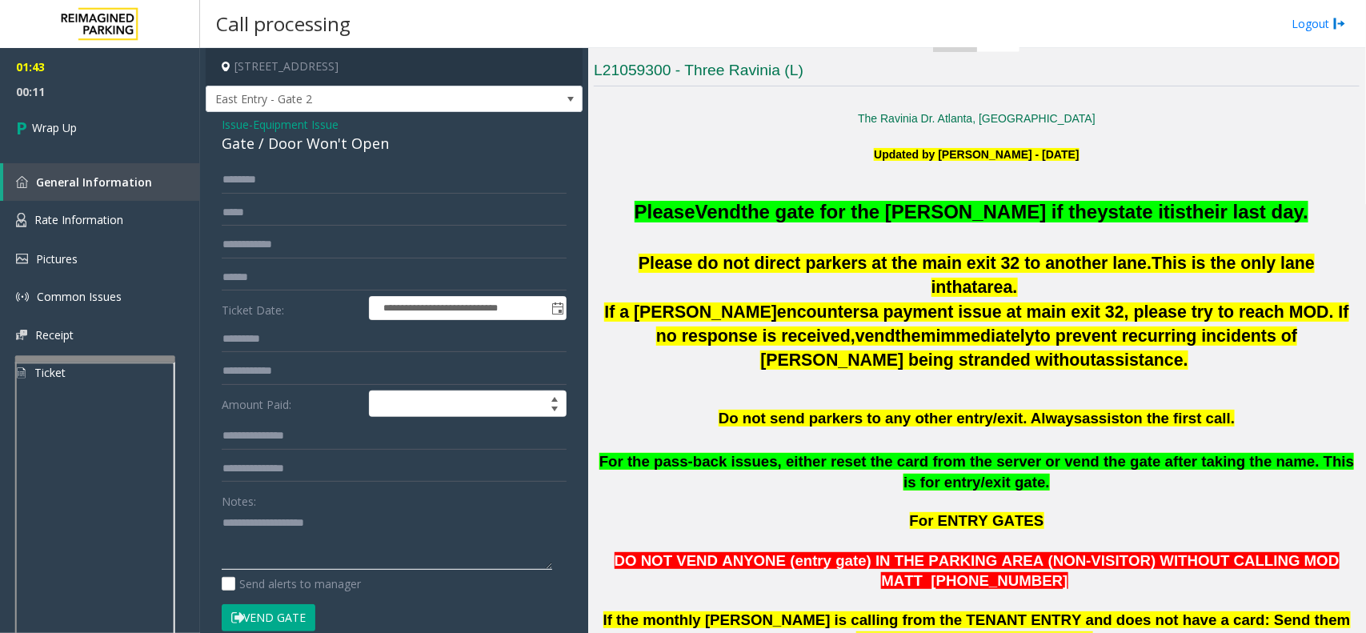 click on "Americas Mart - Building 2 (AMB2) (L)(PJ)" 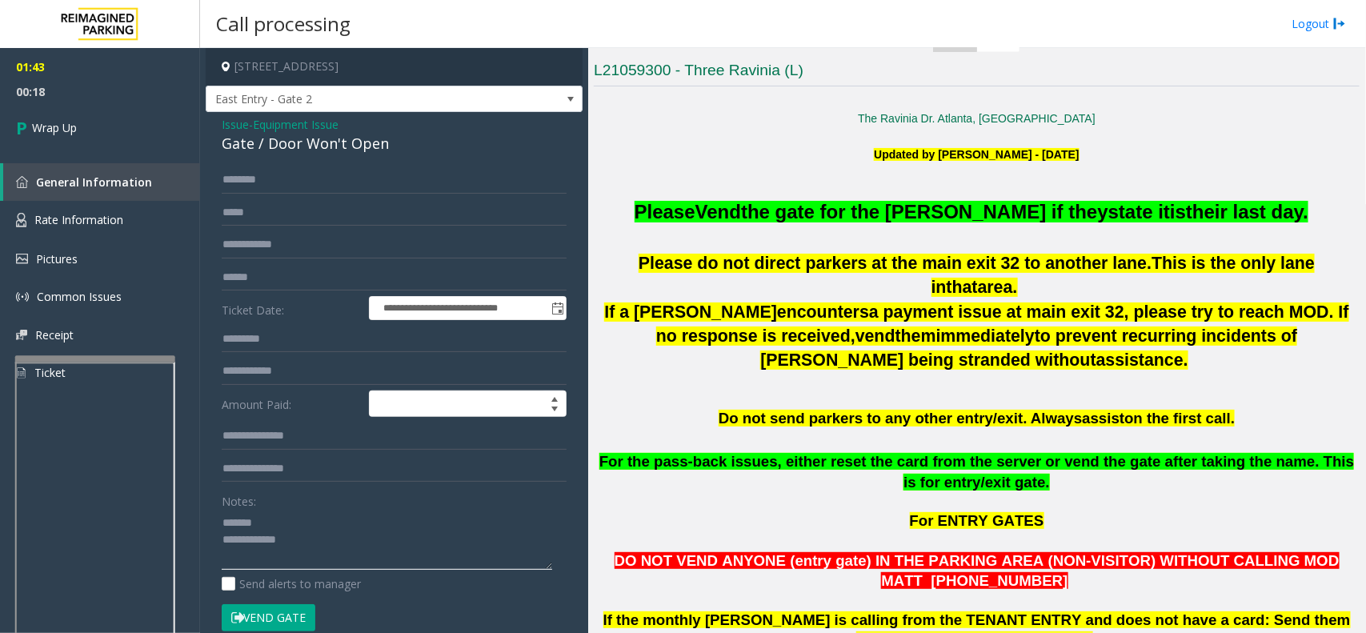 click on "Agent Page Preview" 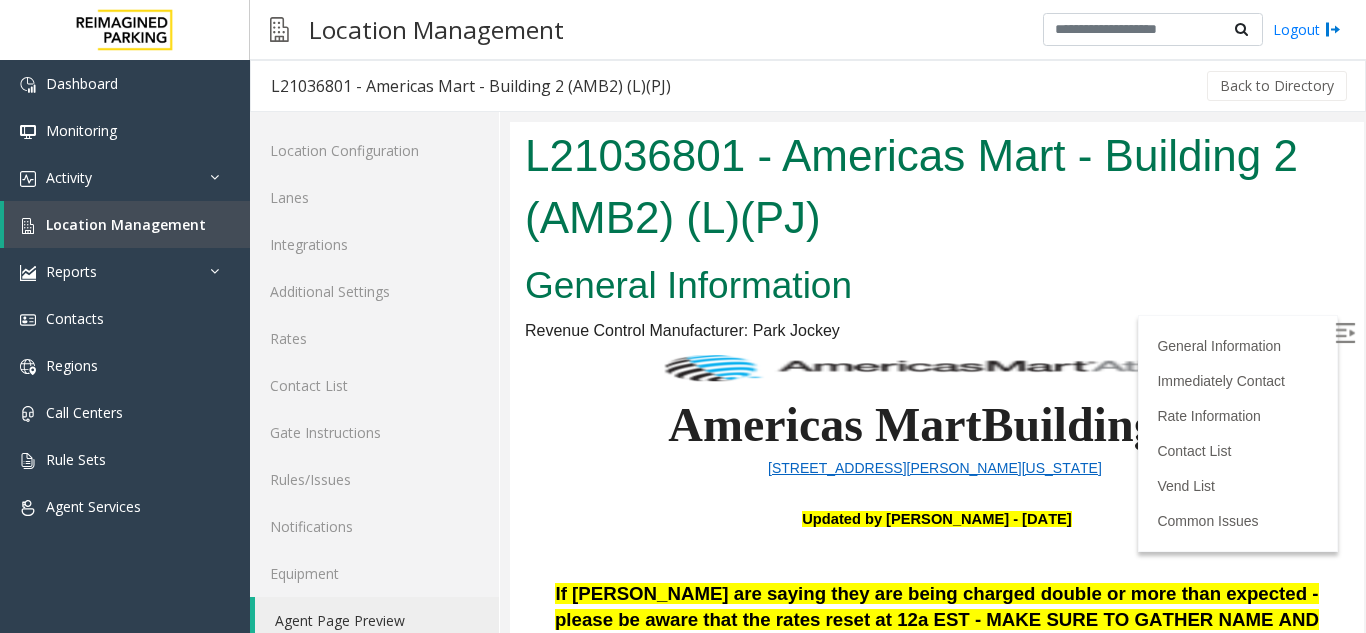 scroll, scrollTop: 0, scrollLeft: 0, axis: both 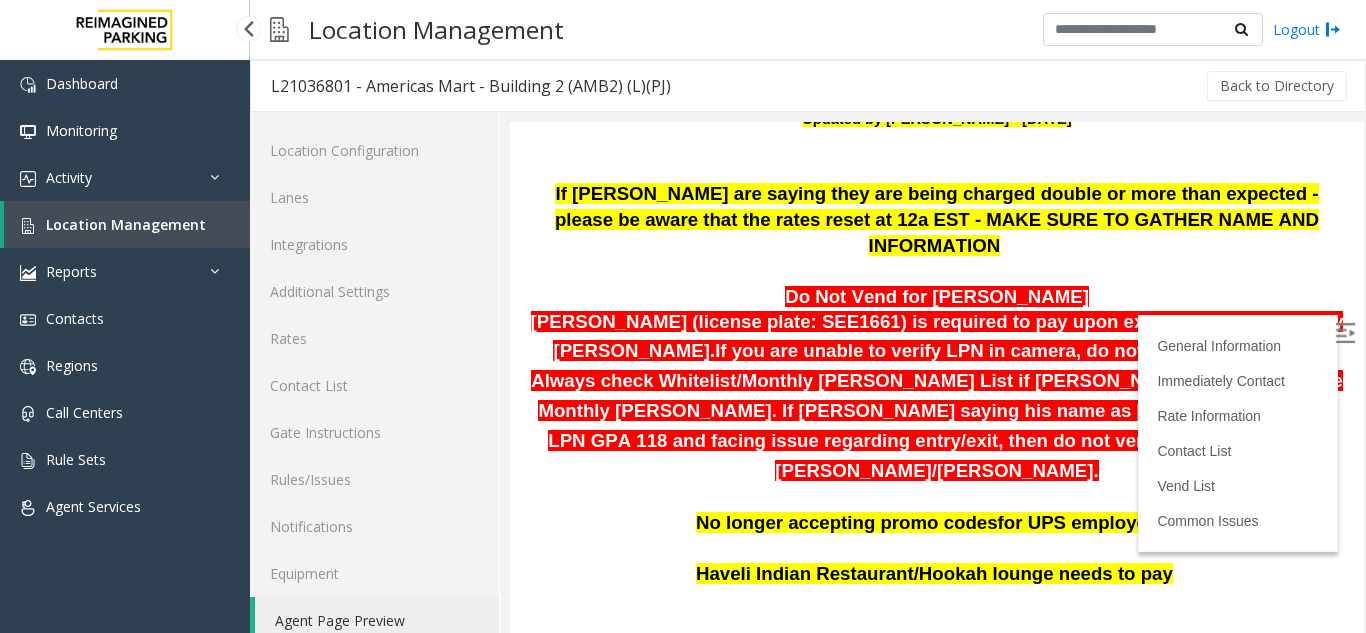 click on "Location Management" at bounding box center [126, 224] 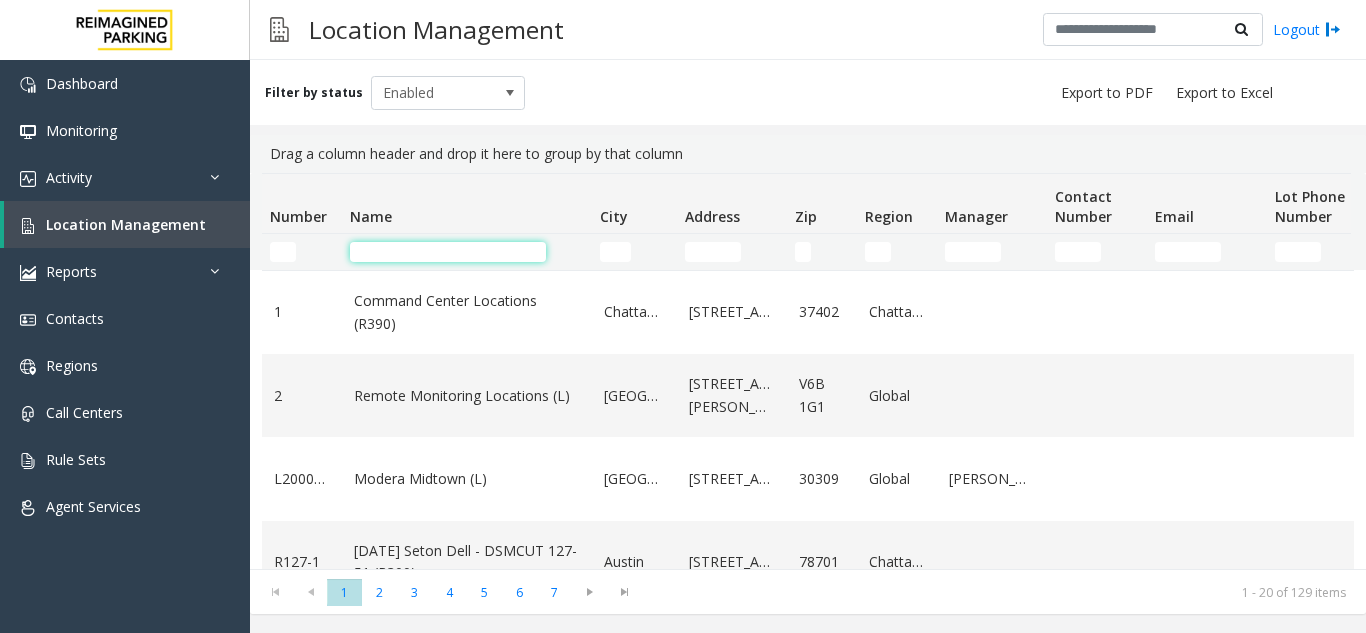 click 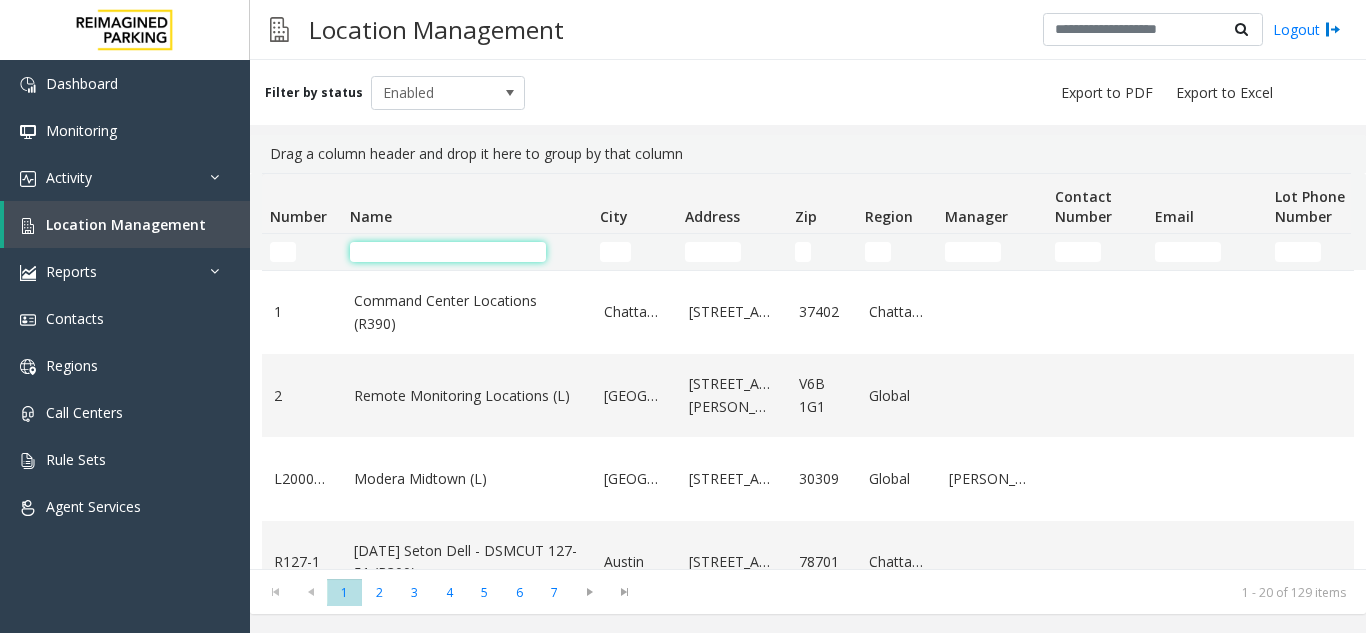 click on "Name" 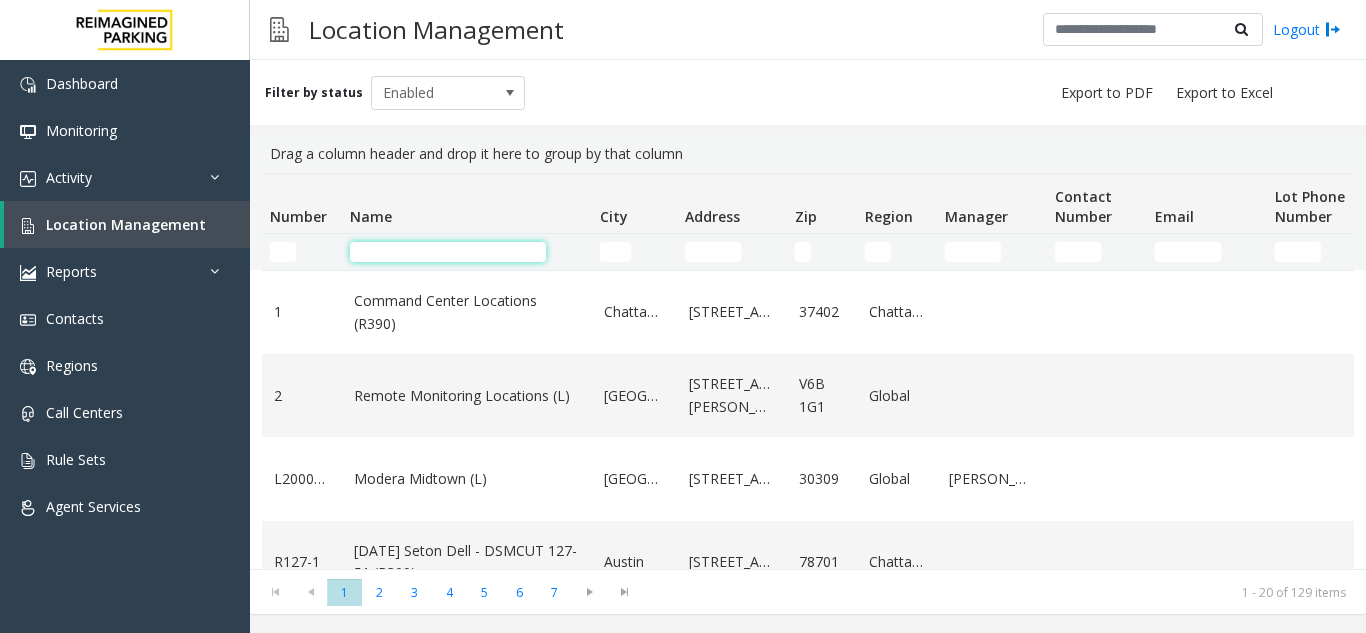 click 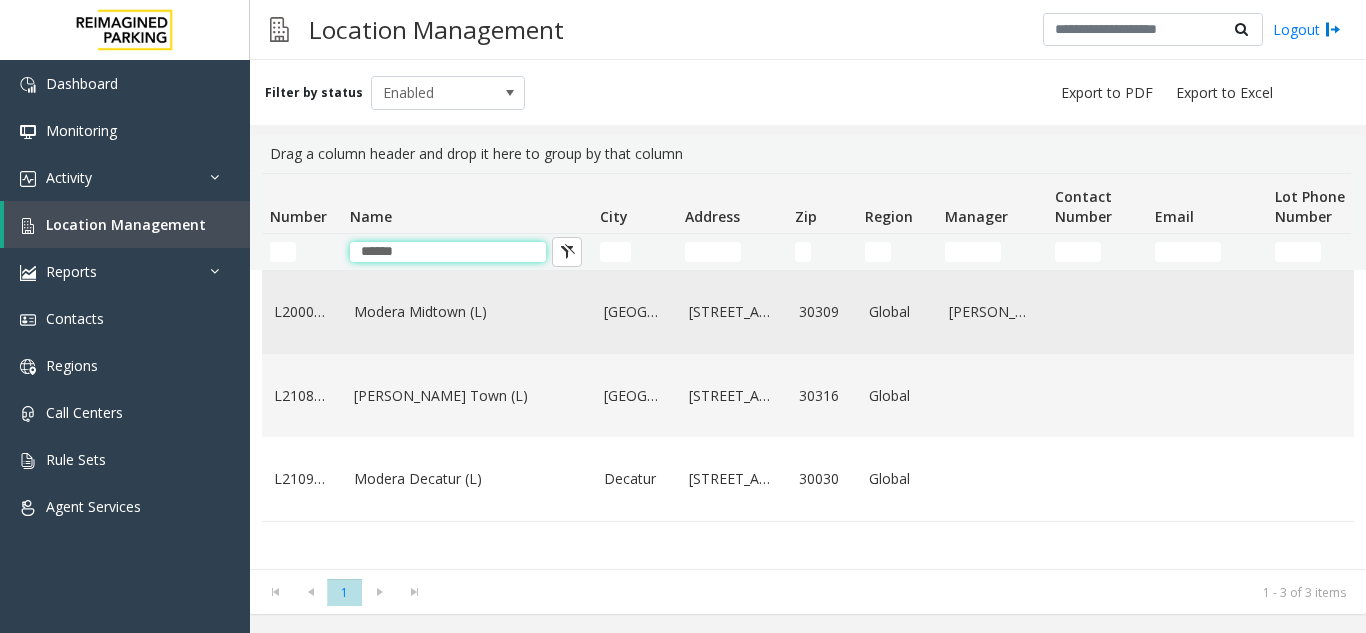 type on "******" 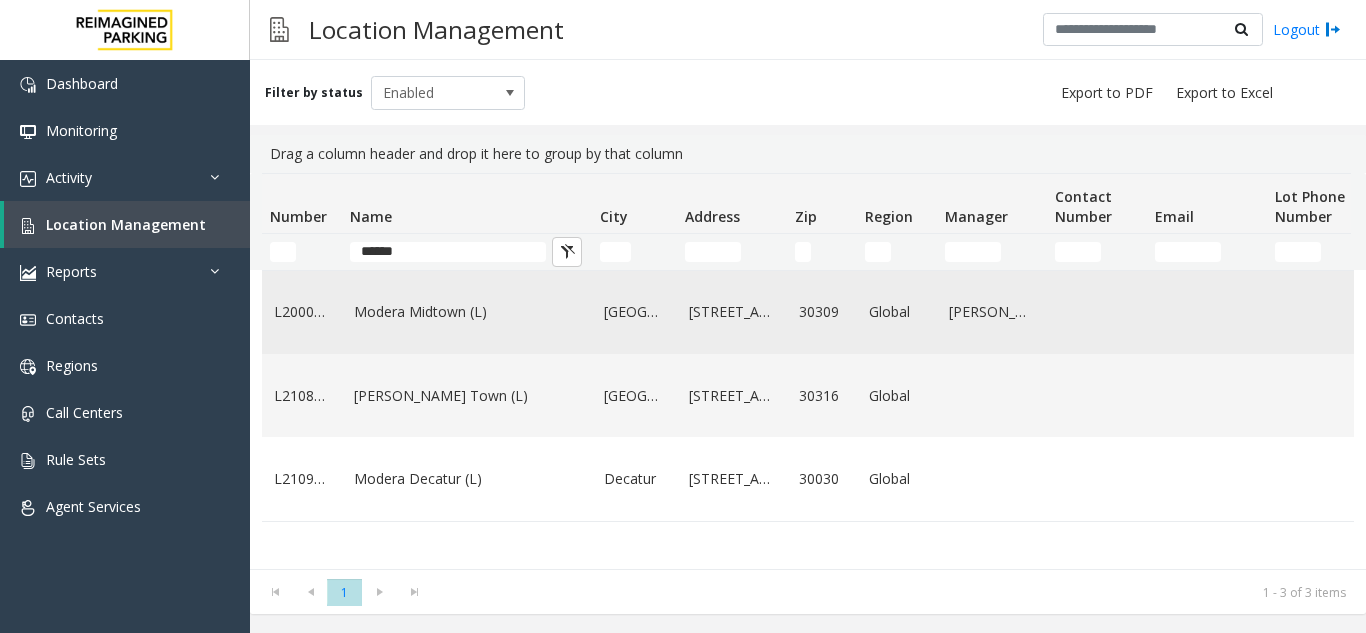 click on "Modera Midtown	(L)" 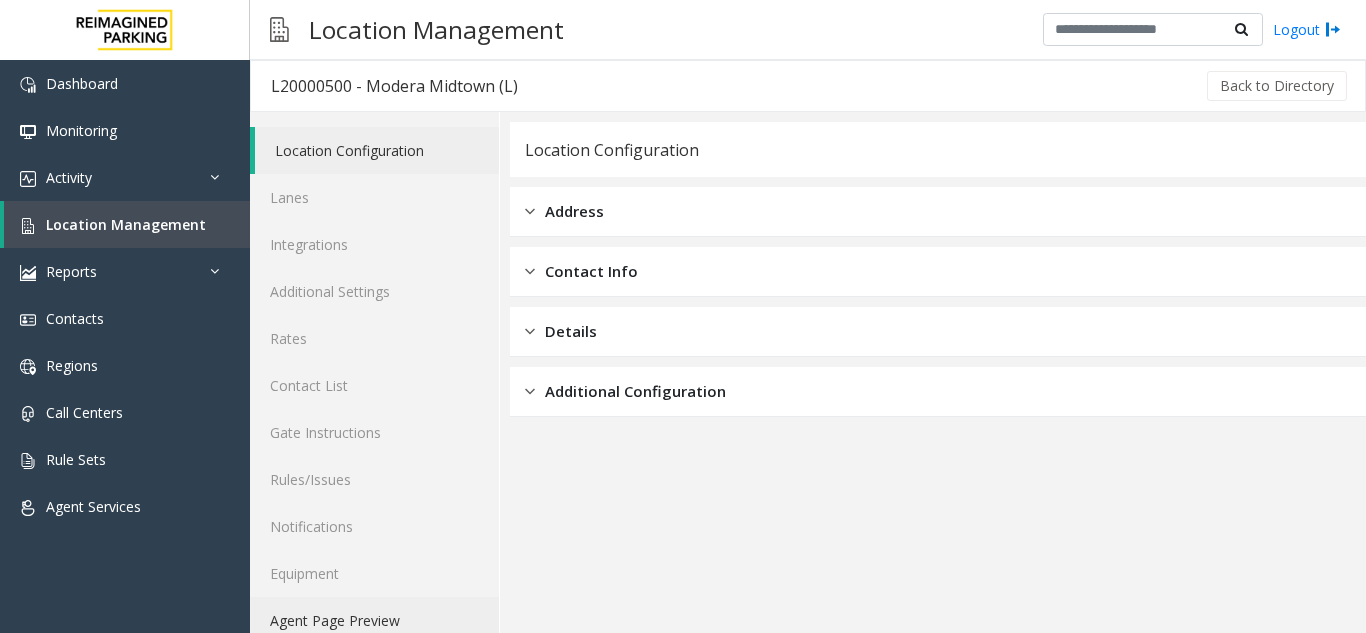 click on "Agent Page Preview" 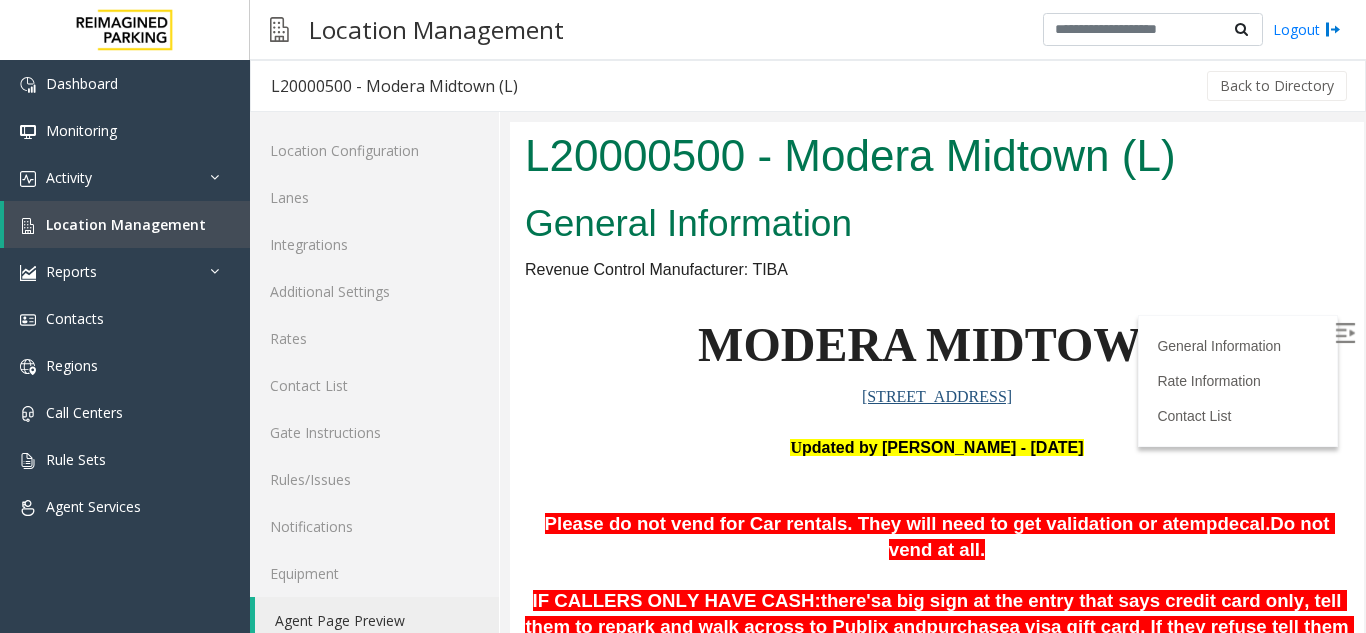scroll, scrollTop: 0, scrollLeft: 0, axis: both 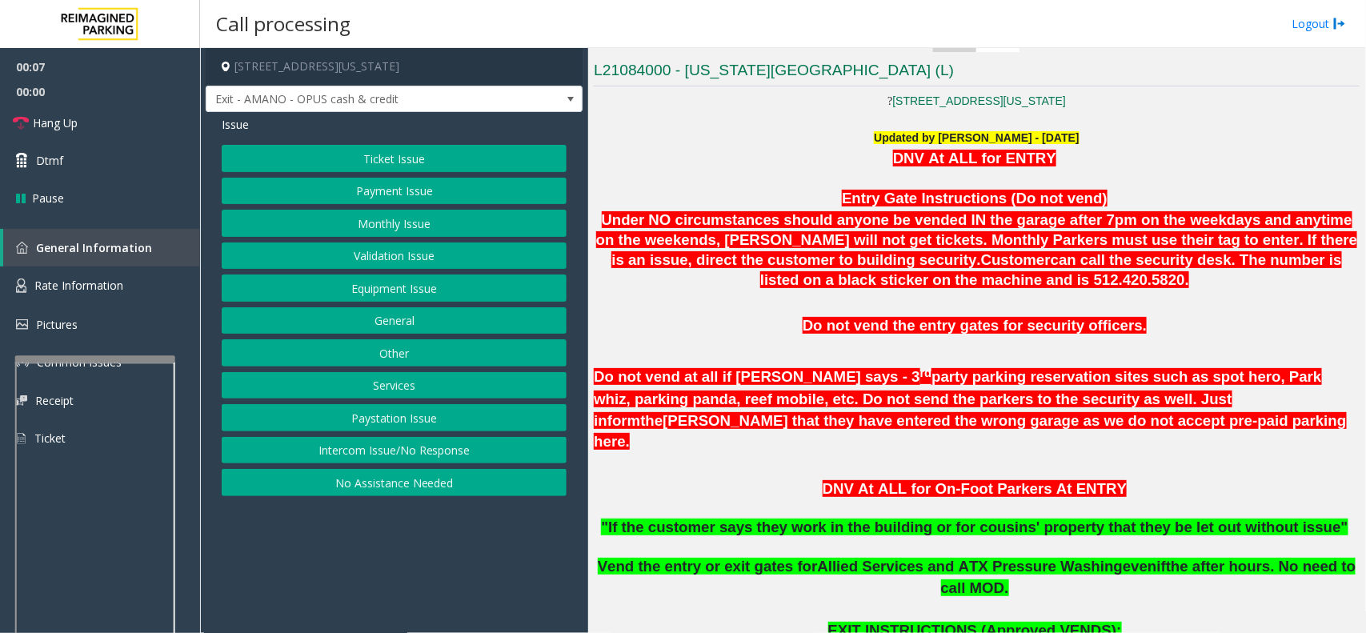 click on "Location Management" at bounding box center (126, 224) 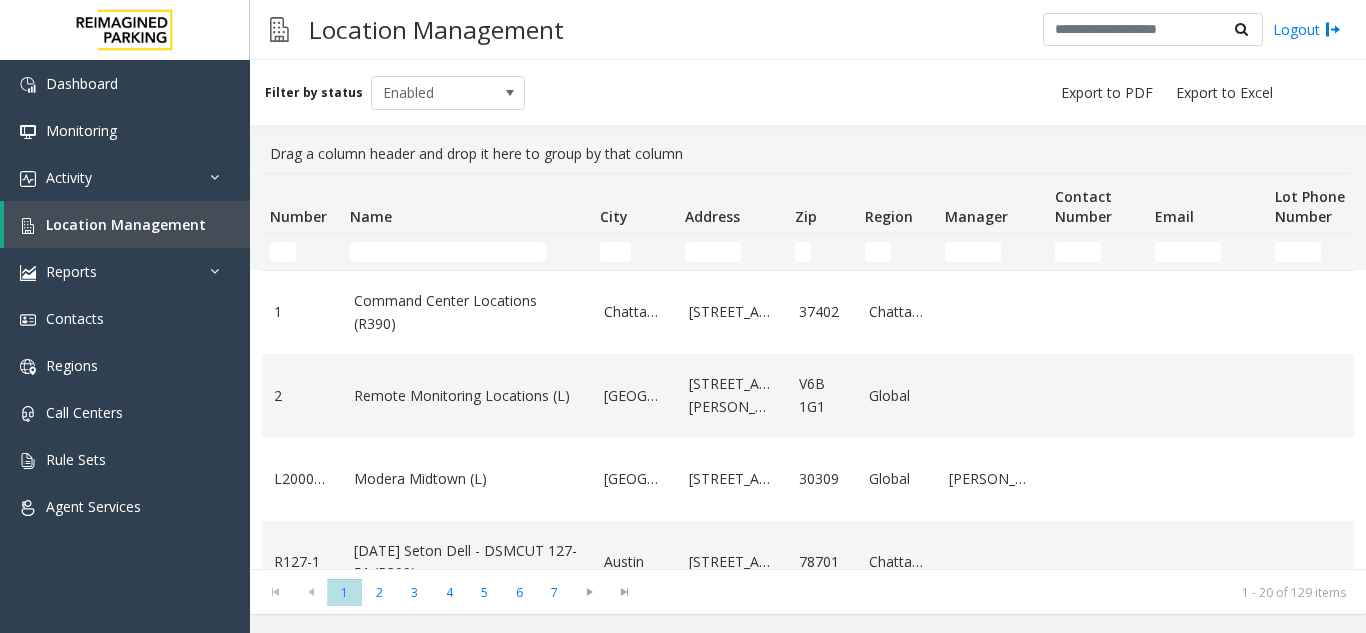 click 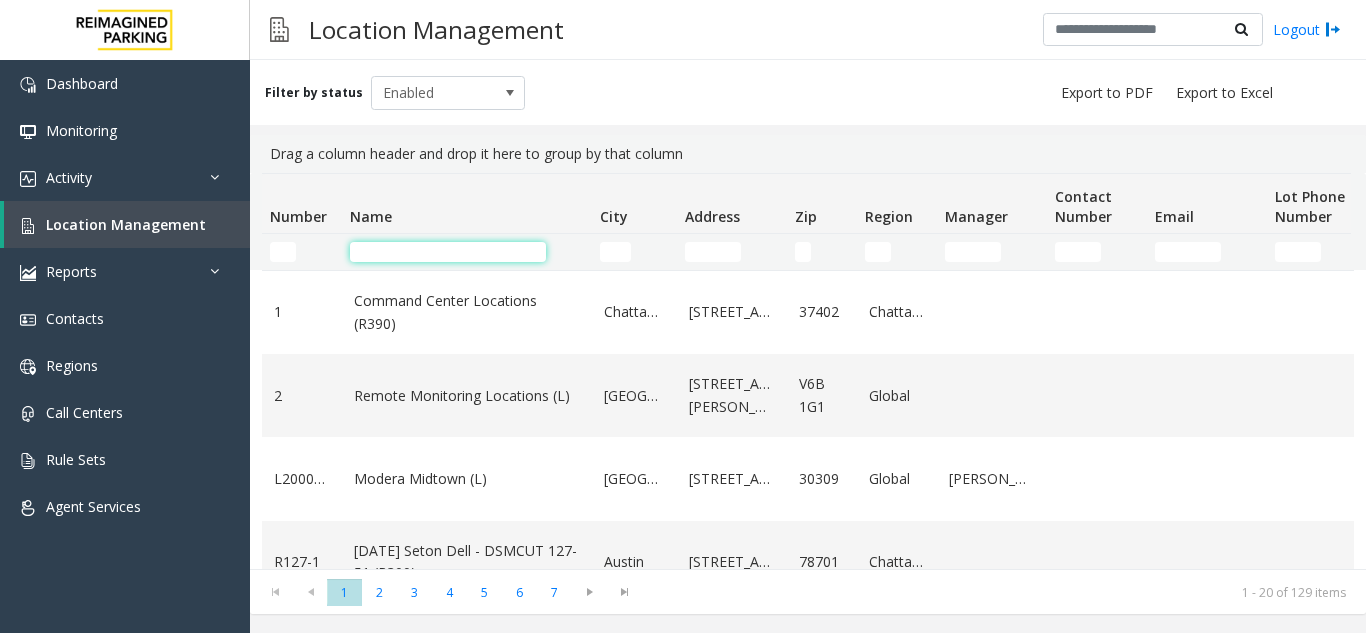 click 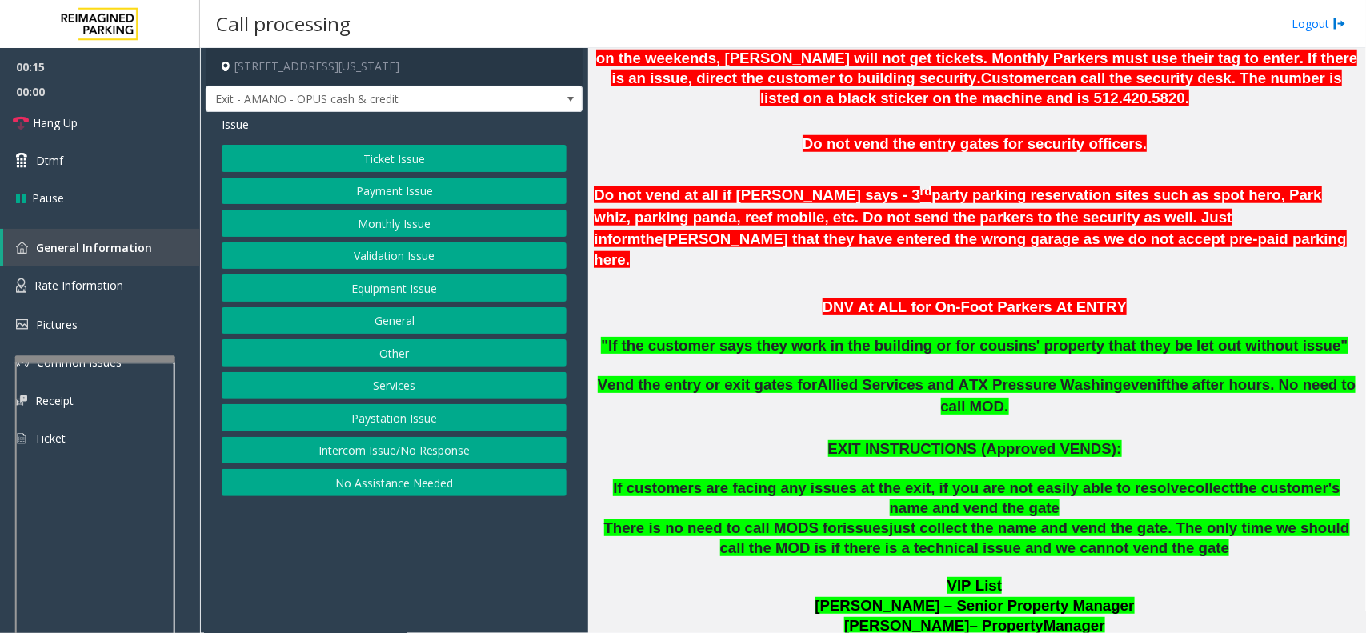 type on "***" 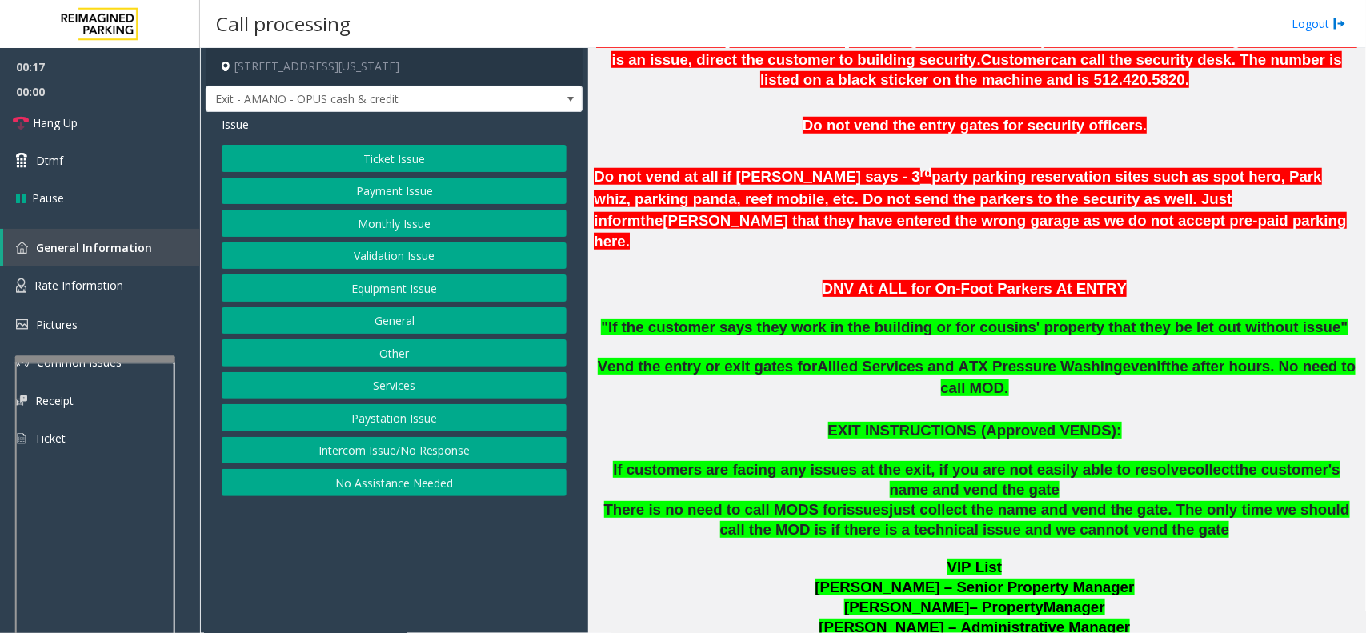 click on "One York (I)" 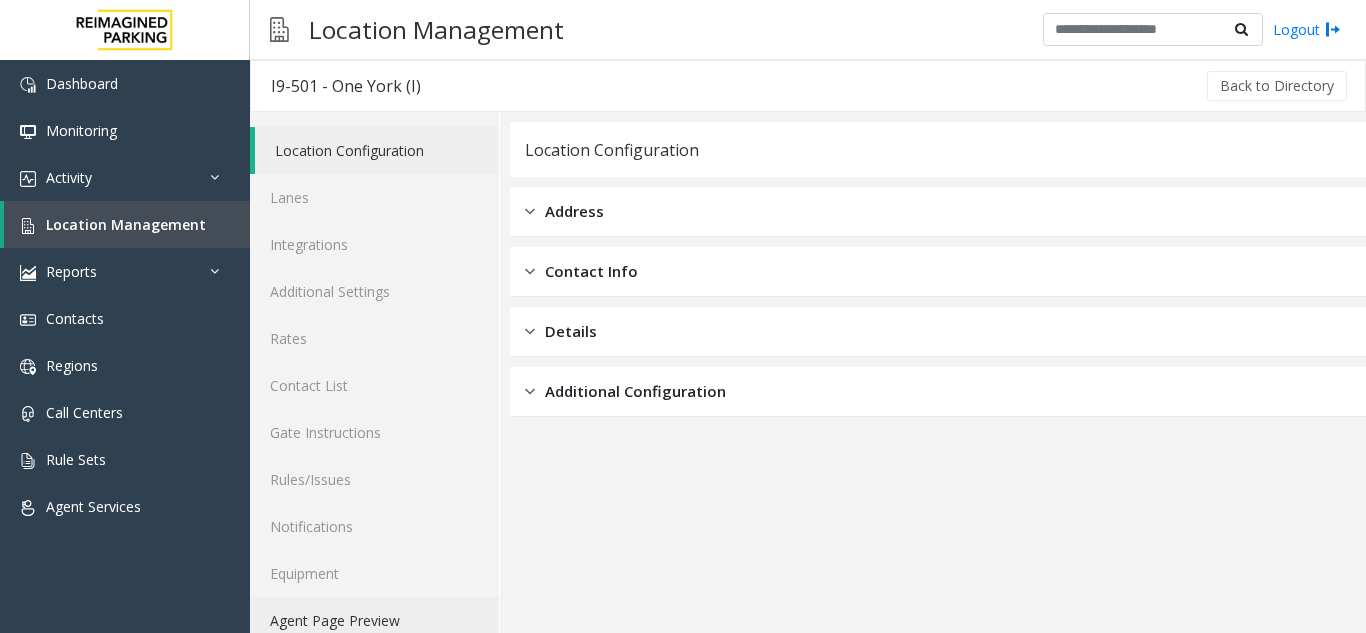 click on "Agent Page Preview" 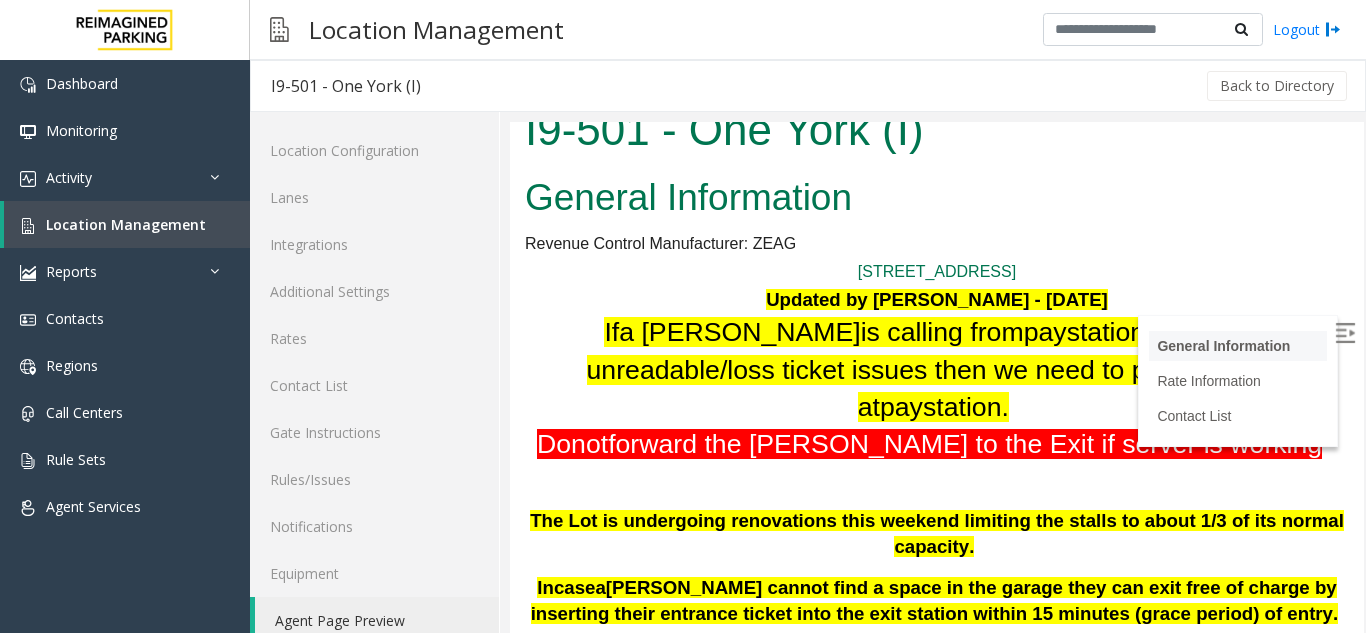 scroll, scrollTop: 0, scrollLeft: 0, axis: both 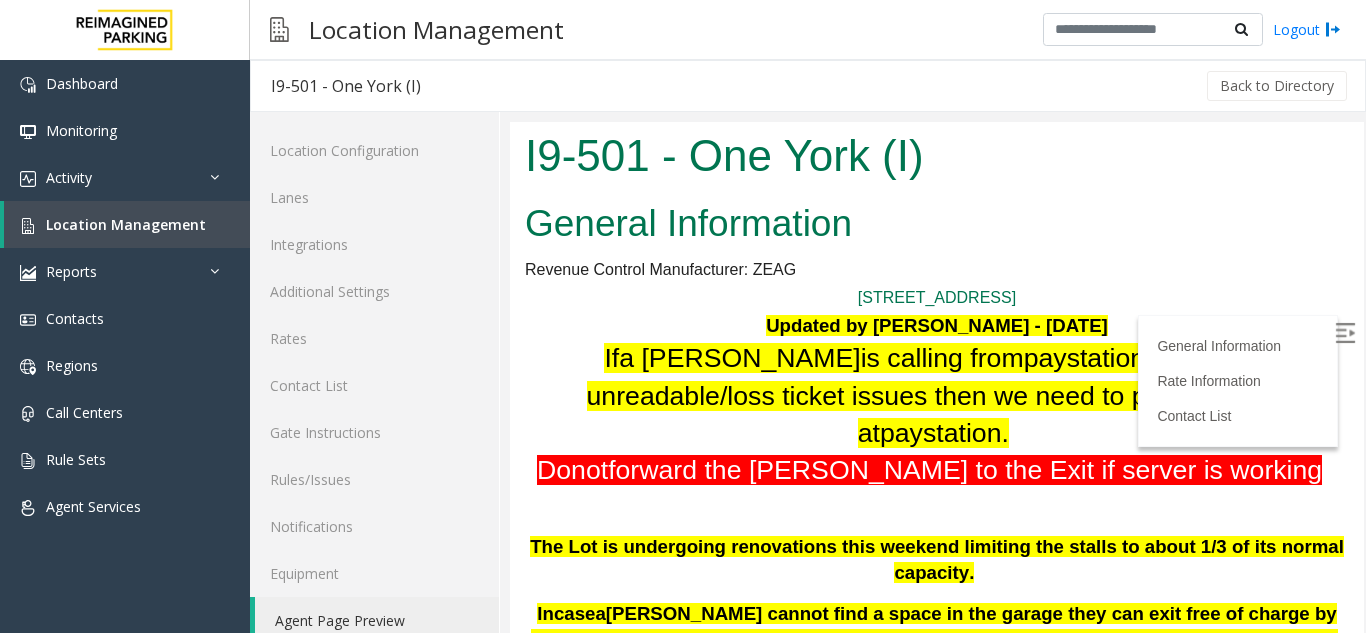 click at bounding box center [1345, 333] 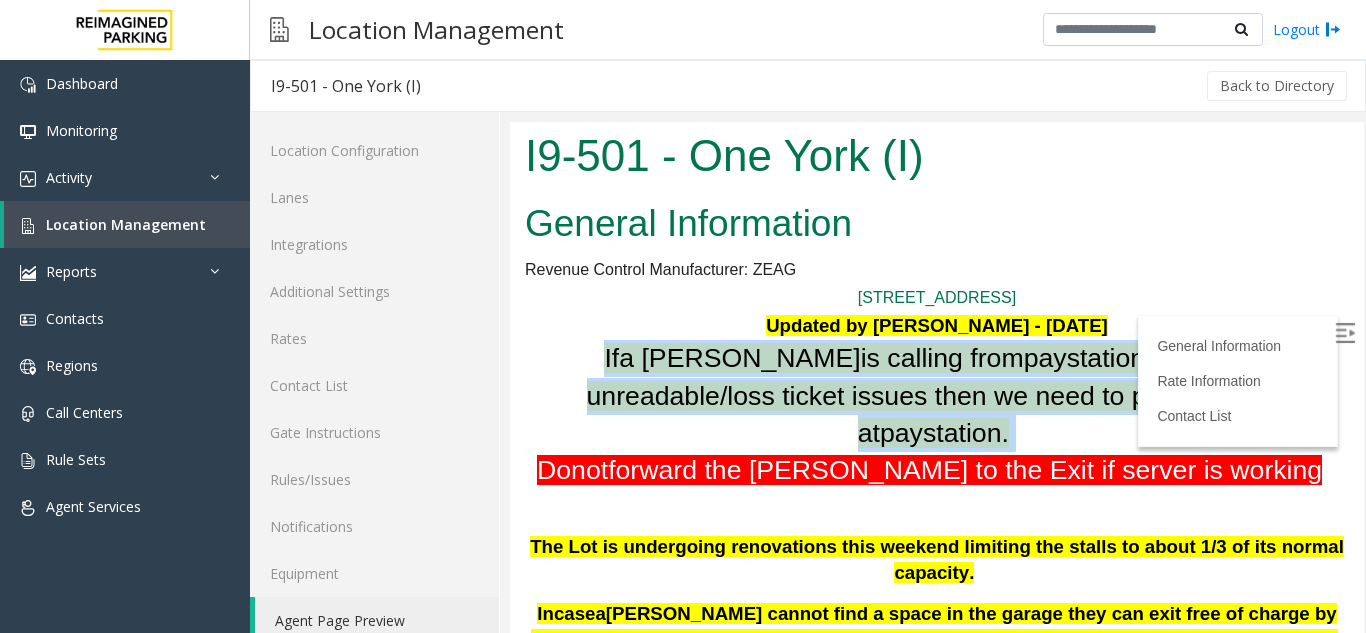 click on "station, for Ticket unreadable/loss ticket issues then we need to push the rate at" at bounding box center [937, 395] 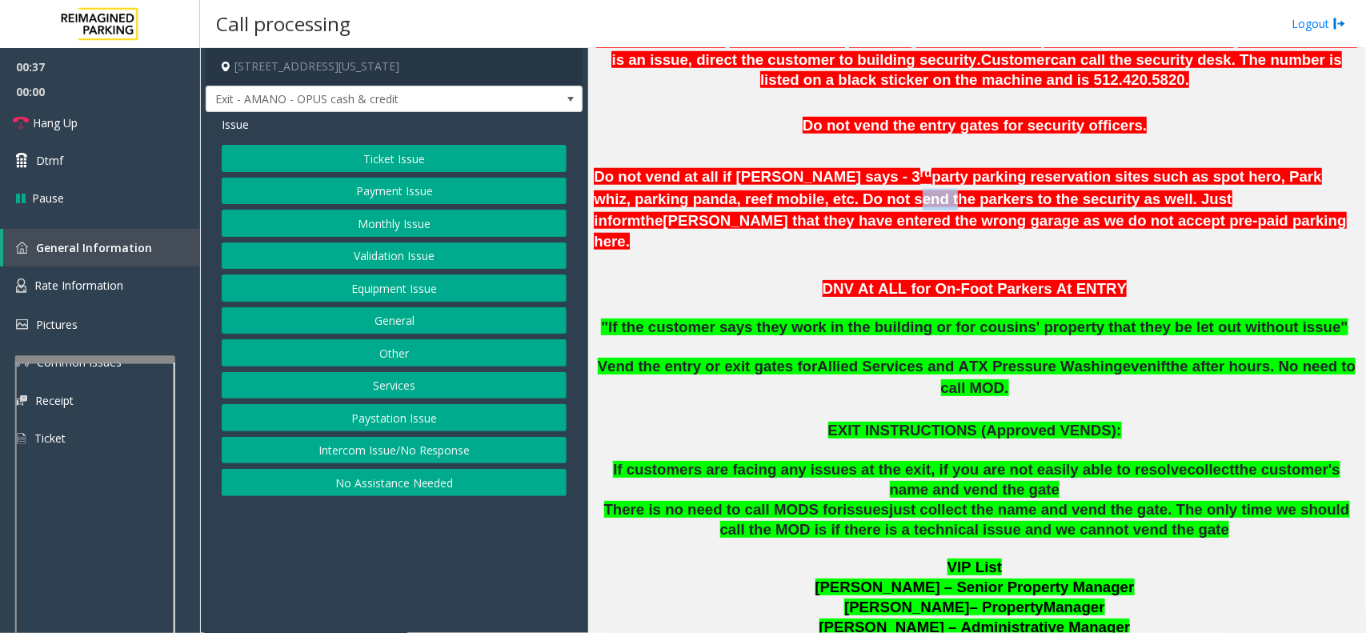 scroll, scrollTop: 700, scrollLeft: 0, axis: vertical 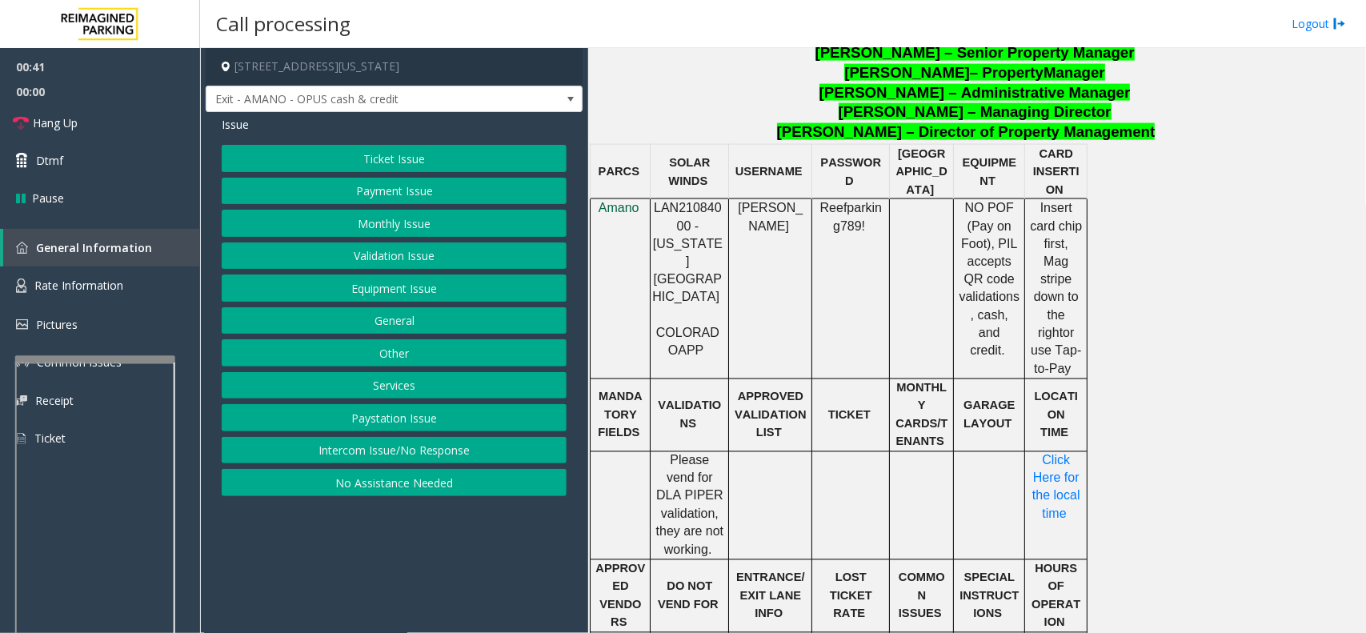 click on "General Information
Revenue Control Manufacturer: [GEOGRAPHIC_DATA][STREET_ADDRESS] Updated by [PERSON_NAME] - [DATE] If  a [PERSON_NAME]  is calling from  pay  station, for Ticket unreadable/loss ticket issues then we need to push the rate at  pay  station .   Do  n ot  forward   the [PERSON_NAME] to the Exit if server is working     The Lot is undergoing renovations this weekend limiting the stalls to about 1/3 of its normal capacity.   In  case  a  [PERSON_NAME] cannot find a space in the garage they can exit free of charge by inserting their entrance ticket into the exit station within 15 minutes (grace period) of entry.   When  a [PERSON_NAME] calls from Exit 3 the amount must be pushed to Exit 4.  When a [PERSON_NAME] calls from Exit 4 the CX agent must push the amount to Exit 3 .   PLEASE ACCOMMODATE ALL MONTHLY PARKERS WITHOUT QUESTION. GET THEIR NAME AND EMAIL INFO TO  [EMAIL_ADDRESS][DOMAIN_NAME].  Vend gate       “Unreadable Ticket”   Do Not tell [PERSON_NAME] to go the Exit Stations.        -" at bounding box center [937, 1782] 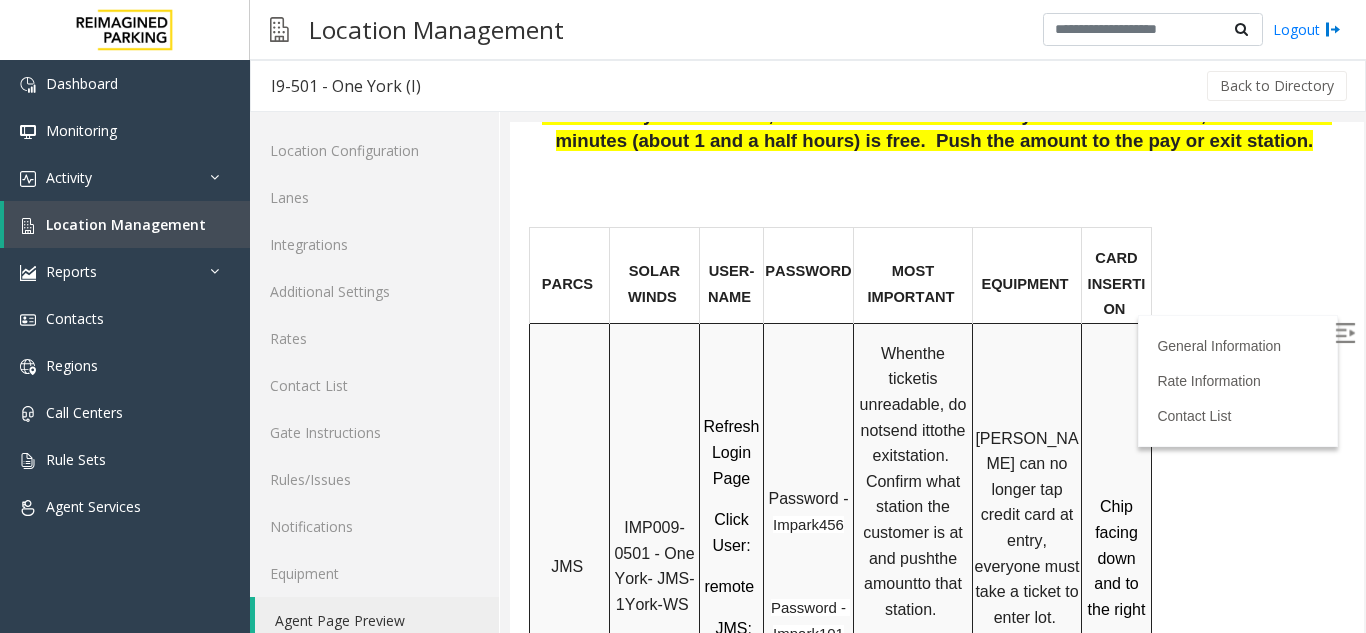scroll, scrollTop: 1300, scrollLeft: 0, axis: vertical 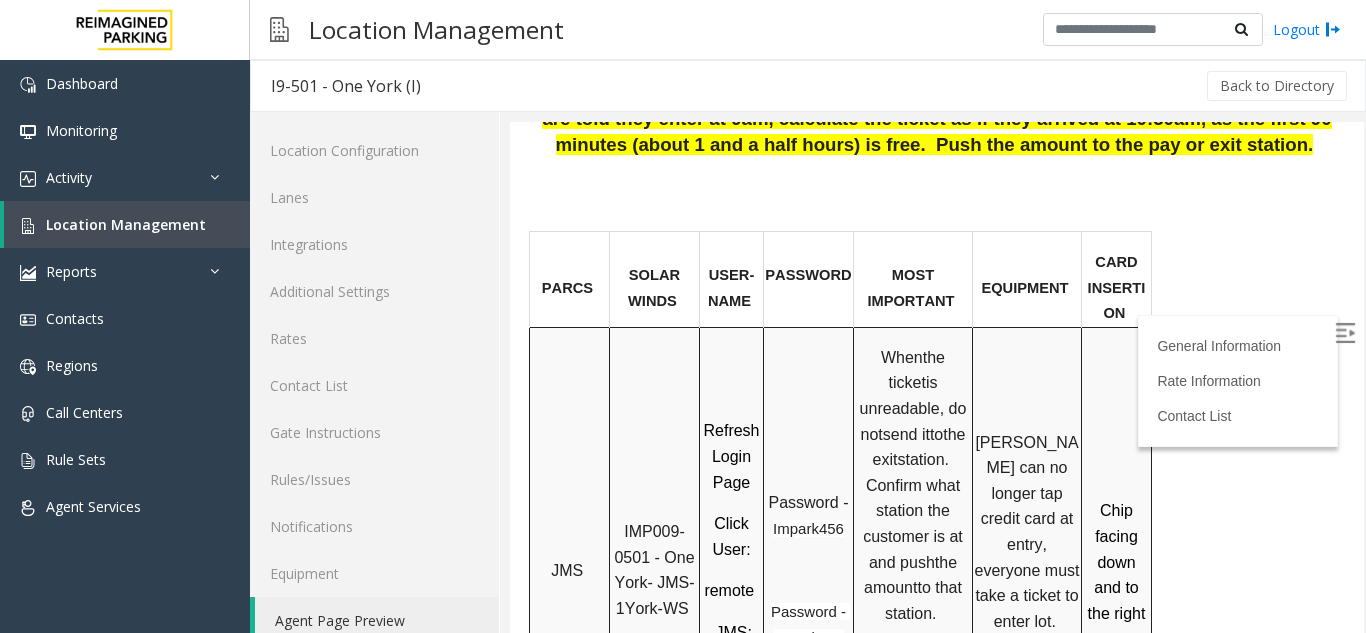 click on "IMP009-0501 - One York- JMS-1York-WS" at bounding box center (656, 570) 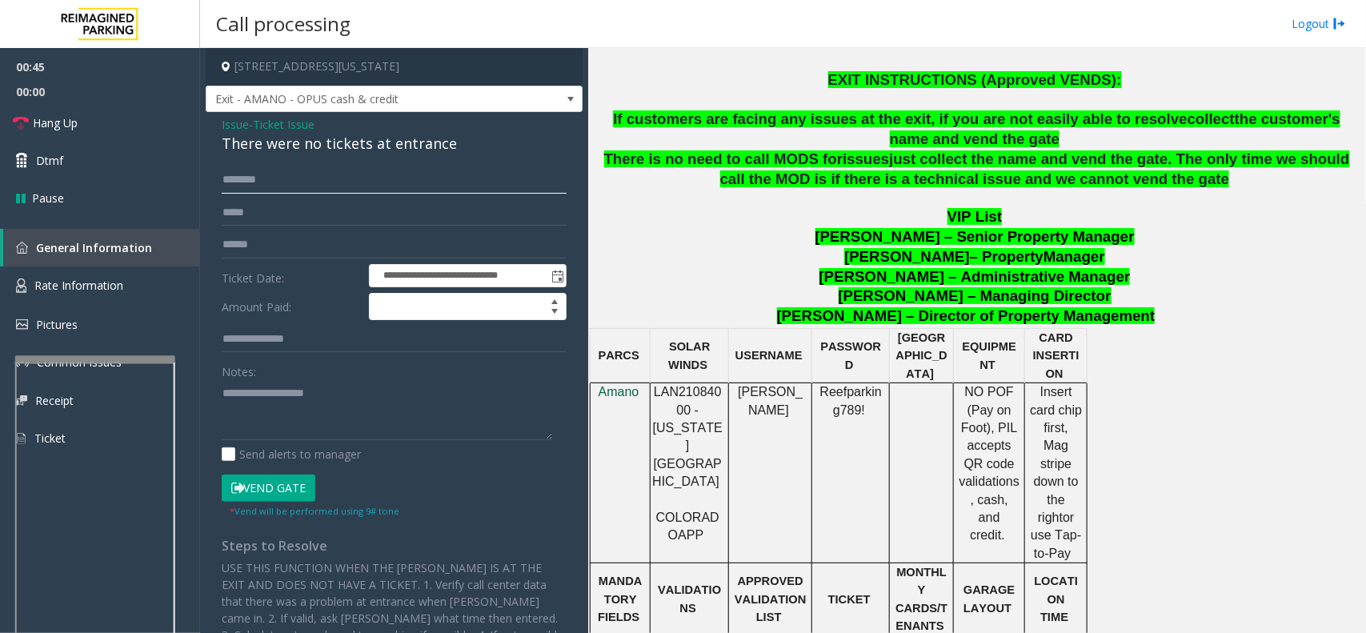click on "IMP009-0501 - One York- JMS-1York-WS" at bounding box center (656, 570) 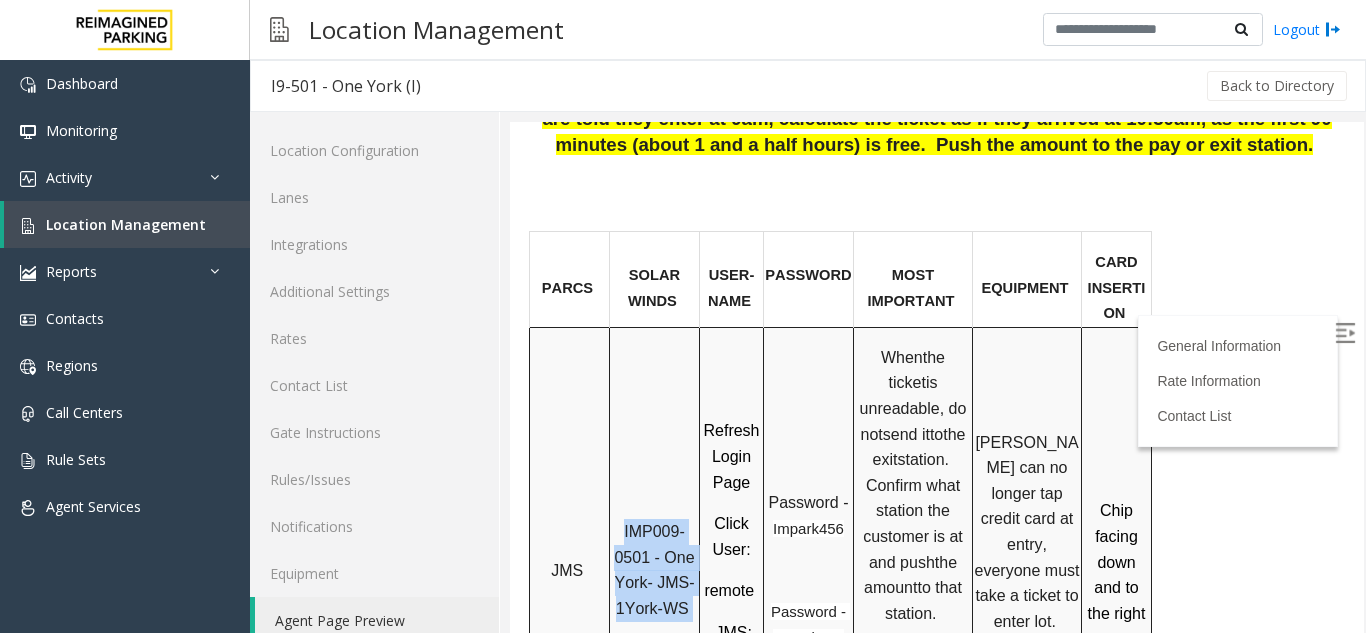 click on "IMP009-0501 - One York- JMS-1York-WS" at bounding box center [656, 570] 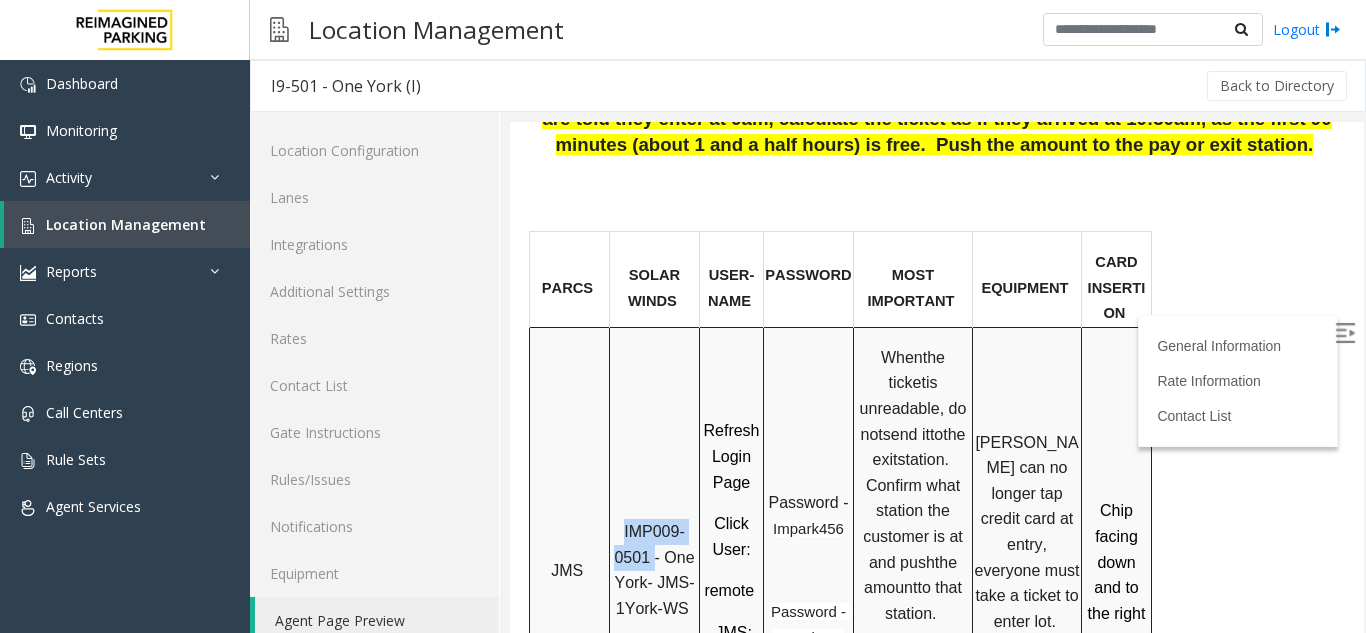 drag, startPoint x: 625, startPoint y: 457, endPoint x: 656, endPoint y: 496, distance: 49.819675 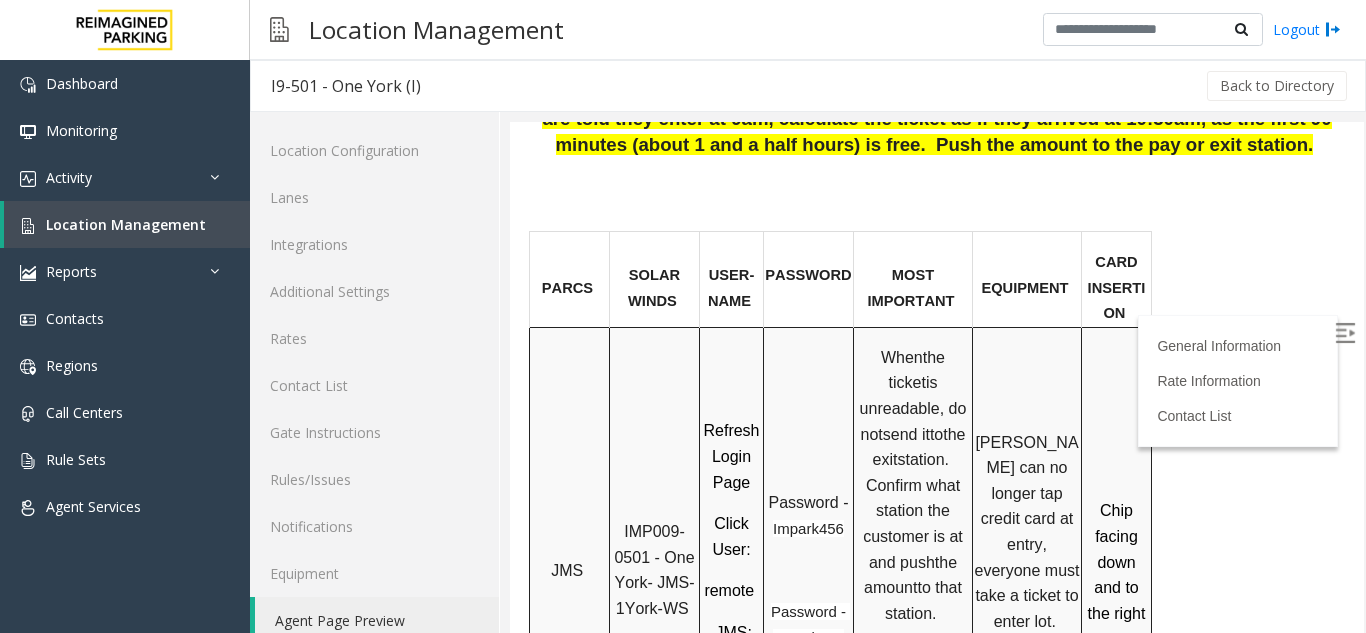 click on "Password -  Impark456 Password - Impark101" at bounding box center [809, 562] 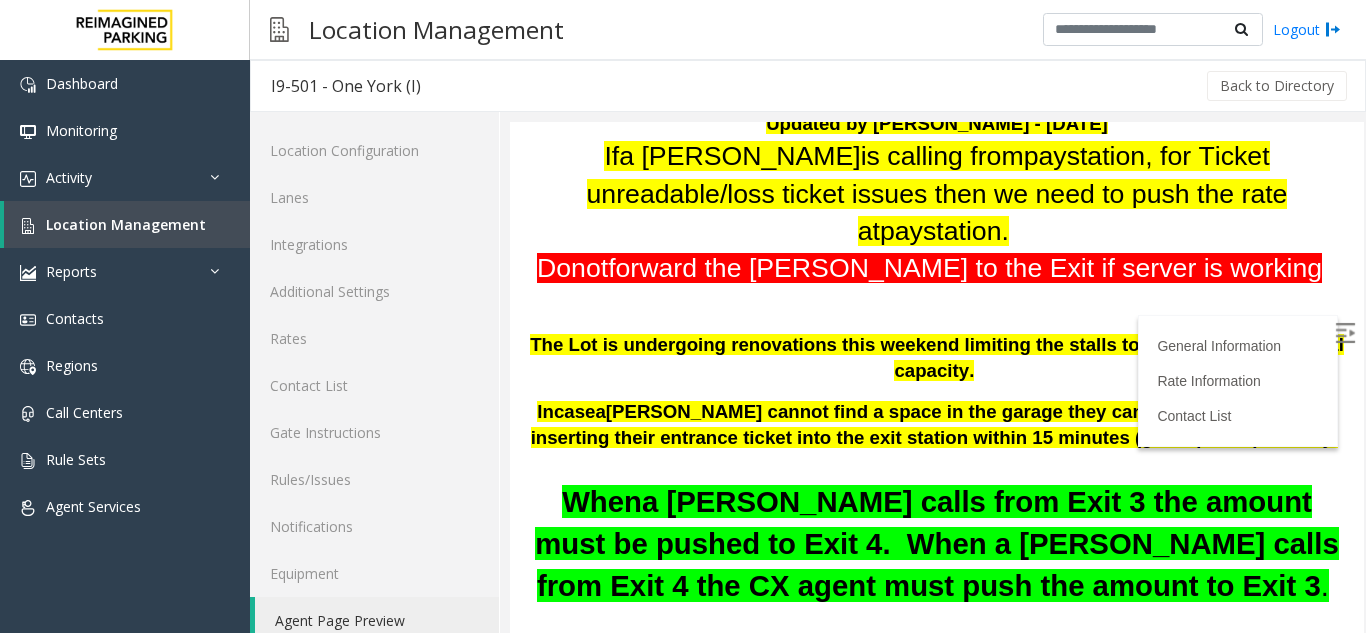 scroll, scrollTop: 200, scrollLeft: 0, axis: vertical 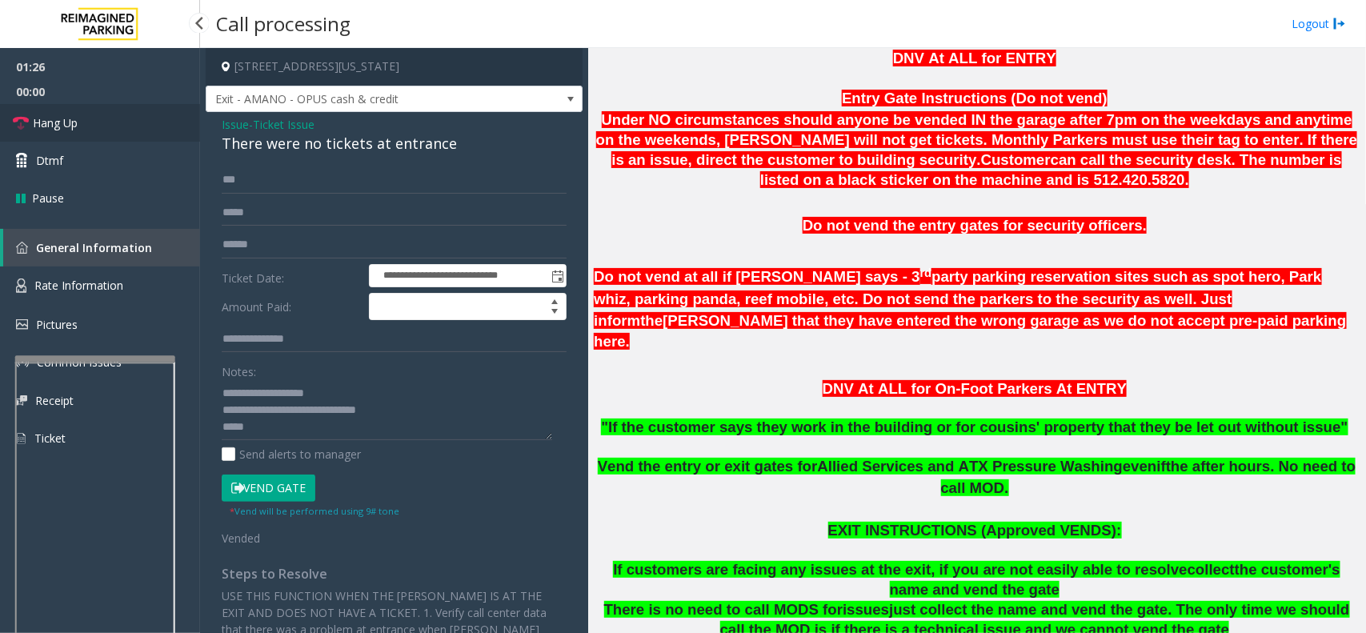 click on "Rates" 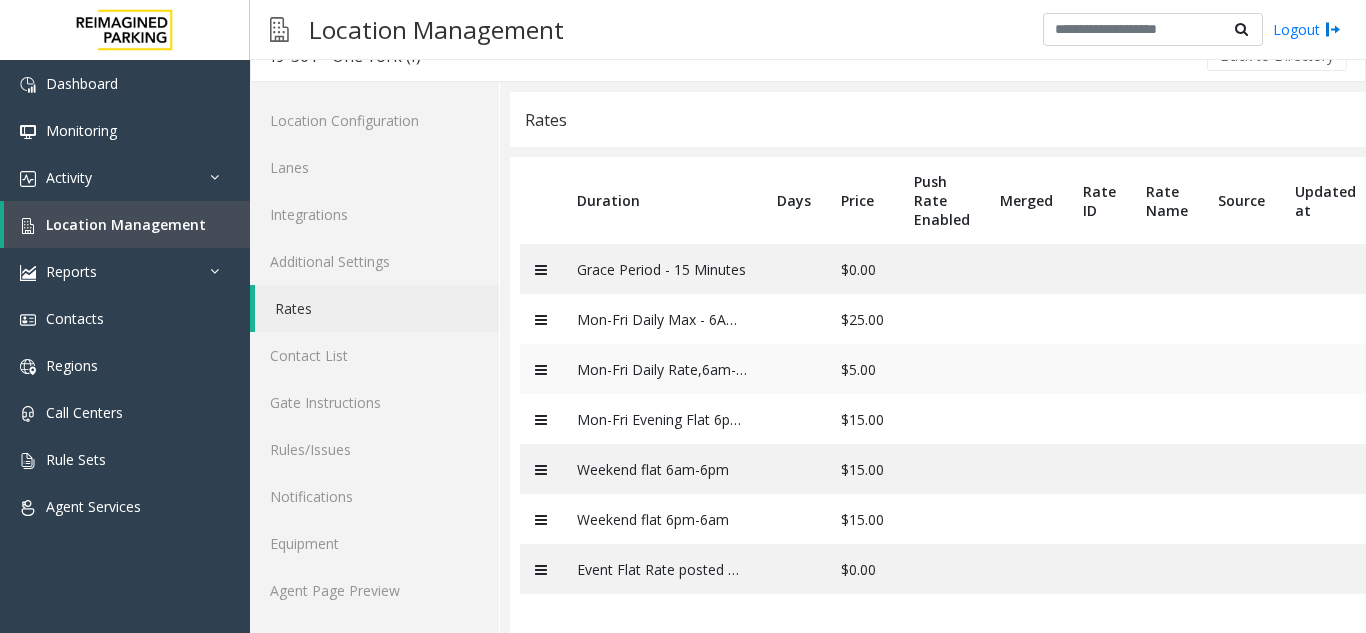 scroll, scrollTop: 46, scrollLeft: 0, axis: vertical 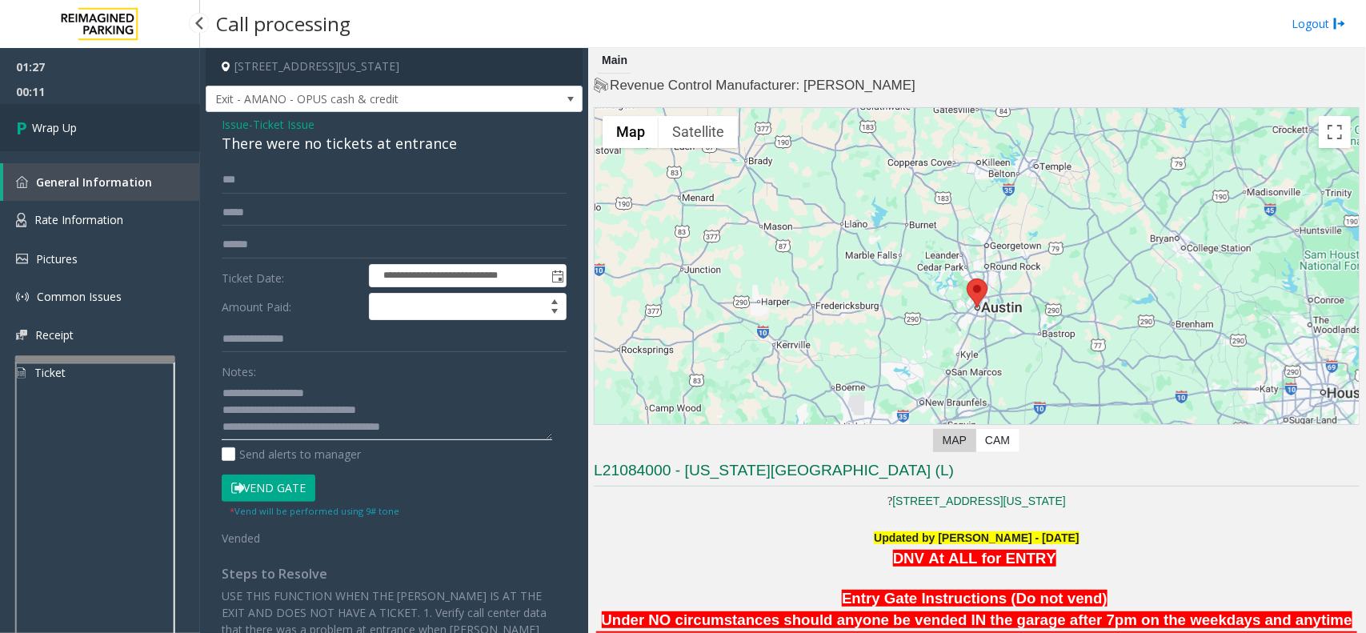 click on "Location Management" at bounding box center [127, 224] 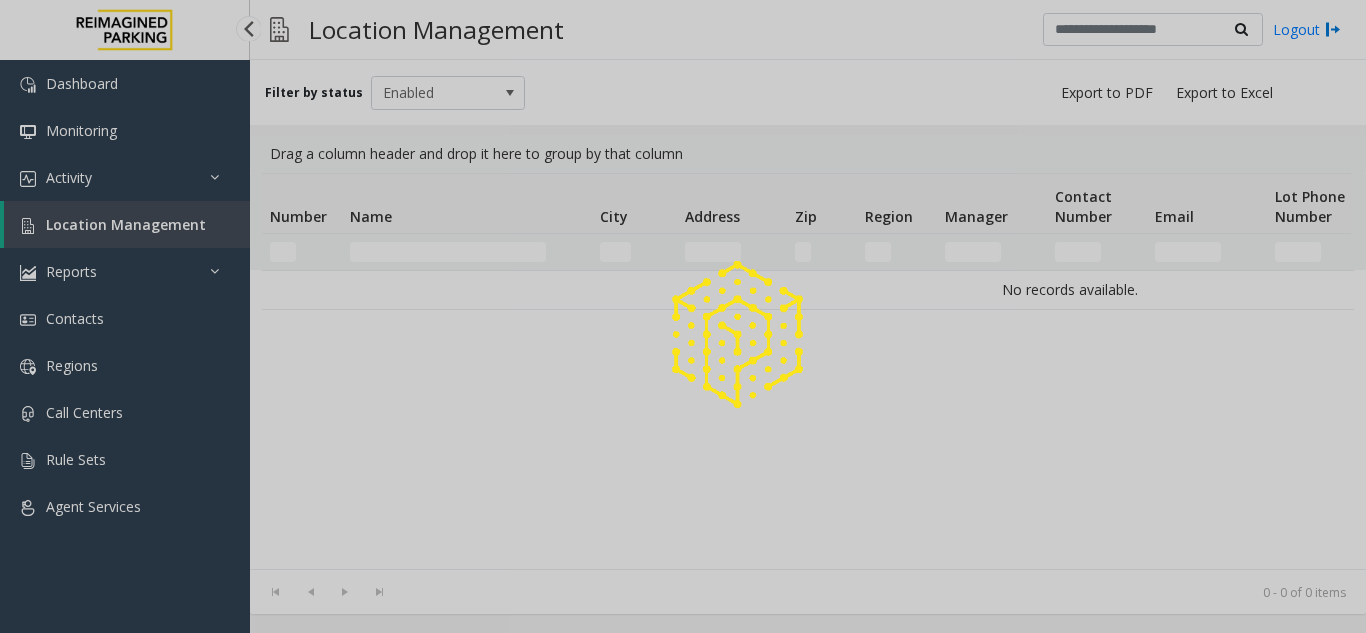 scroll, scrollTop: 0, scrollLeft: 0, axis: both 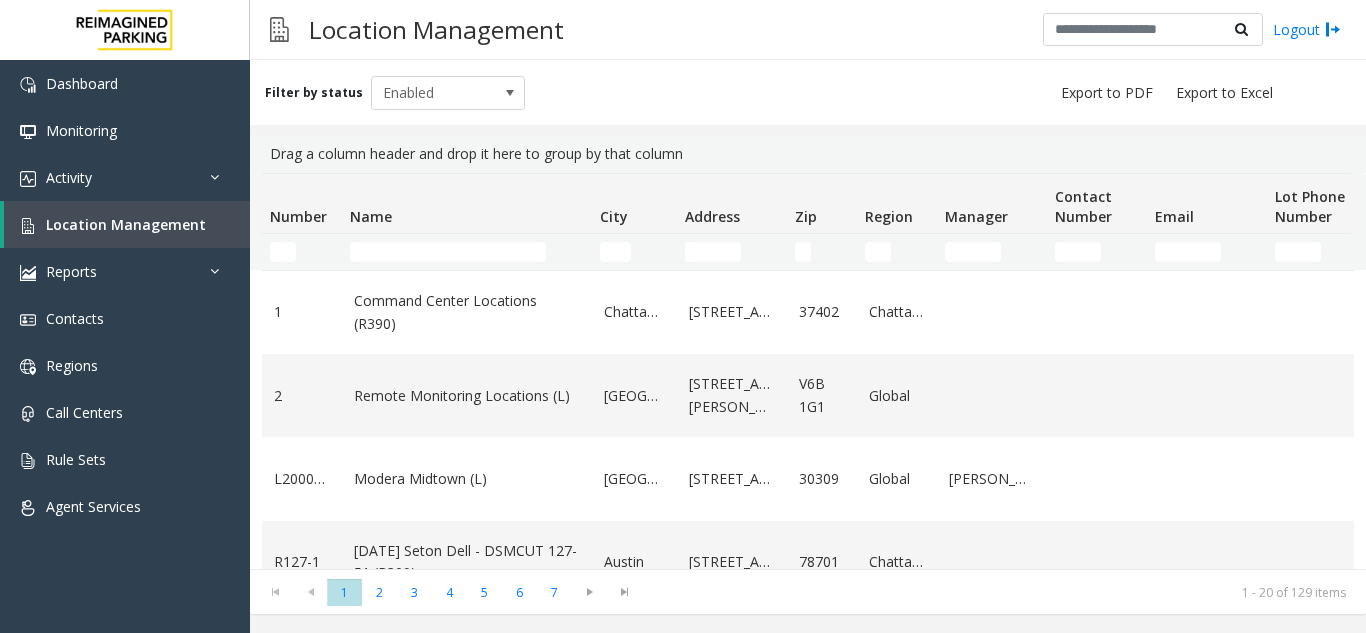 click 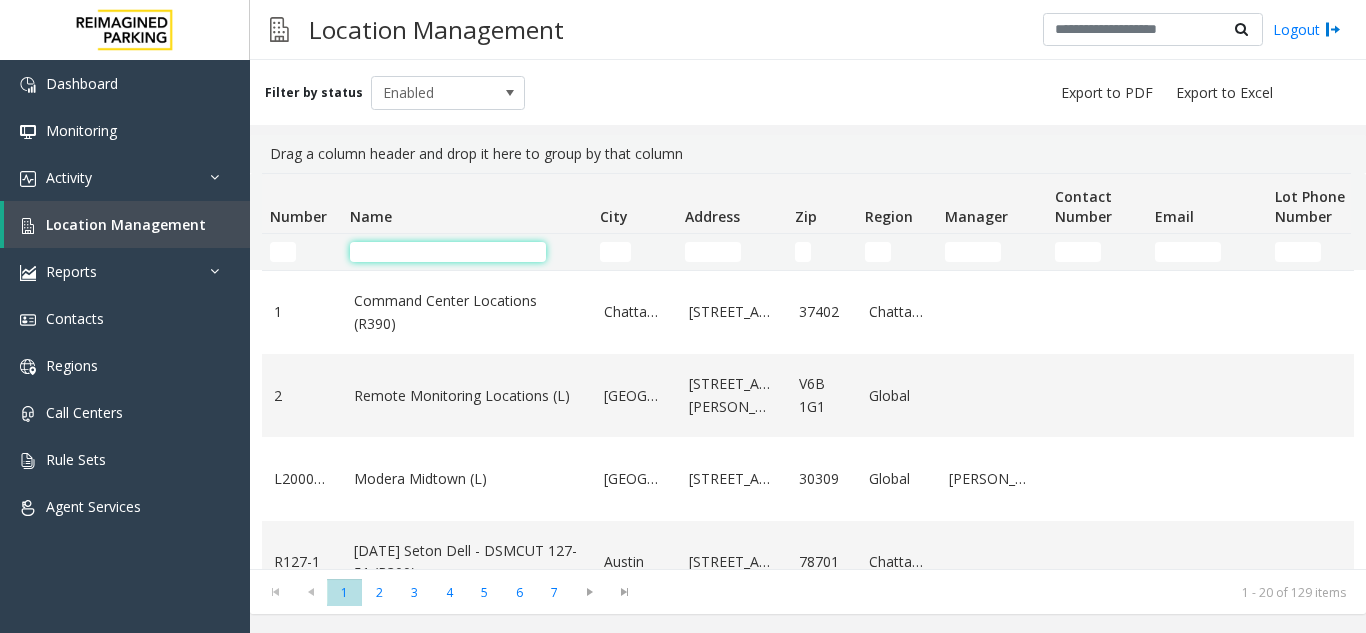 click 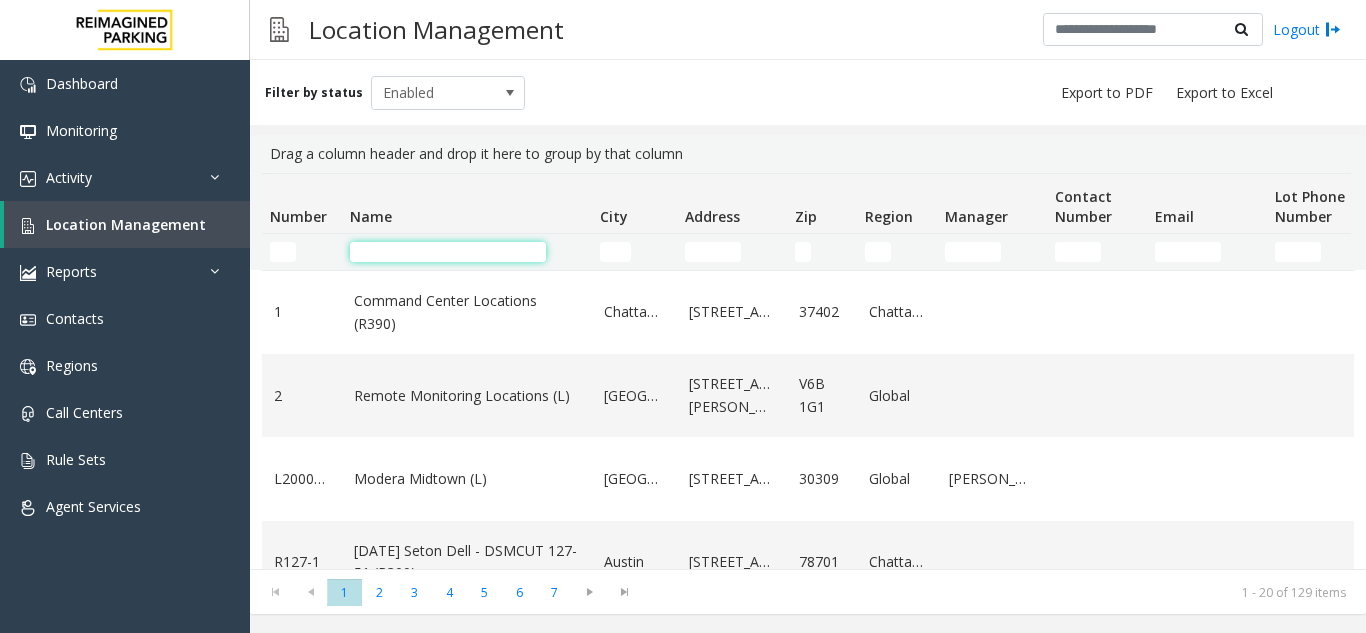 click on "Name" 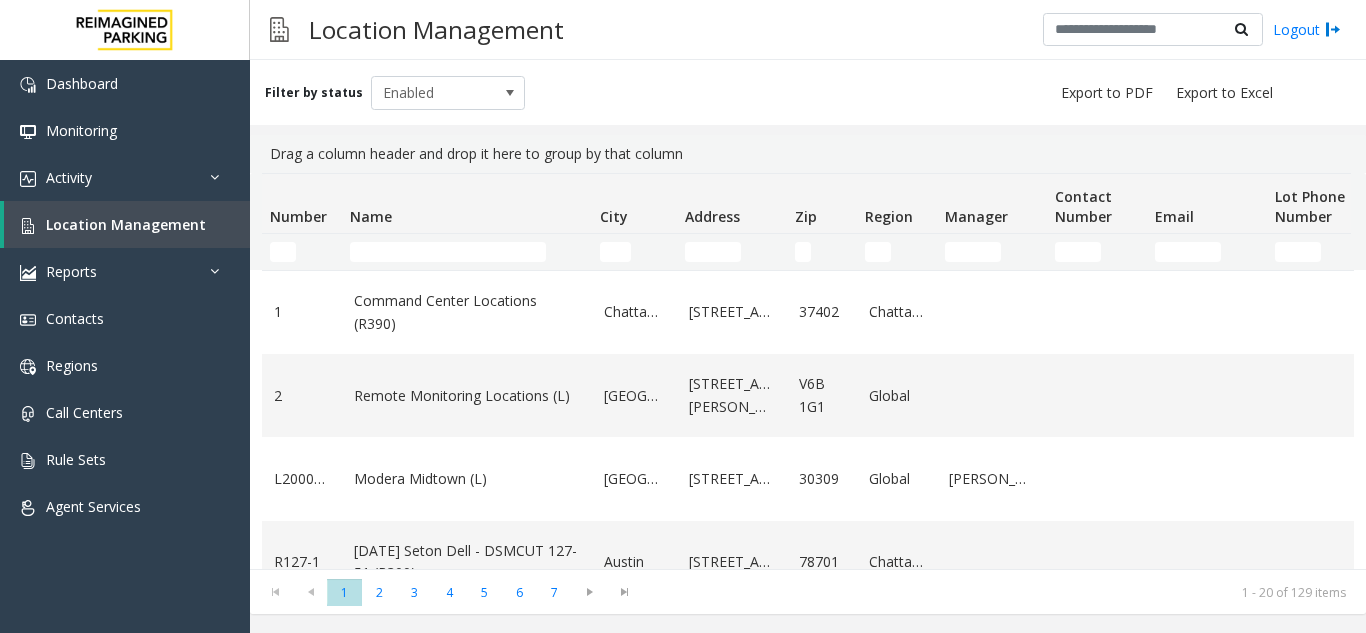 click 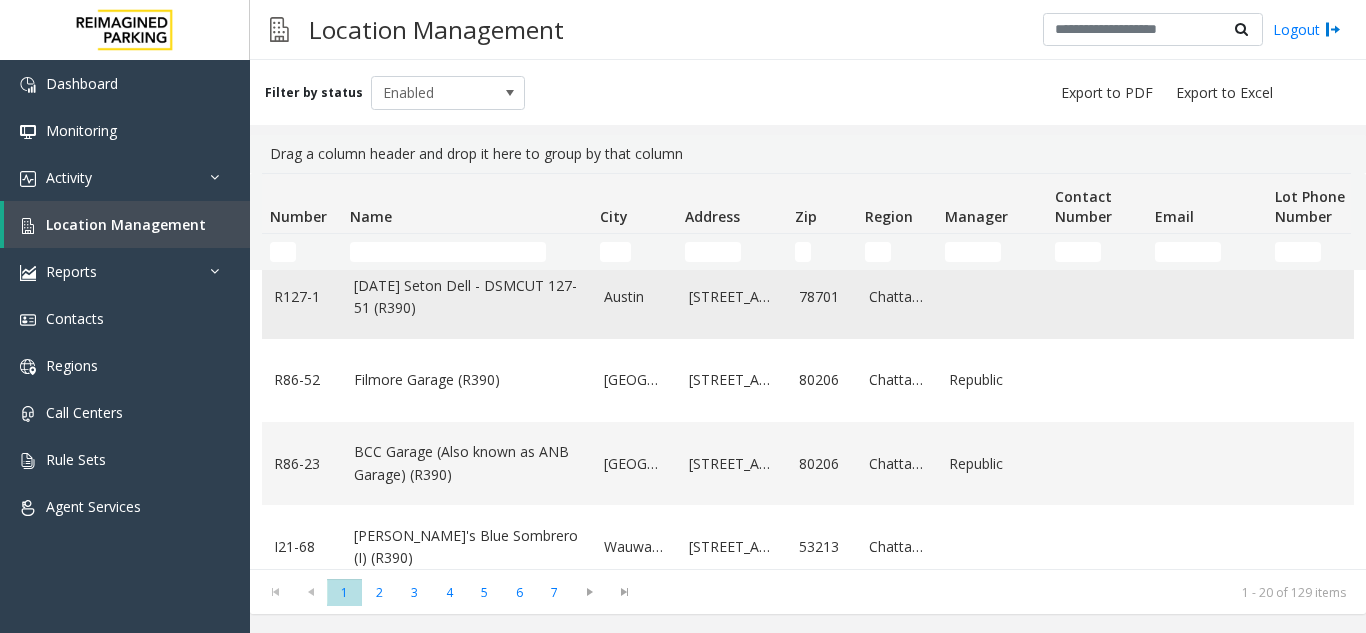 scroll, scrollTop: 300, scrollLeft: 0, axis: vertical 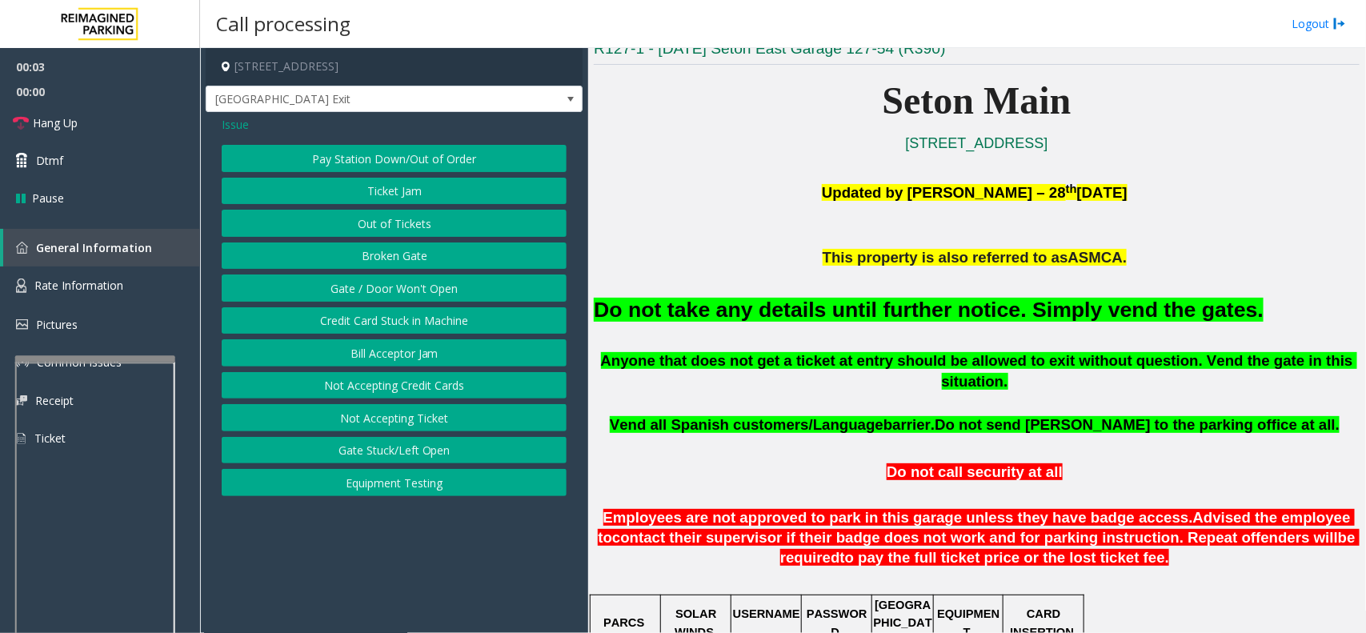 click on "Filmore Garage (R390)" 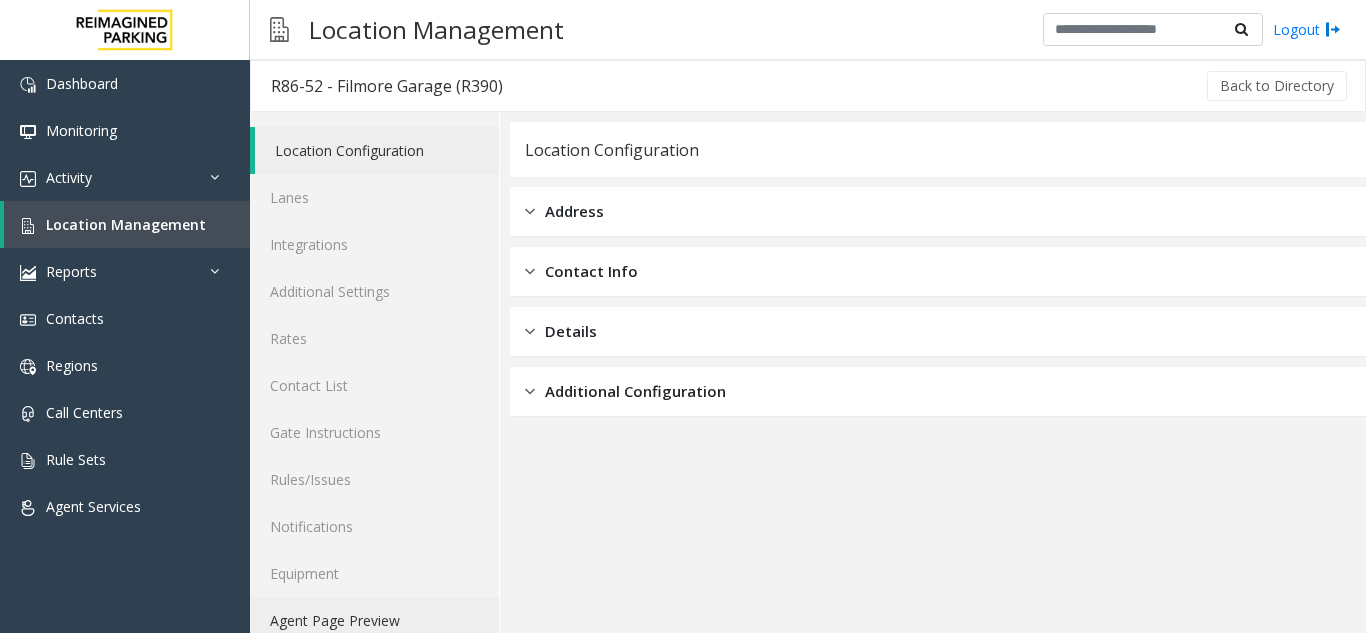 click on "Agent Page Preview" 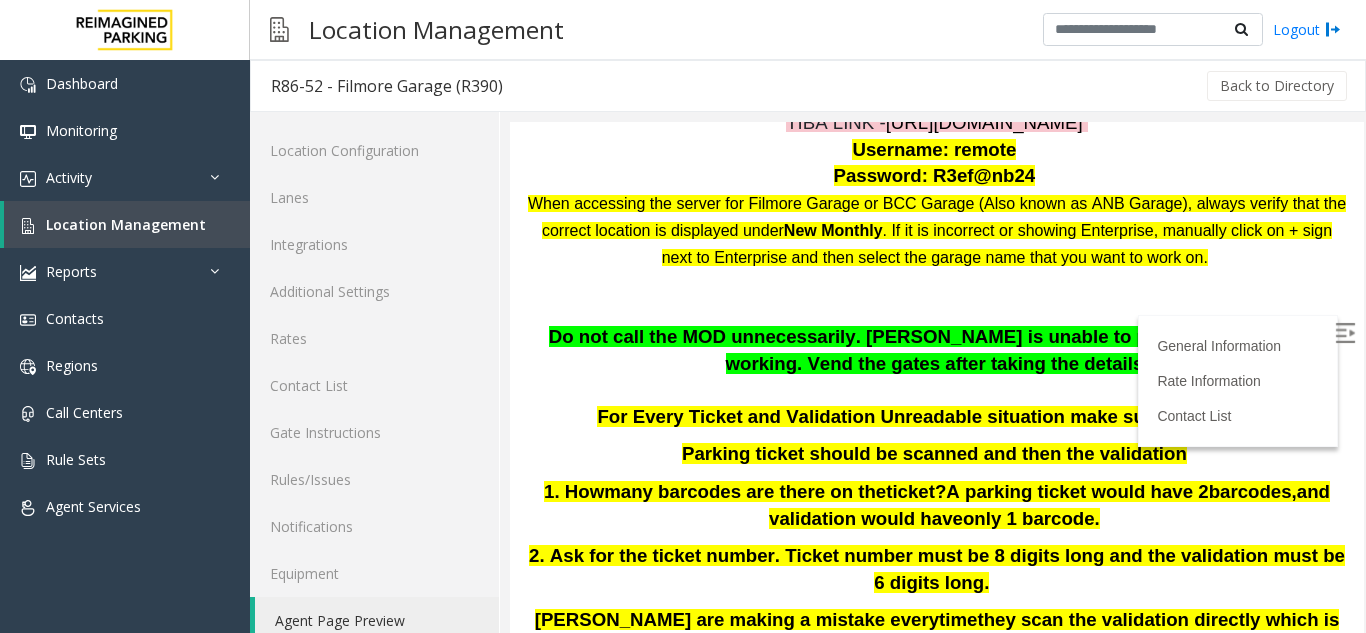 scroll, scrollTop: 200, scrollLeft: 0, axis: vertical 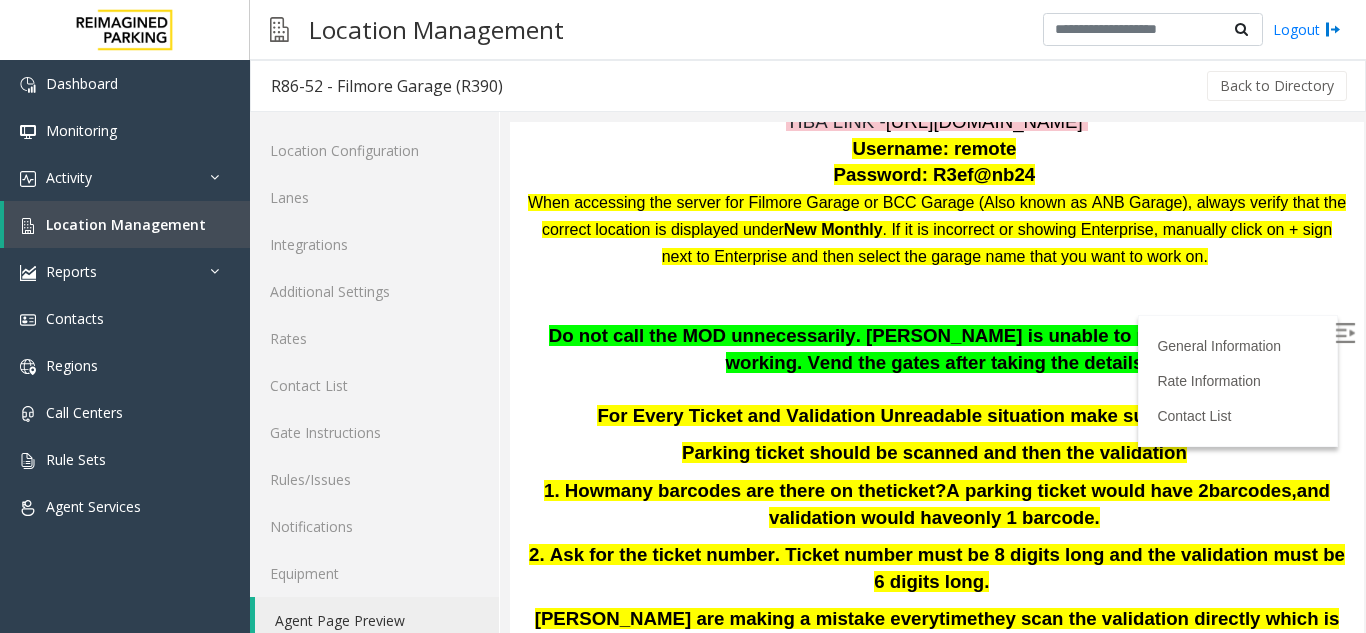 click at bounding box center (1345, 333) 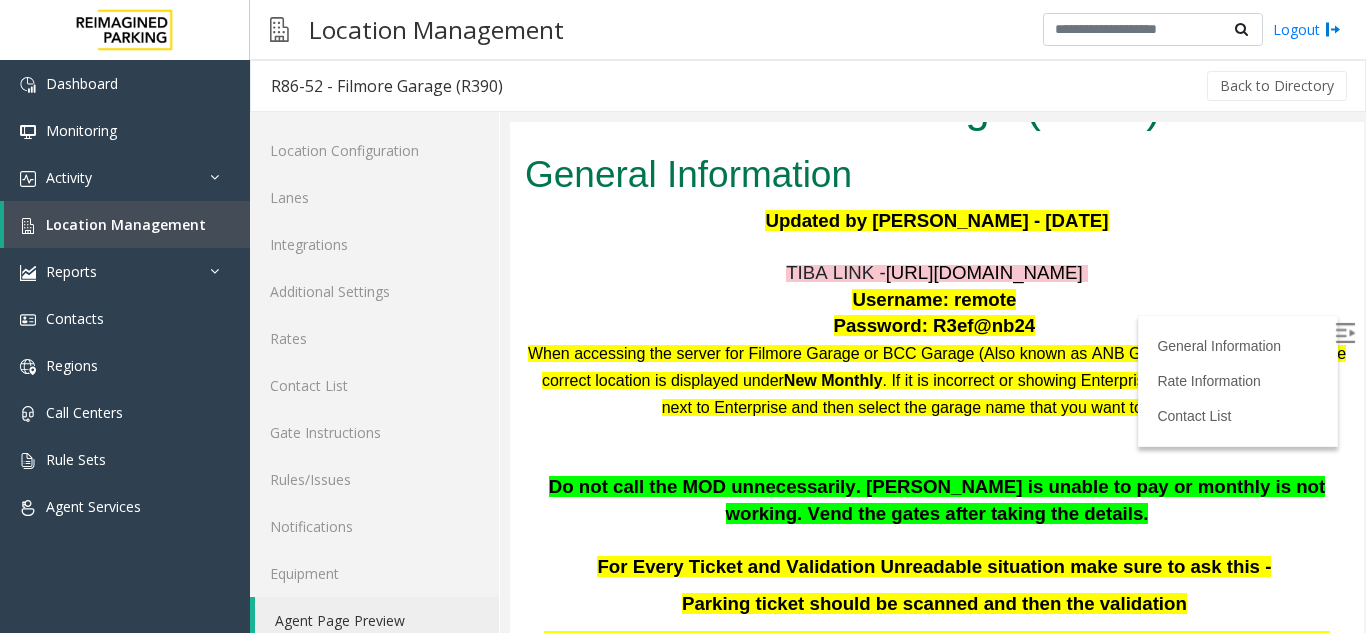 scroll, scrollTop: 0, scrollLeft: 0, axis: both 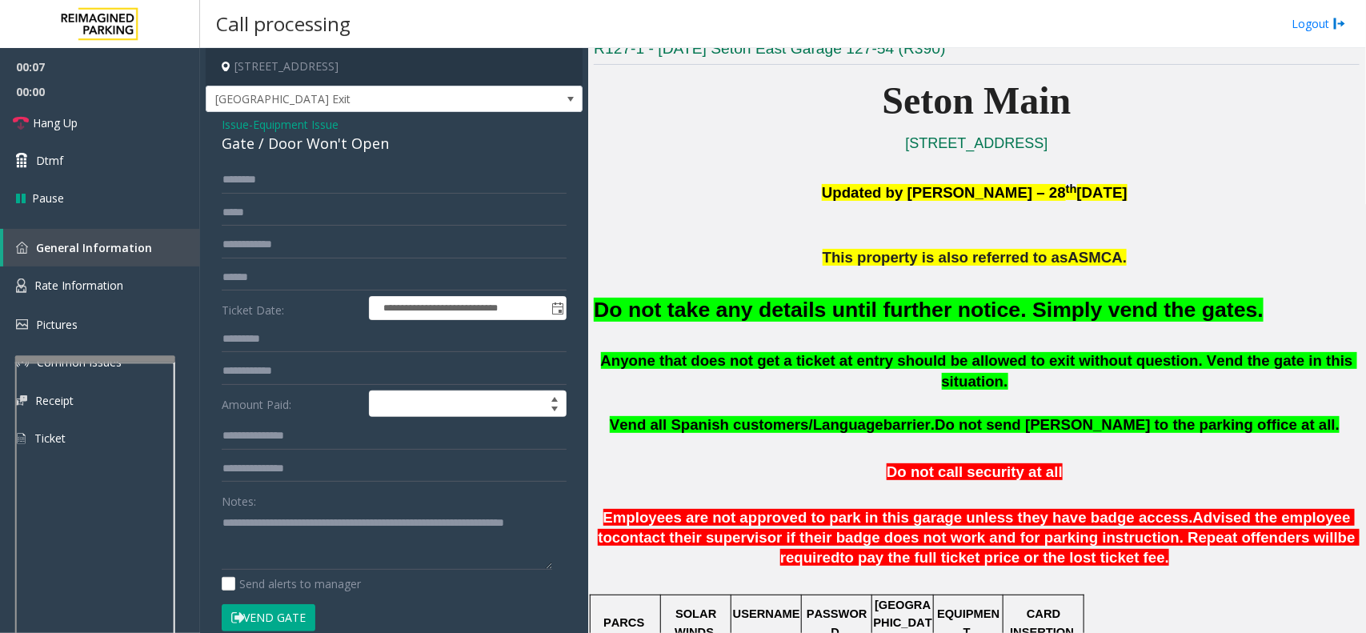 click on "Location Management" at bounding box center (127, 224) 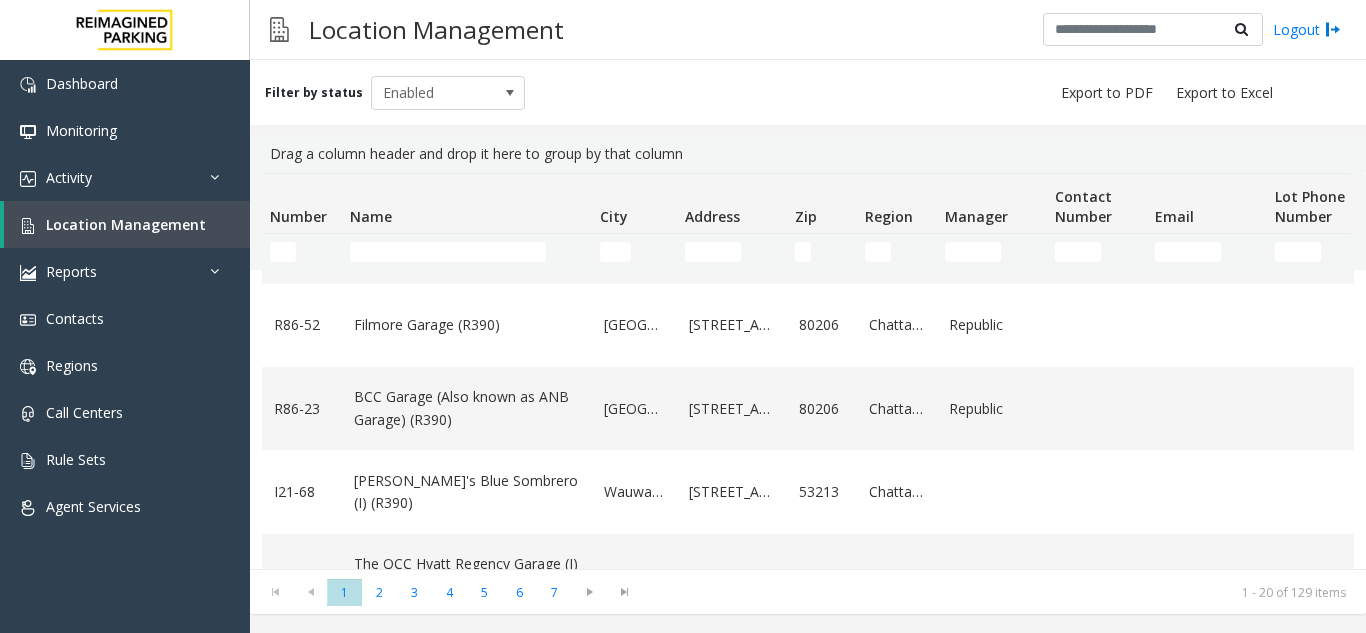 scroll, scrollTop: 500, scrollLeft: 0, axis: vertical 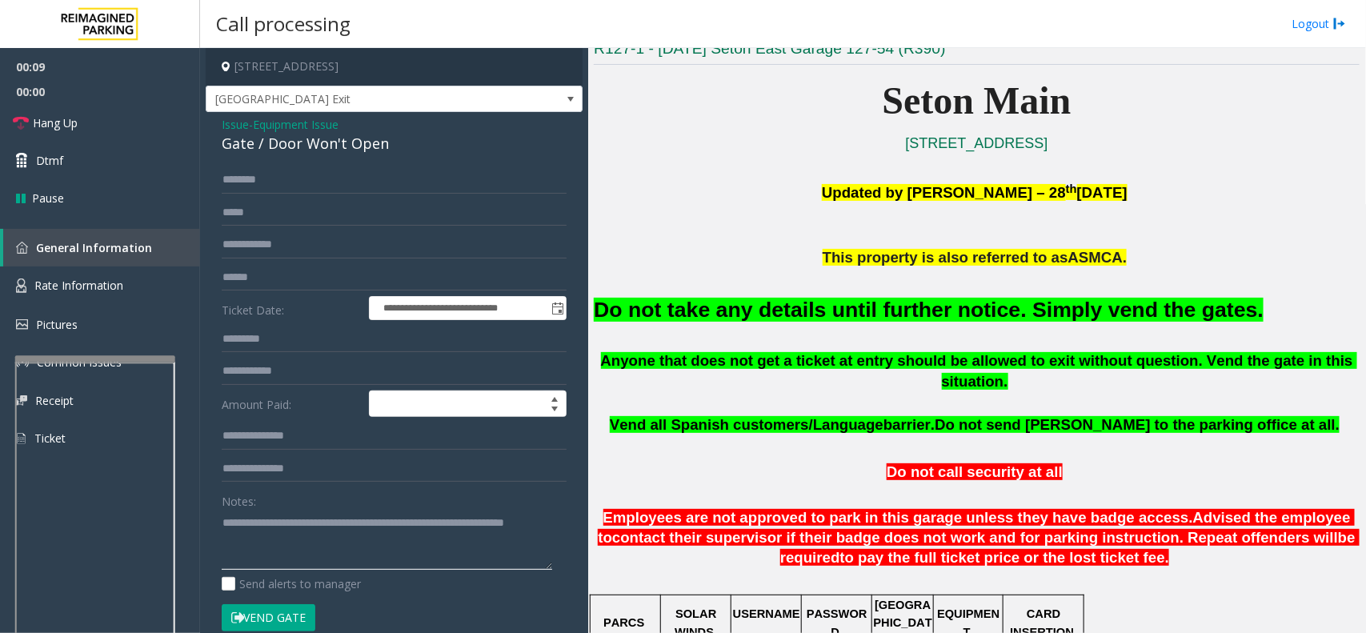 click on "Wauwatosa" 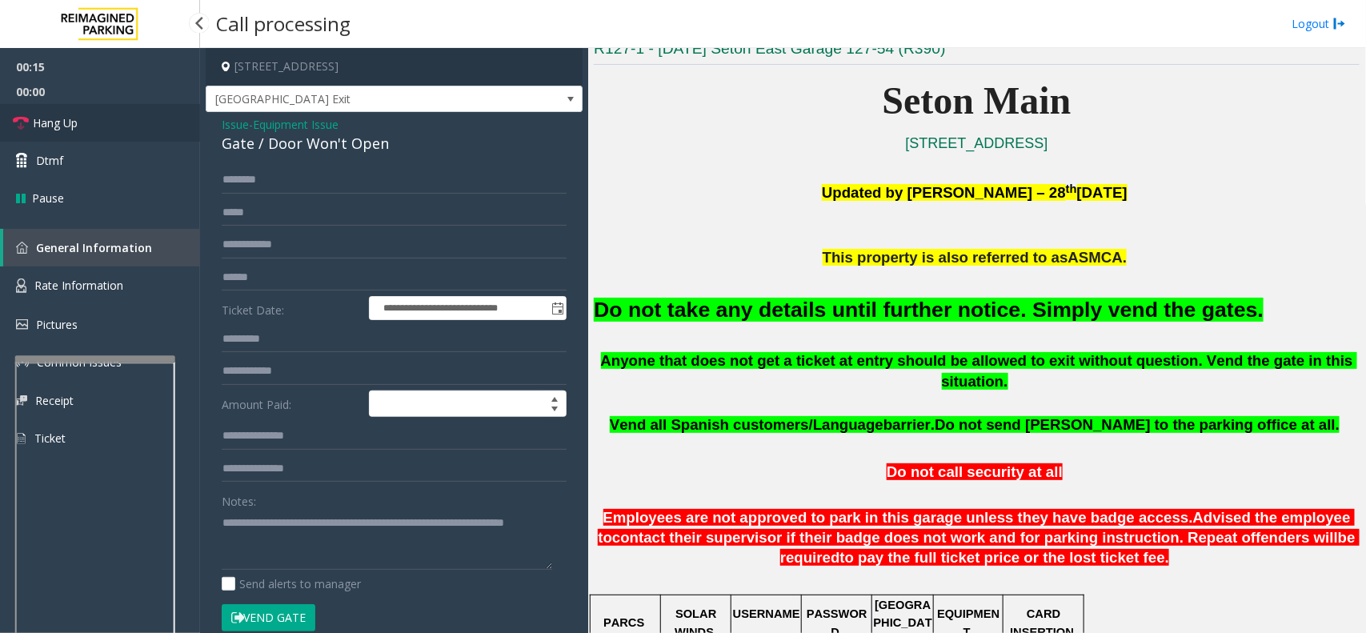 click on "Agent Page Preview" 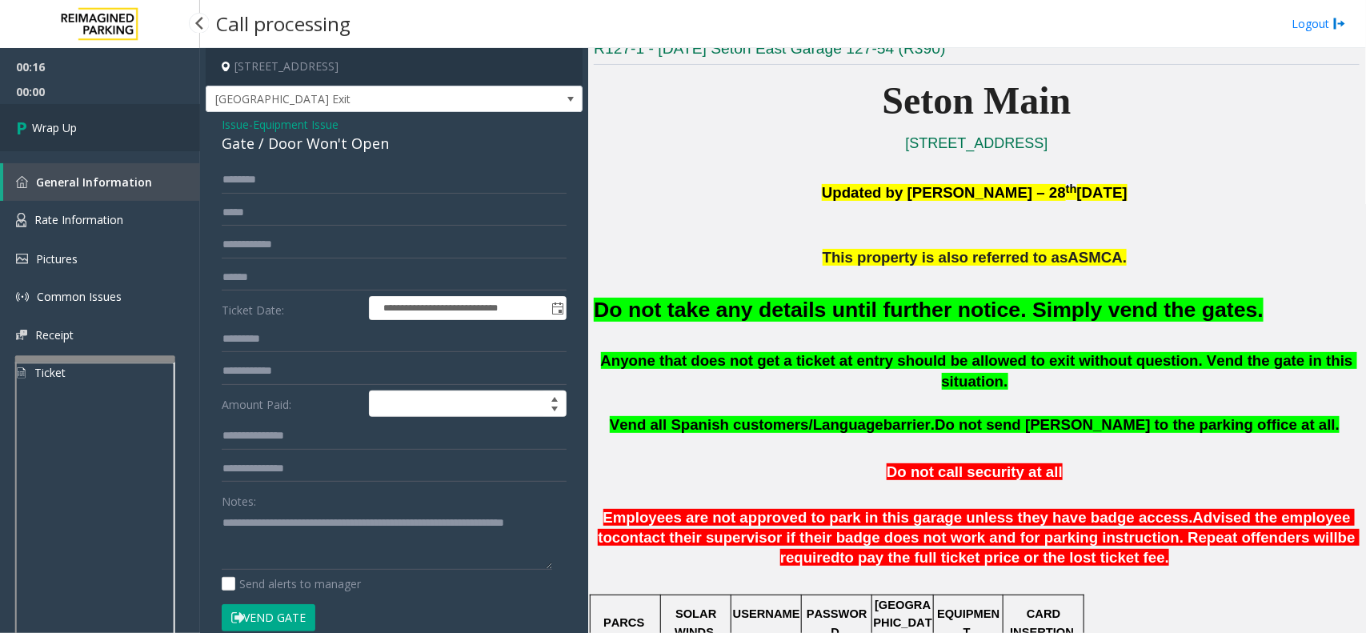 scroll, scrollTop: 100, scrollLeft: 0, axis: vertical 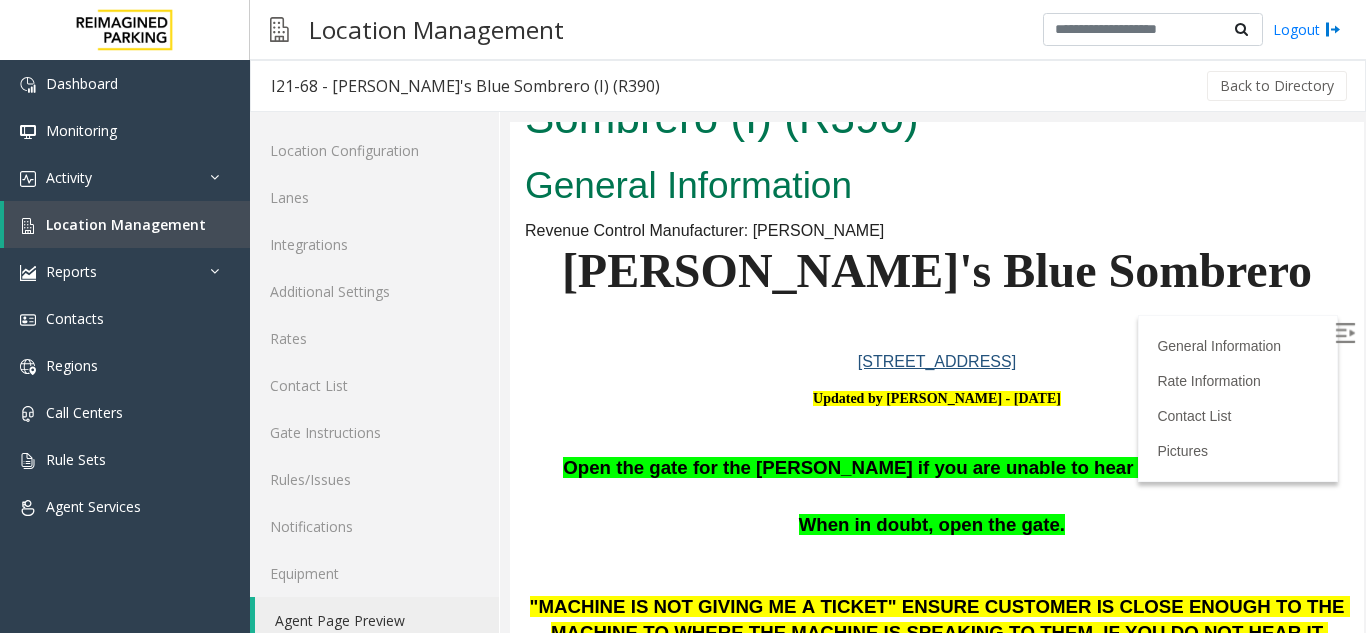 click at bounding box center [1345, 333] 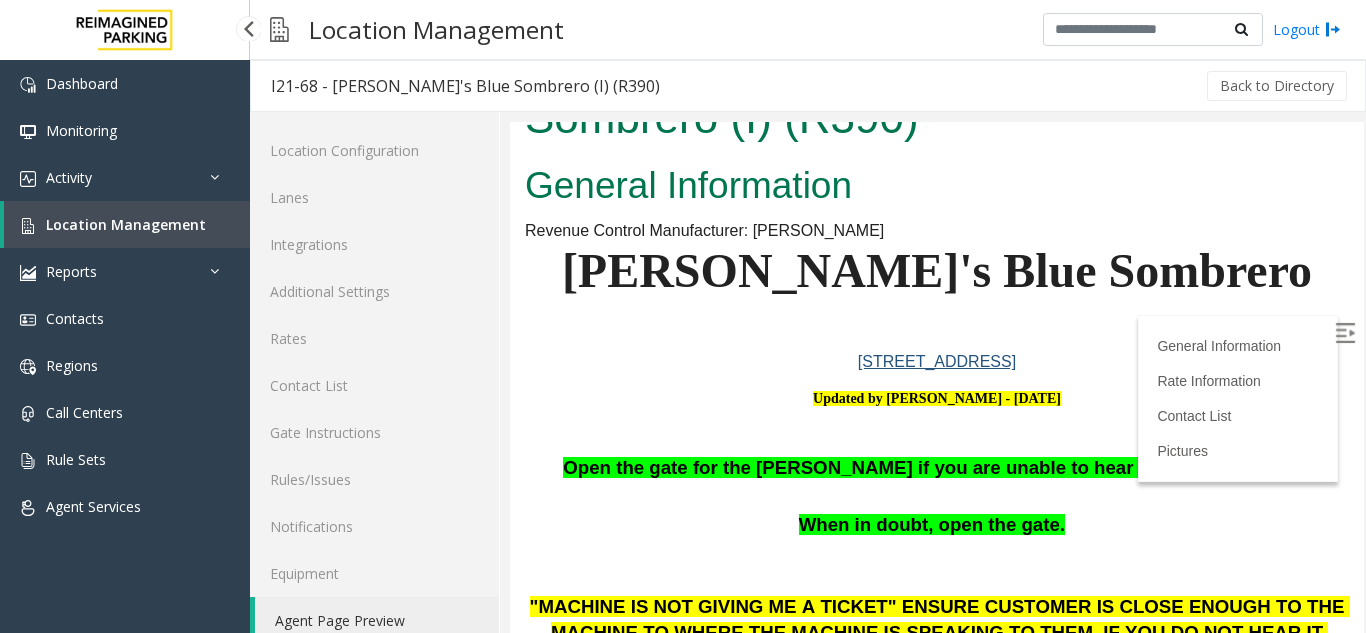 click on "Location Management" at bounding box center (126, 224) 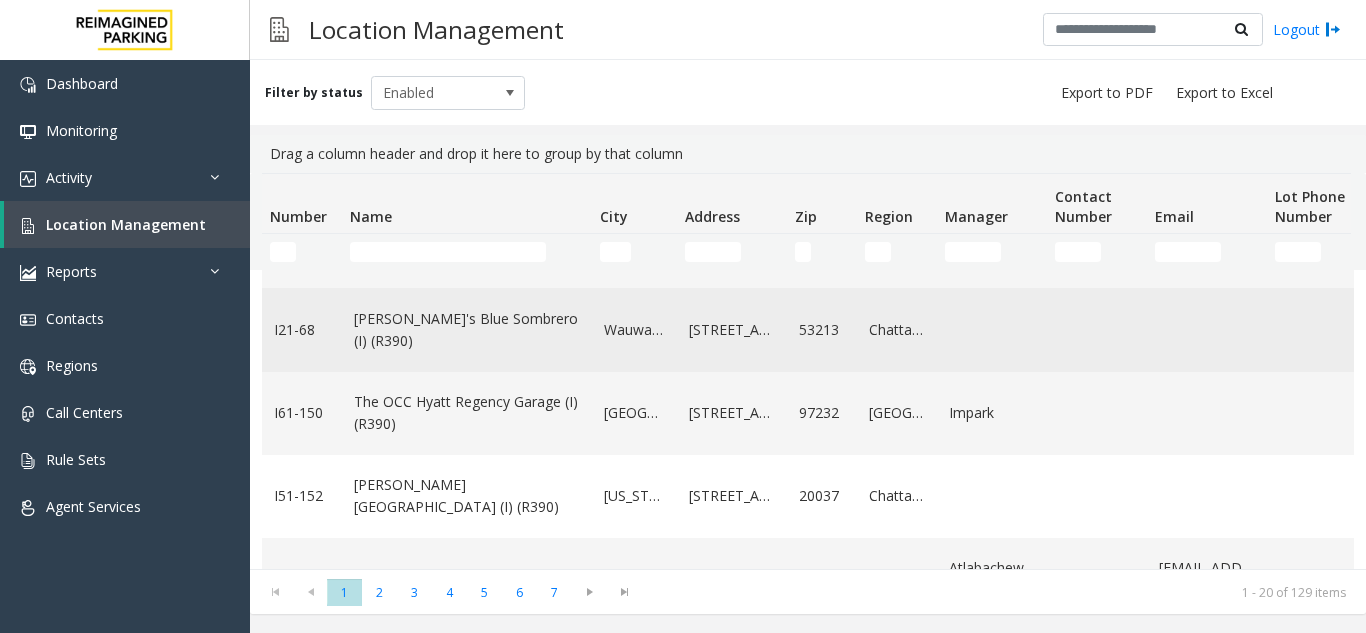 scroll, scrollTop: 500, scrollLeft: 0, axis: vertical 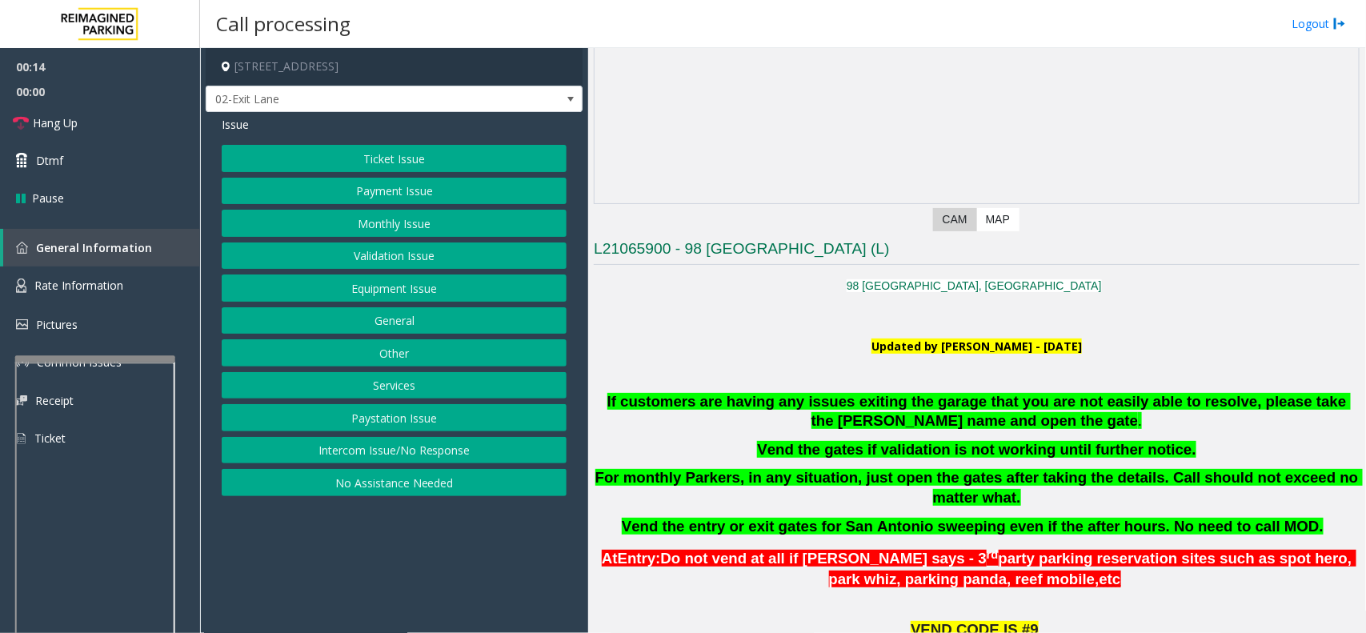 click on "[PERSON_NAME][GEOGRAPHIC_DATA] (I) (R390)" 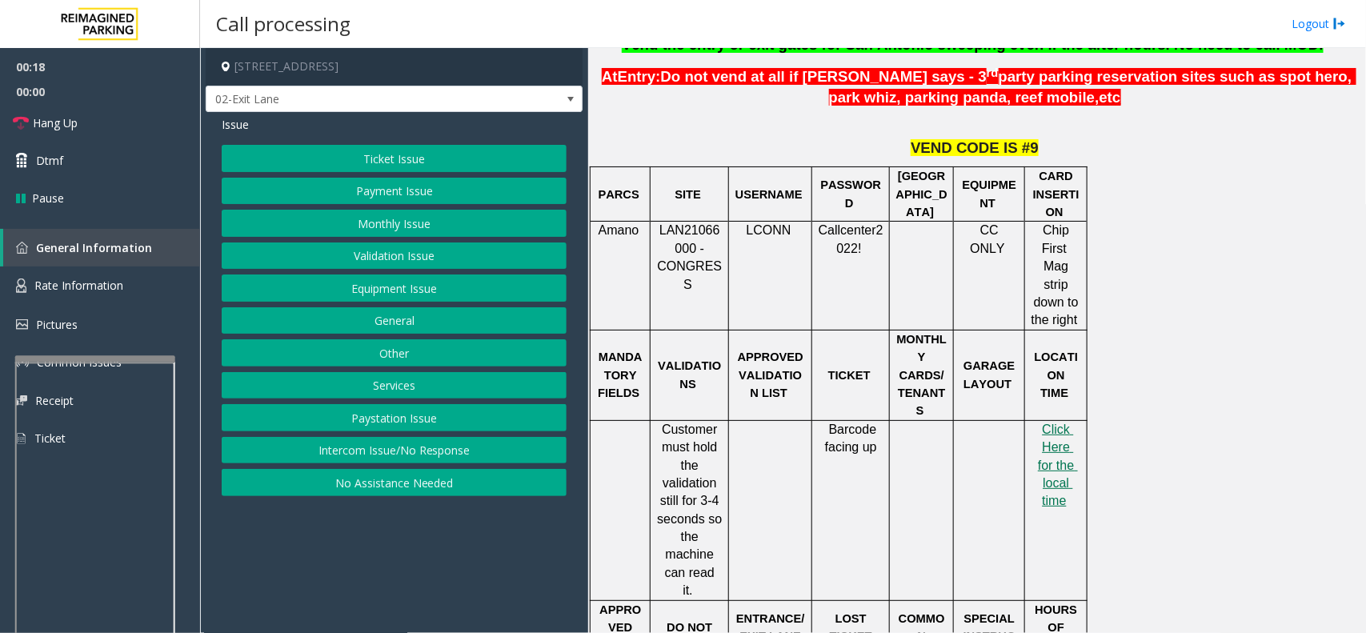 click on "Agent Page Preview" 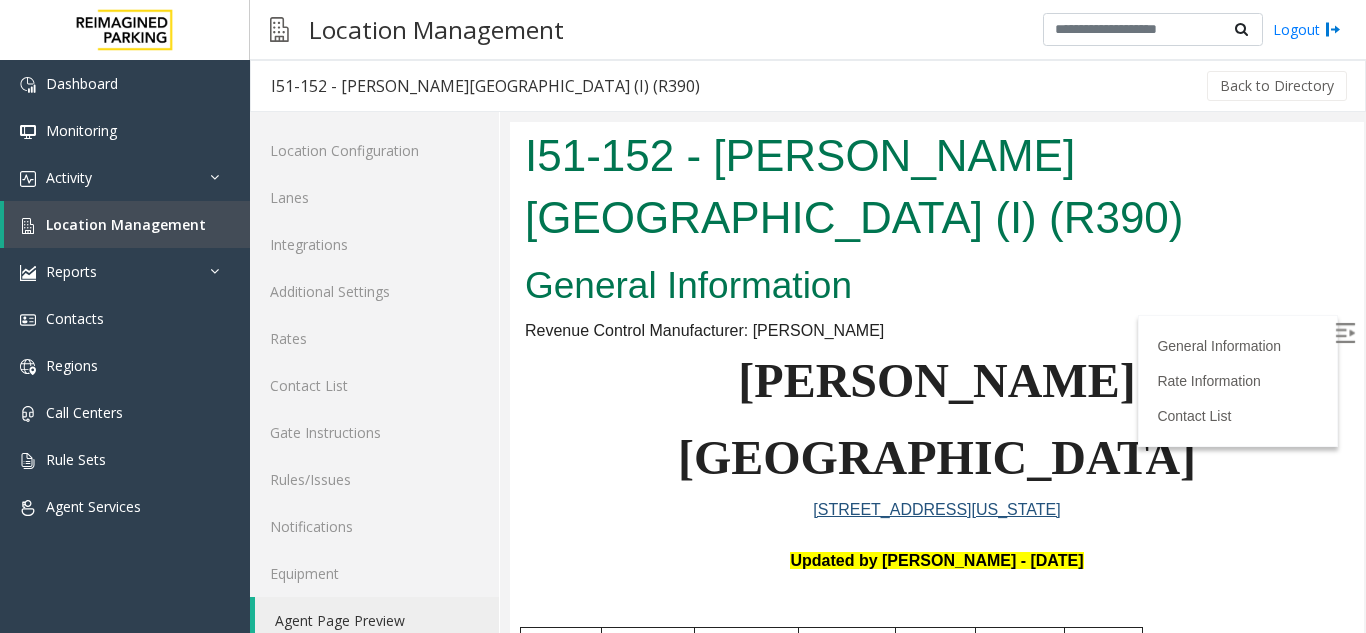 scroll, scrollTop: 100, scrollLeft: 0, axis: vertical 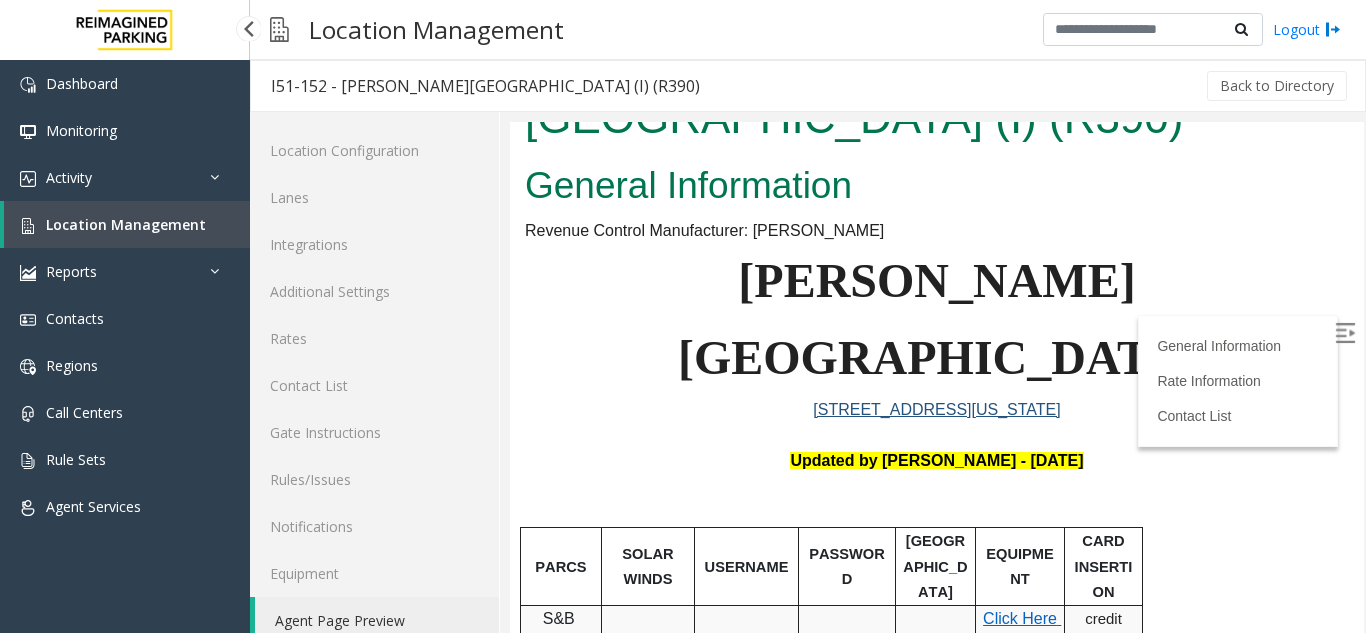 click on "Location Management" at bounding box center [126, 224] 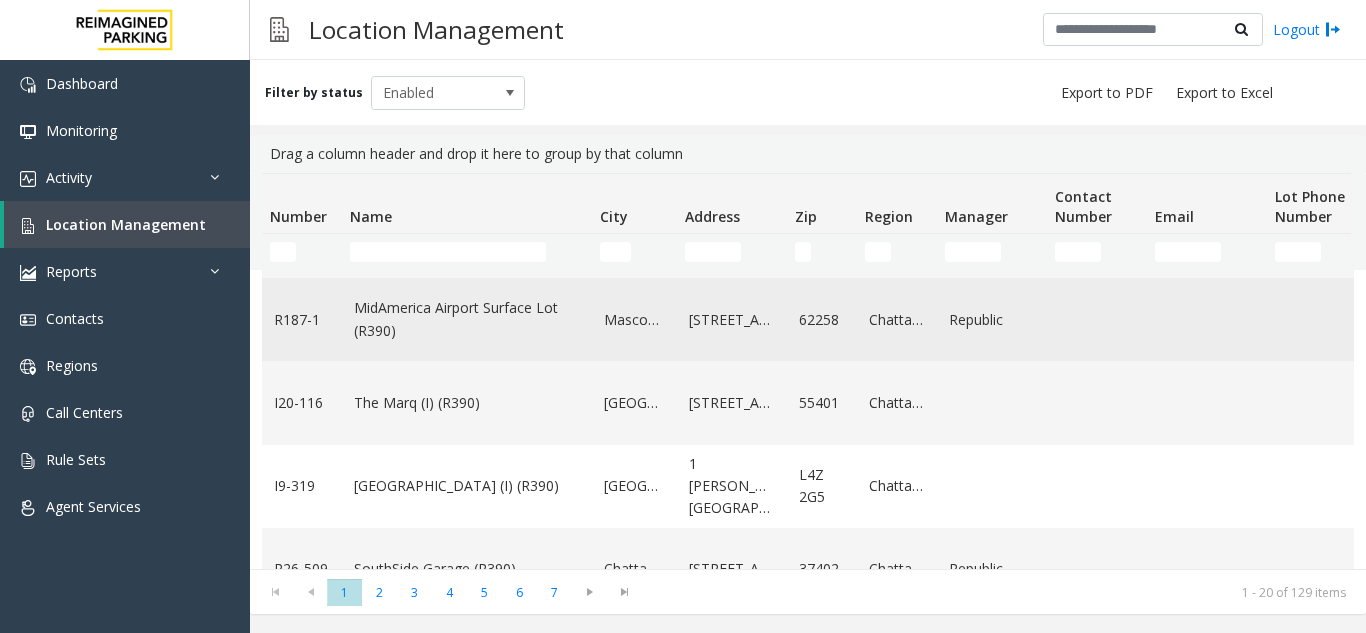 scroll, scrollTop: 800, scrollLeft: 0, axis: vertical 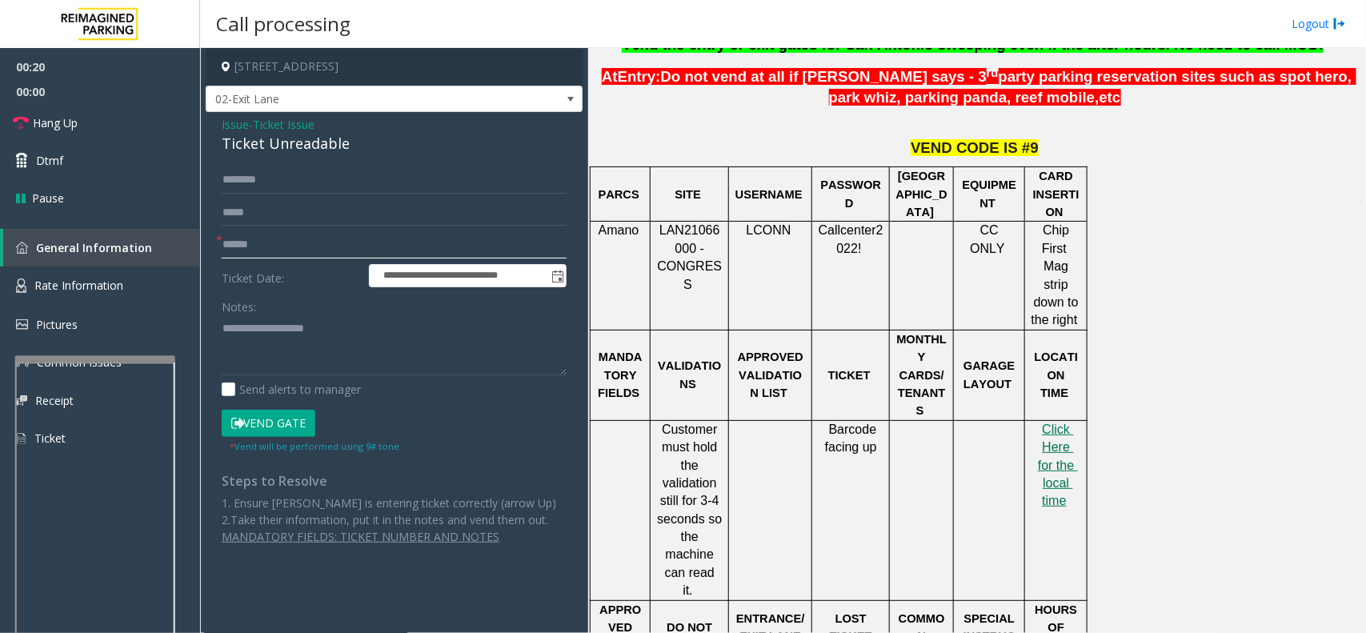 click on "[STREET_ADDRESS]" 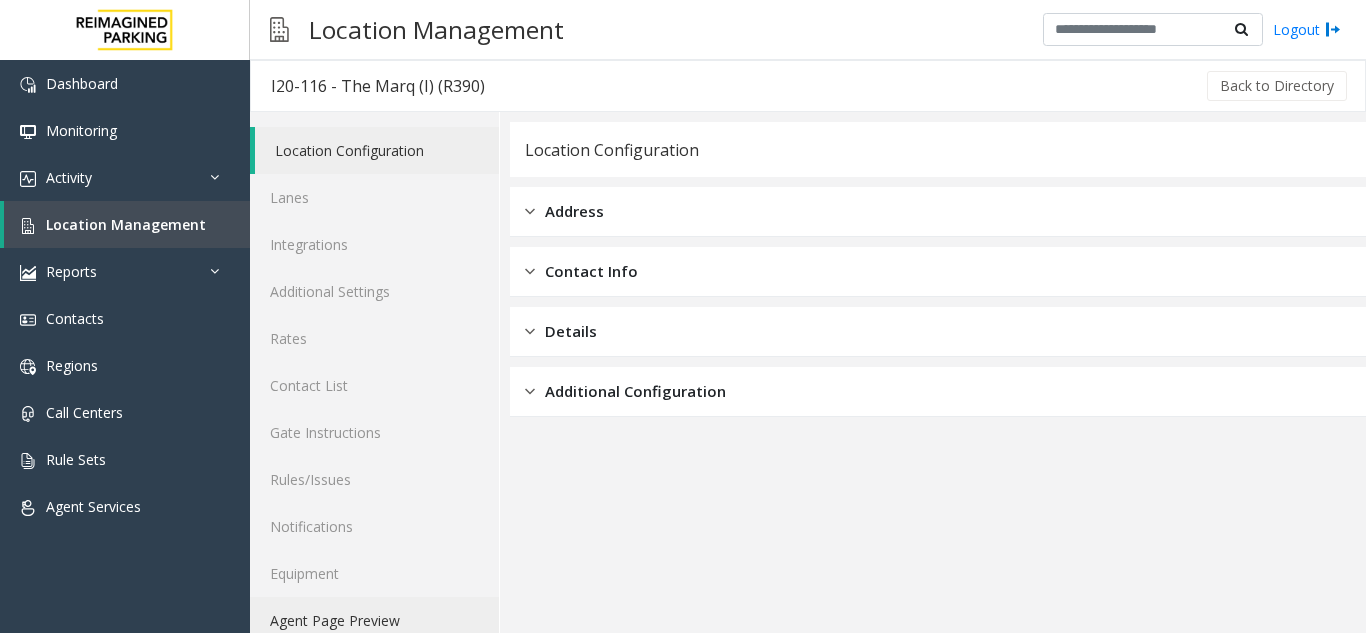 click on "Agent Page Preview" 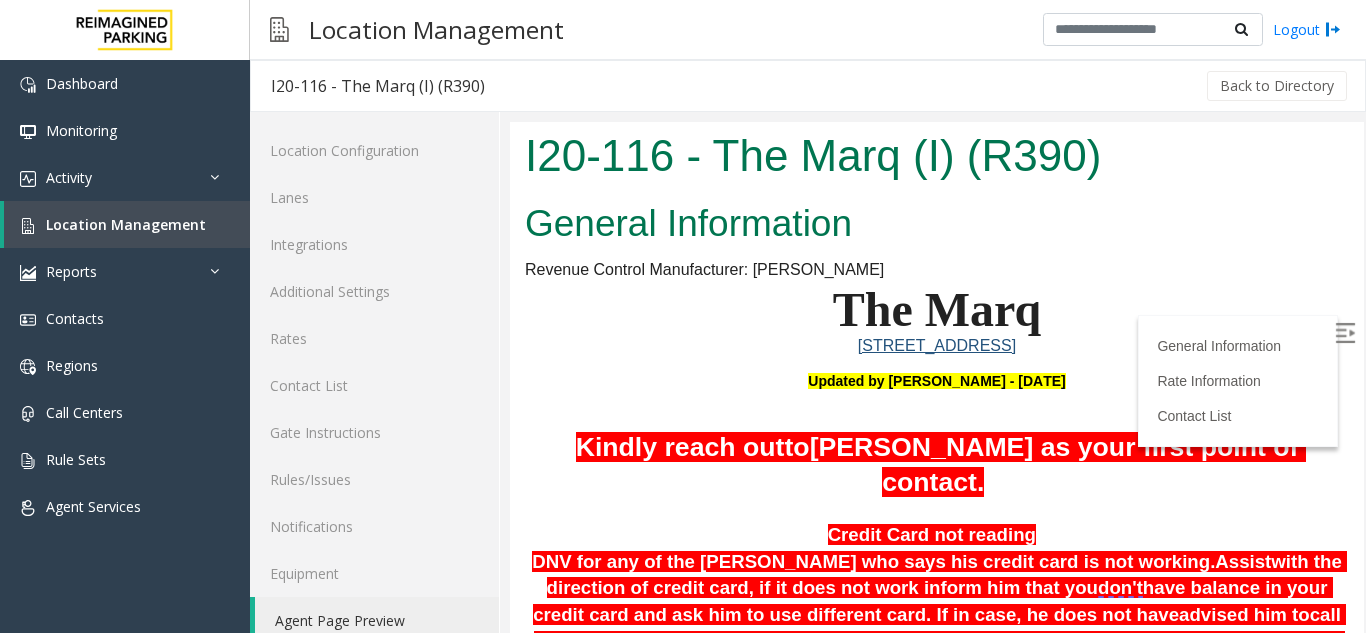 scroll, scrollTop: 0, scrollLeft: 0, axis: both 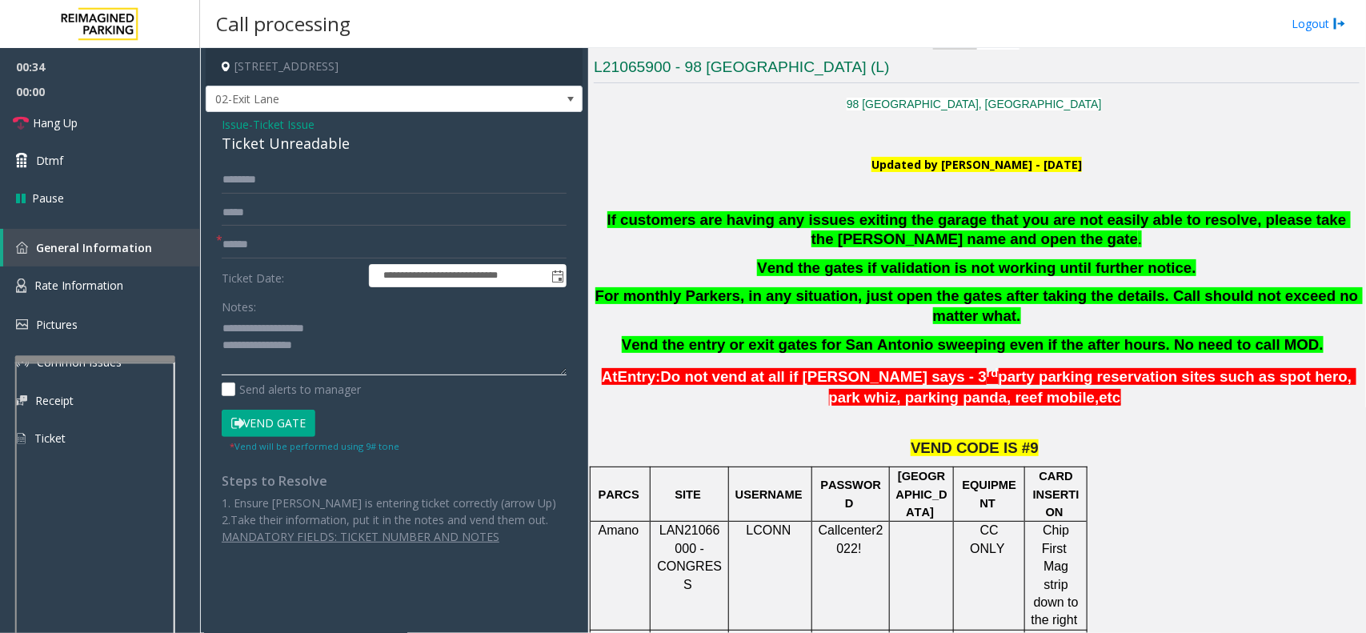 click on "Location Management" at bounding box center (126, 224) 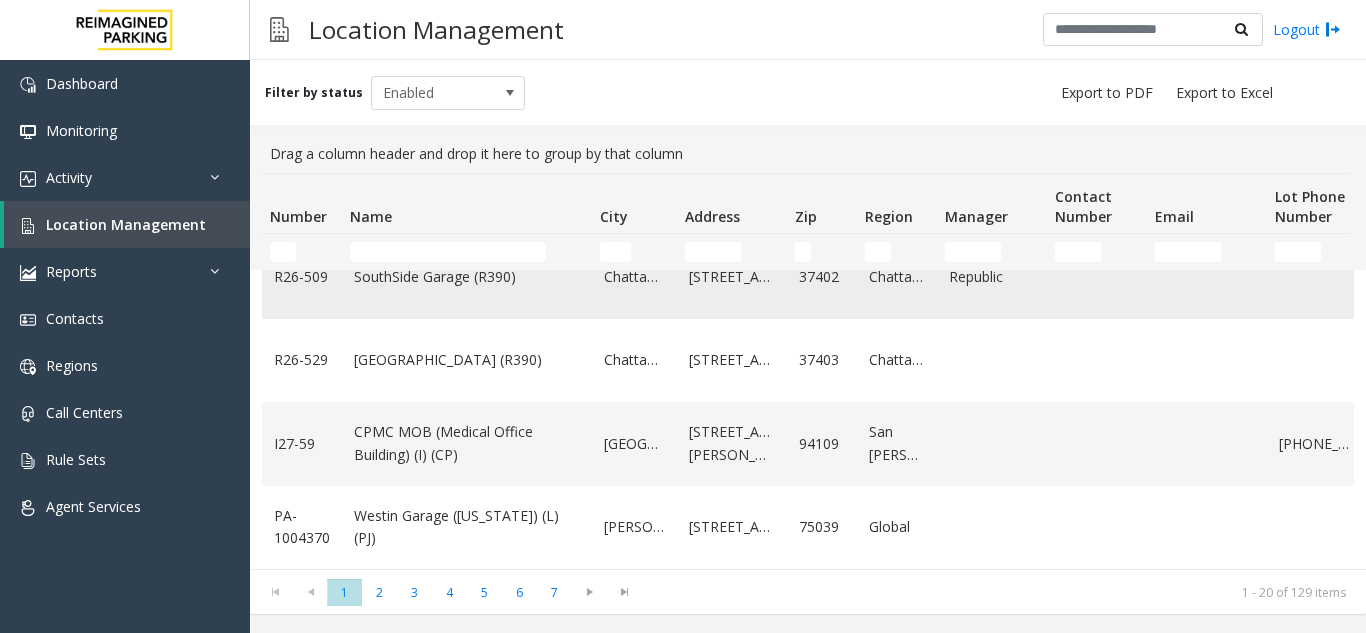 scroll, scrollTop: 1082, scrollLeft: 0, axis: vertical 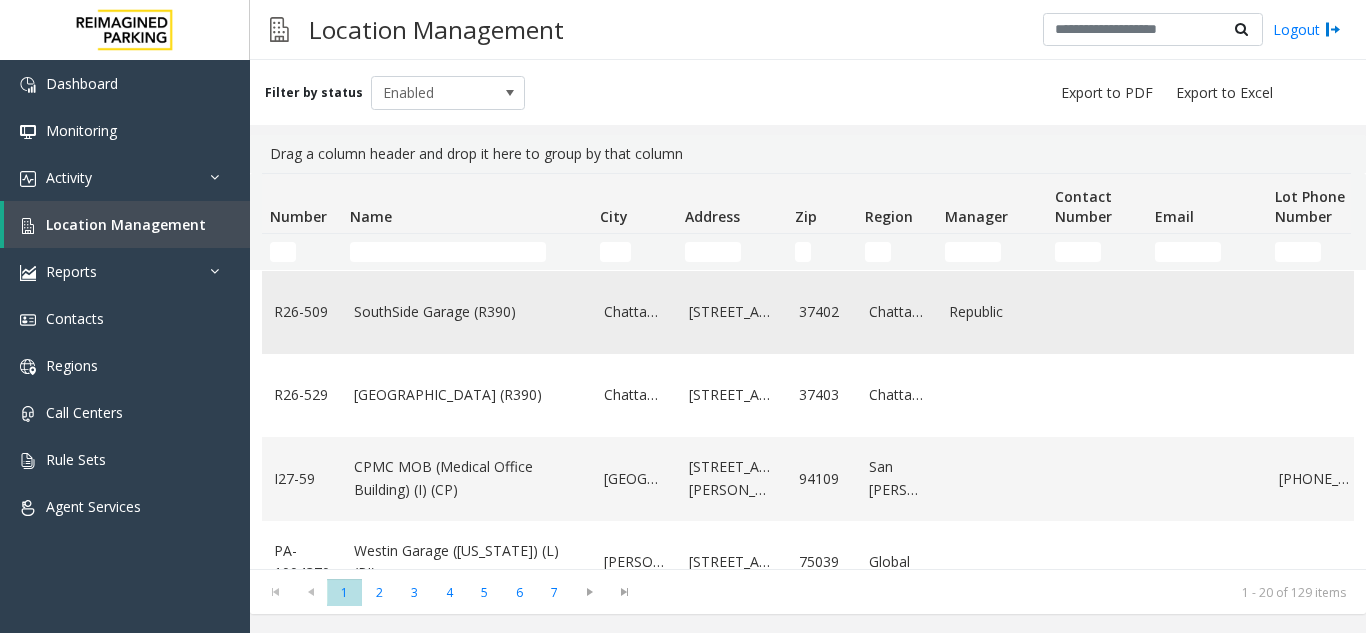 click on "SouthSide Garage (R390)" 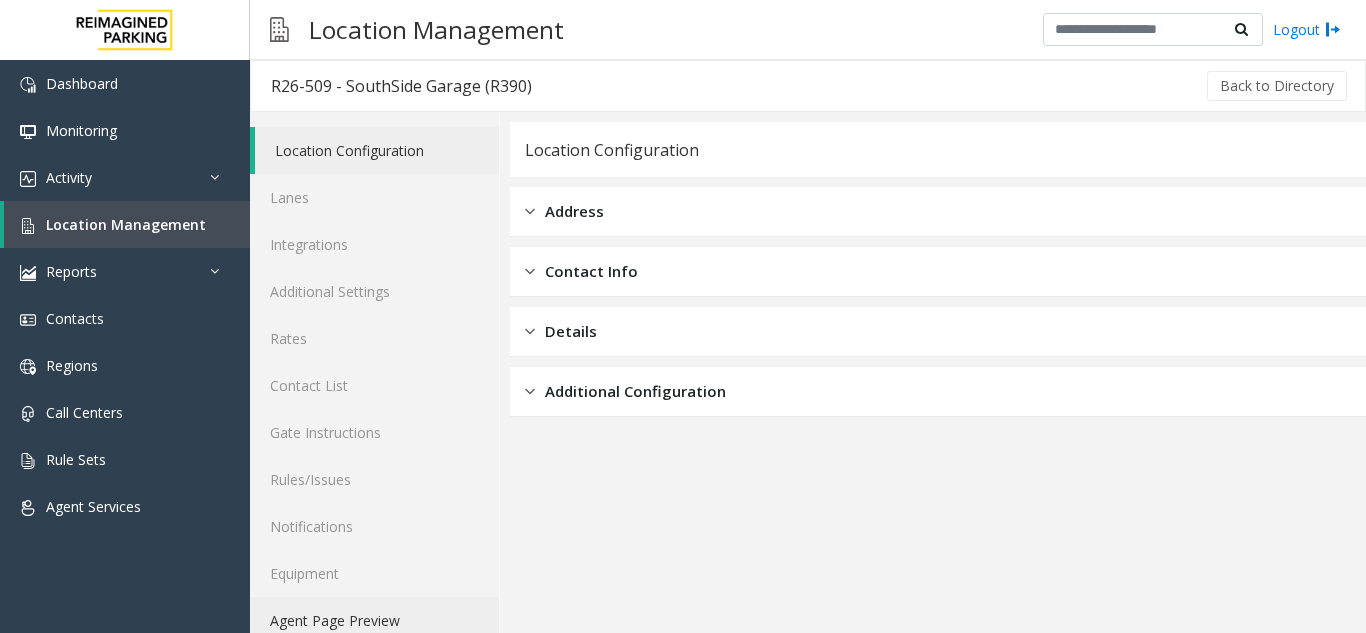 click on "Agent Page Preview" 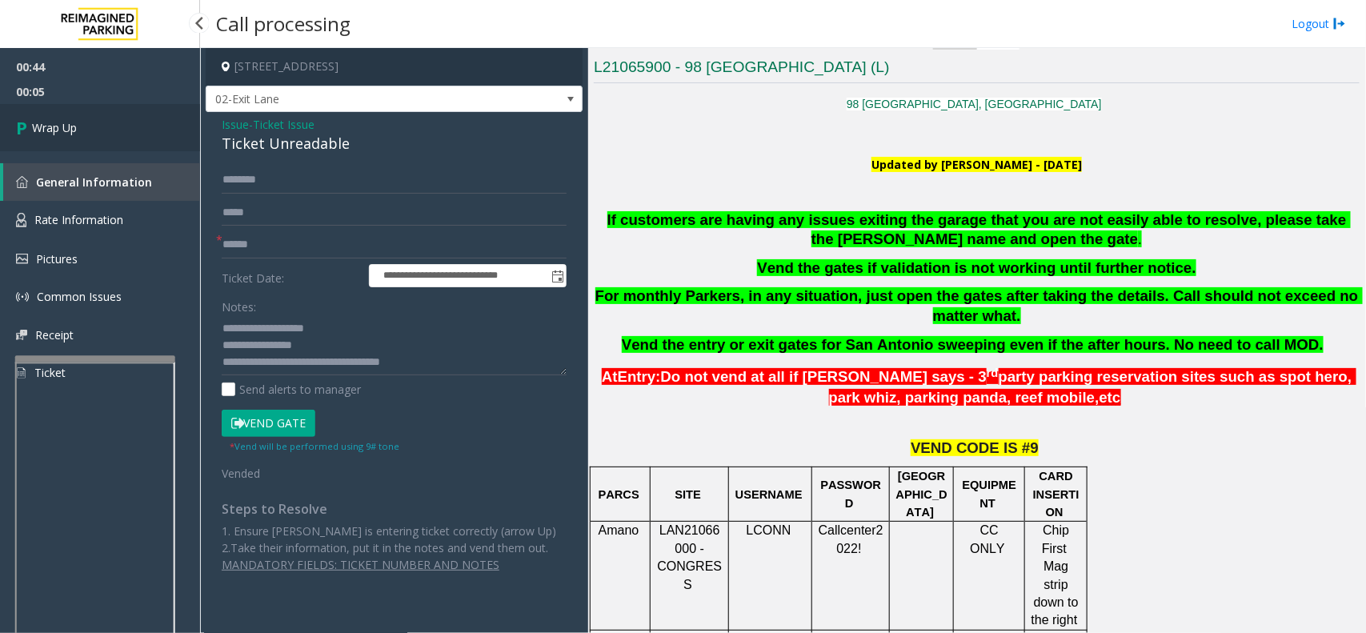 scroll, scrollTop: 0, scrollLeft: 0, axis: both 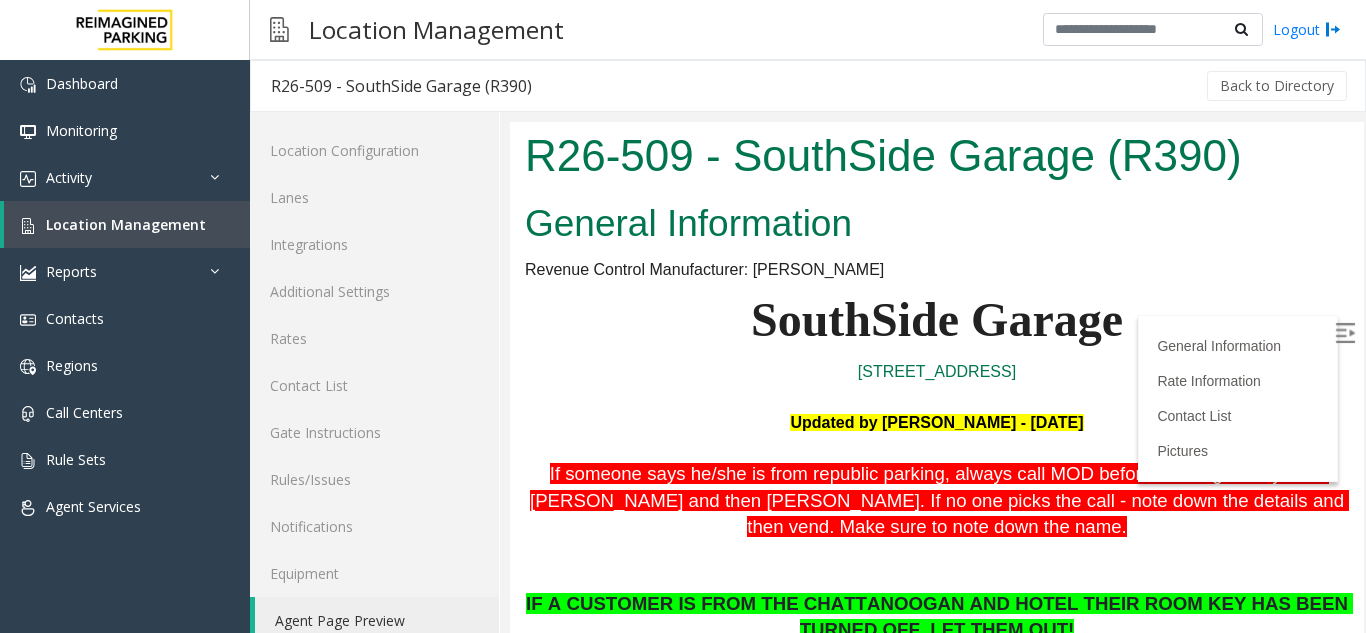click at bounding box center [1345, 333] 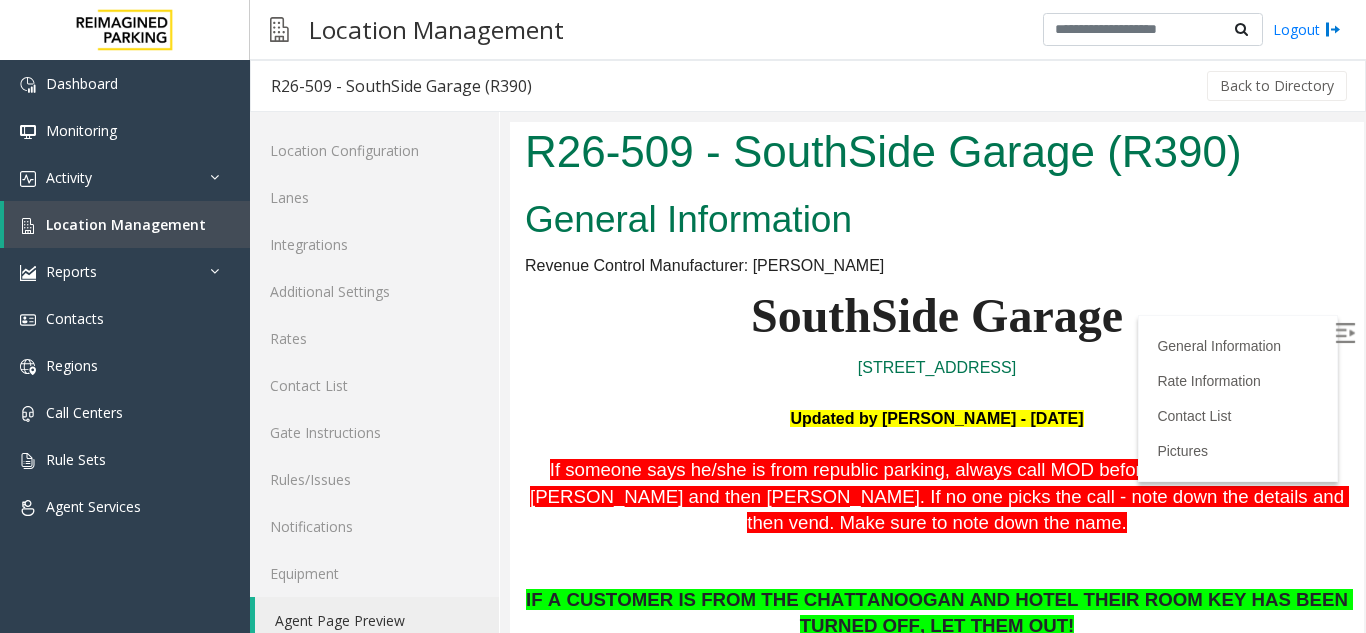 scroll, scrollTop: 0, scrollLeft: 0, axis: both 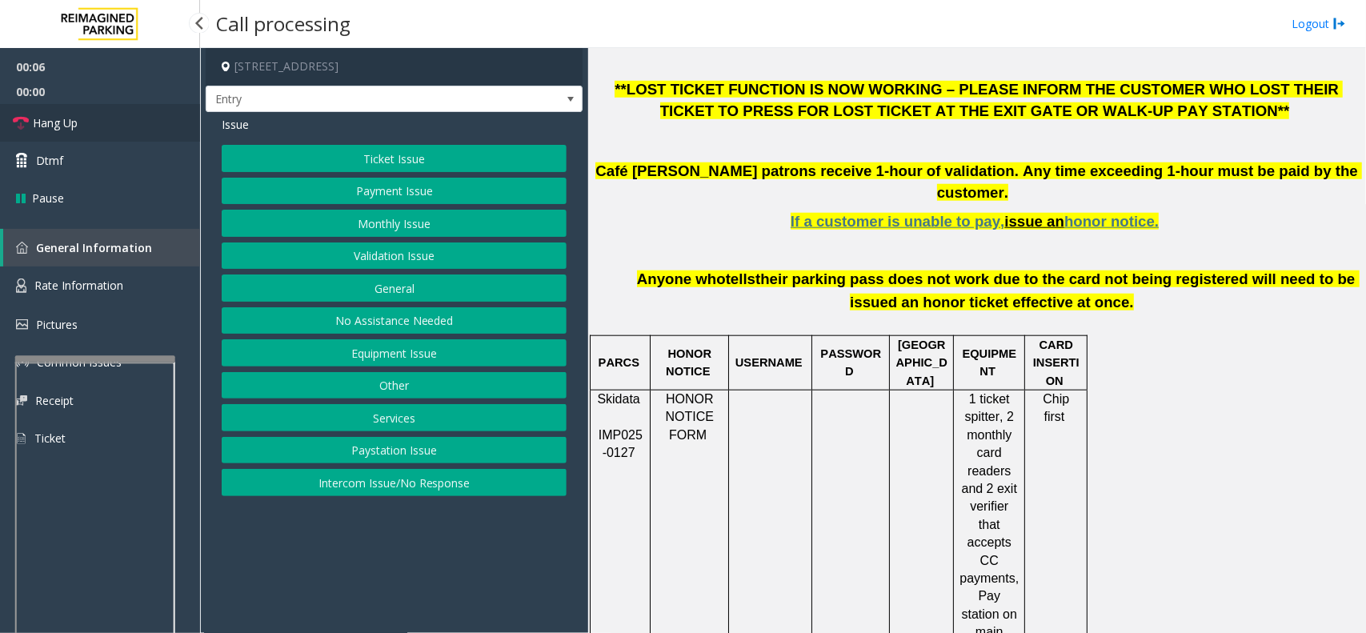 click on "Location Management" at bounding box center (126, 224) 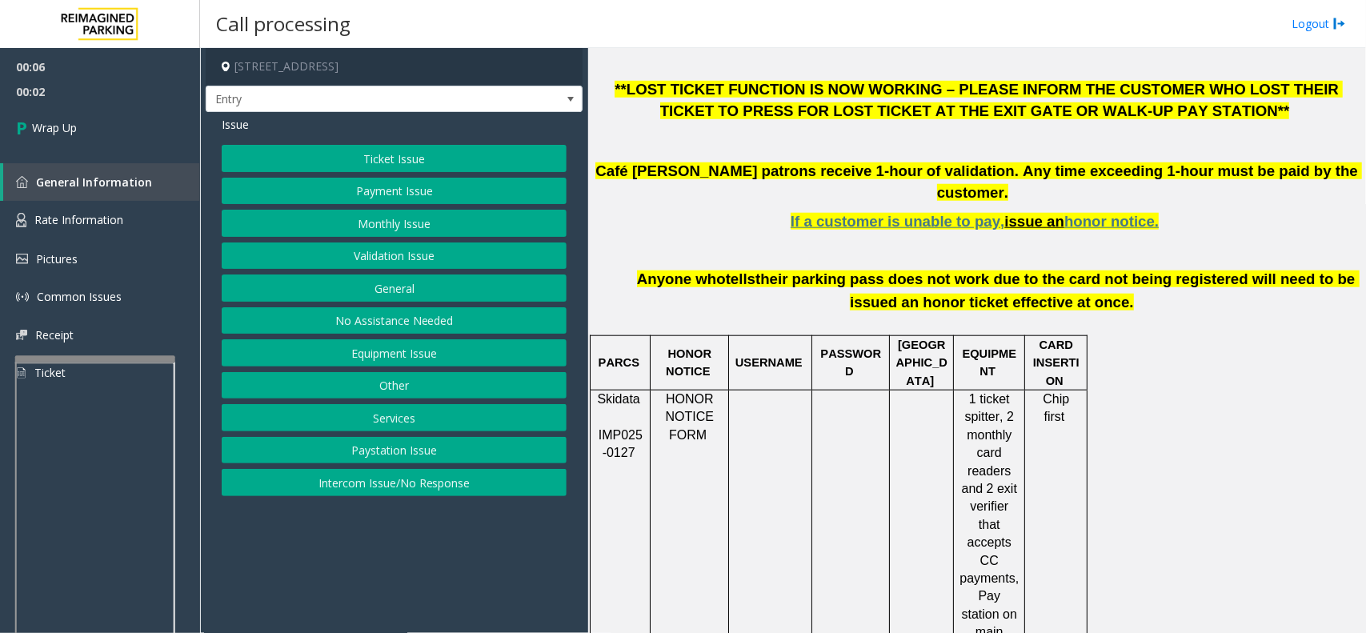 scroll, scrollTop: 400, scrollLeft: 0, axis: vertical 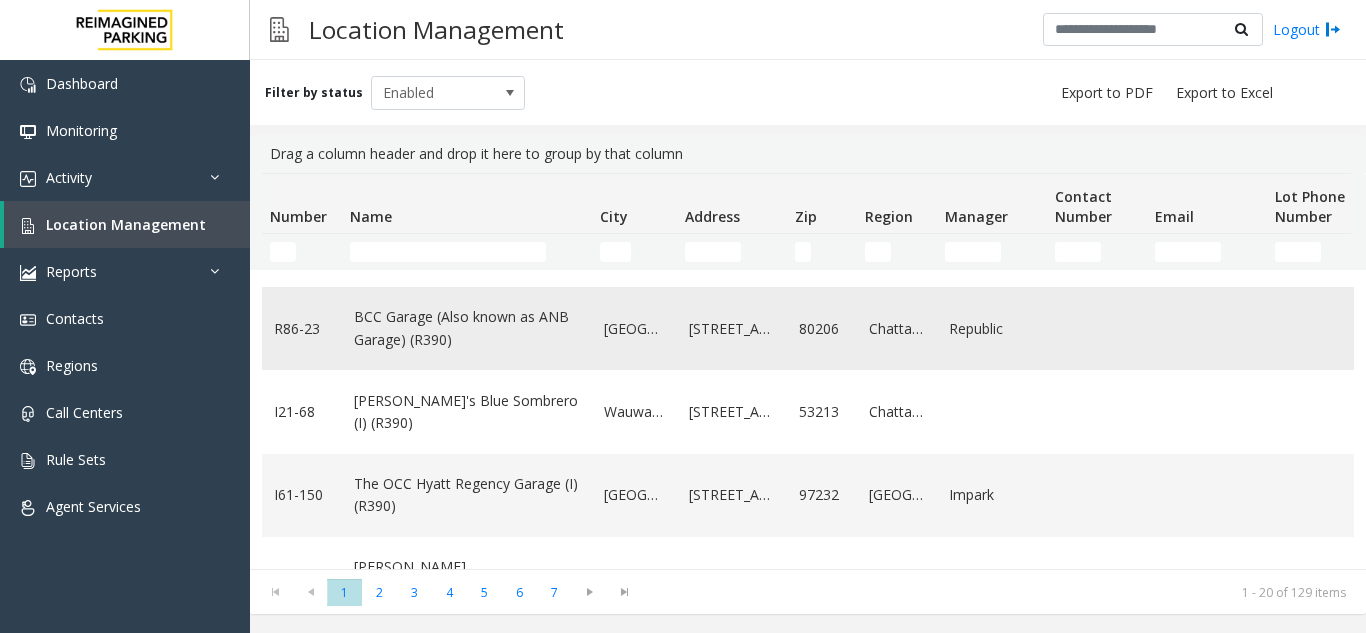 click on "BCC Garage (Also known as ANB Garage) (R390)" 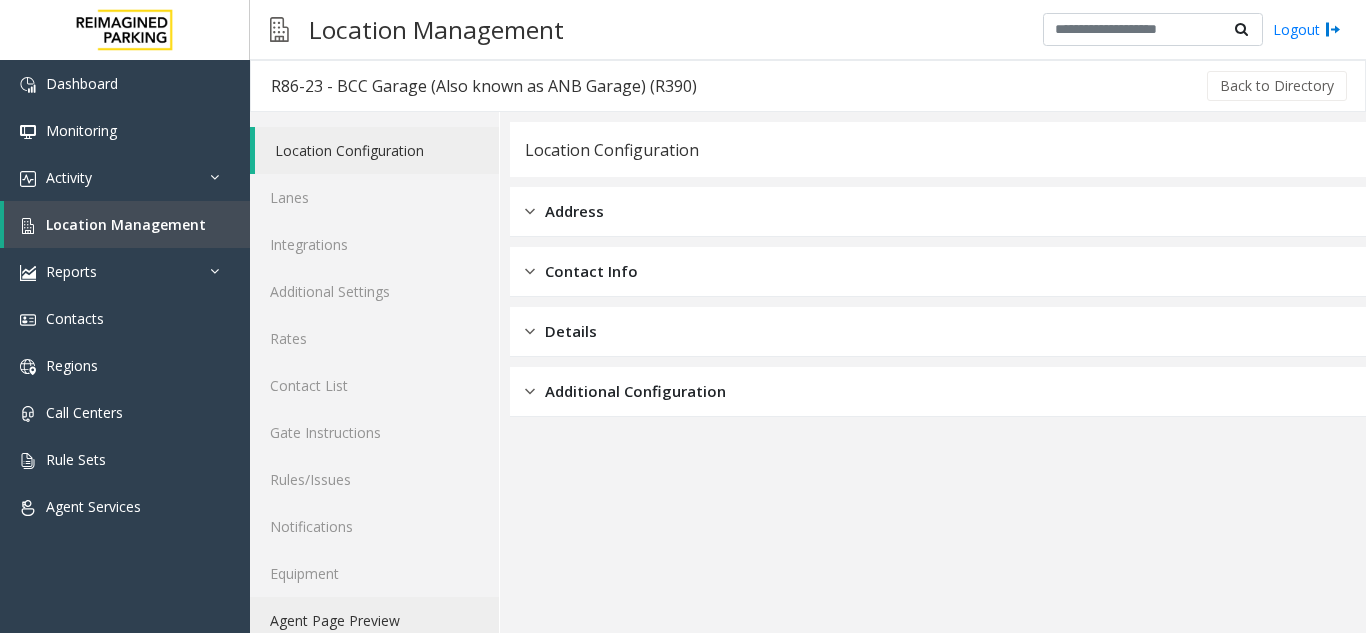 click on "Agent Page Preview" 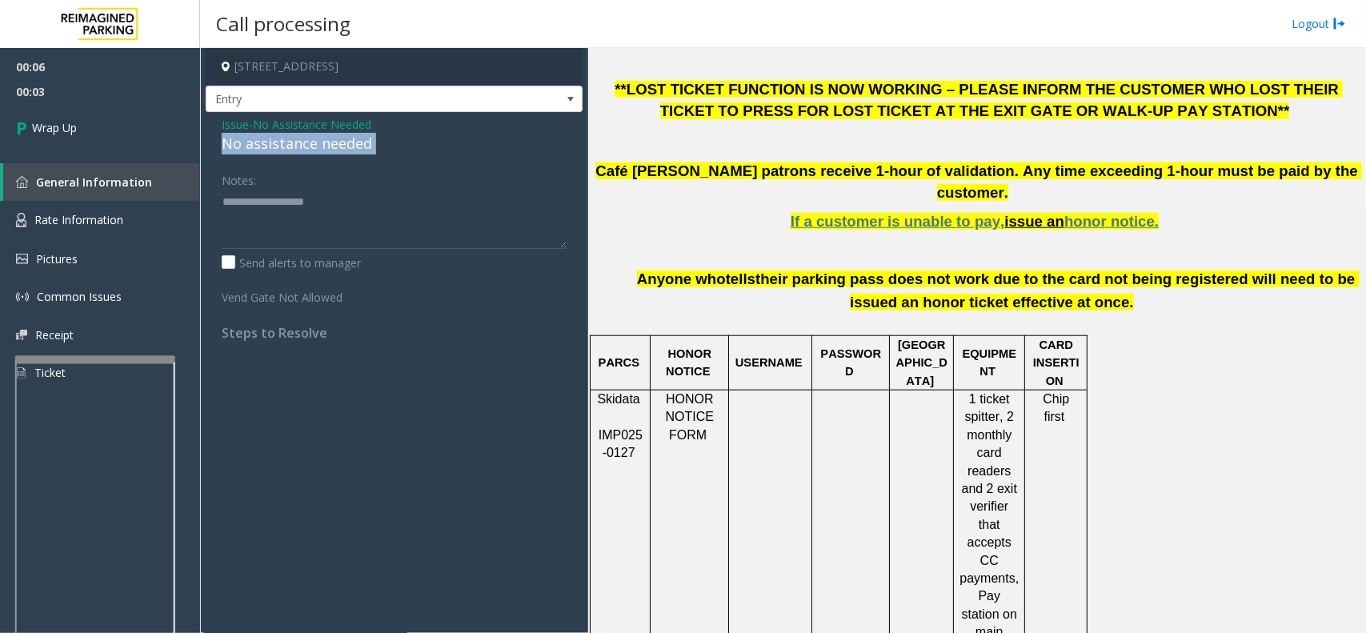 scroll, scrollTop: 100, scrollLeft: 0, axis: vertical 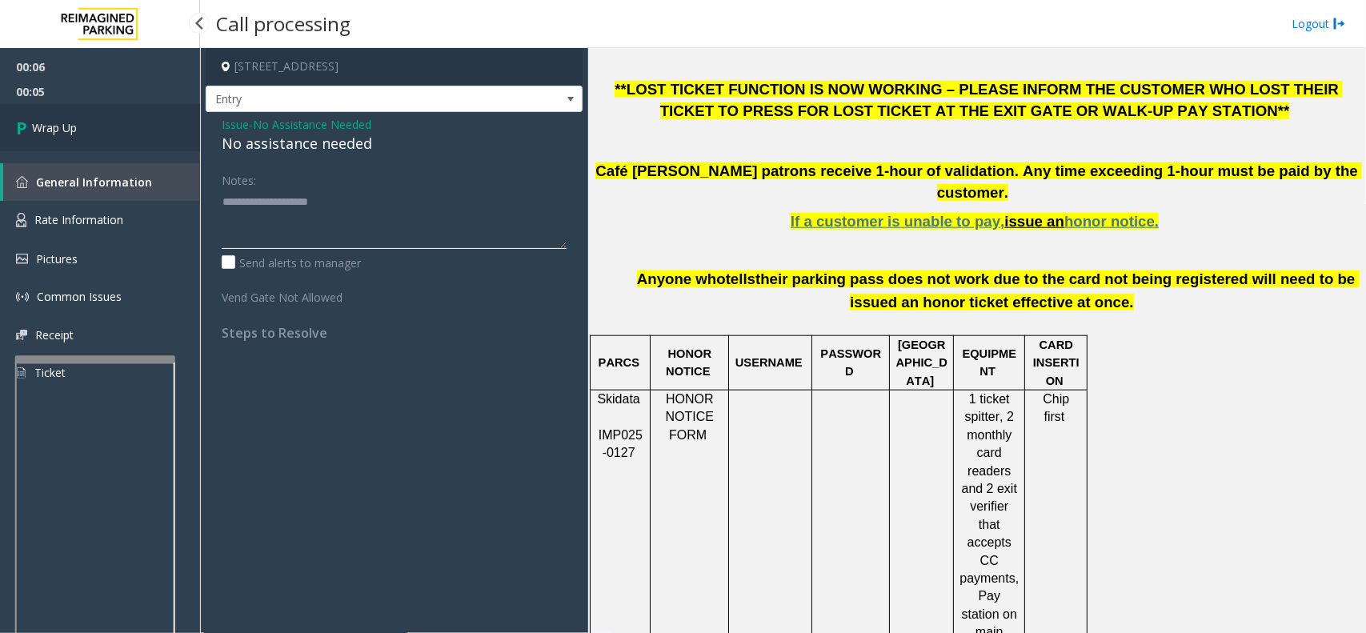 click at bounding box center [1345, 333] 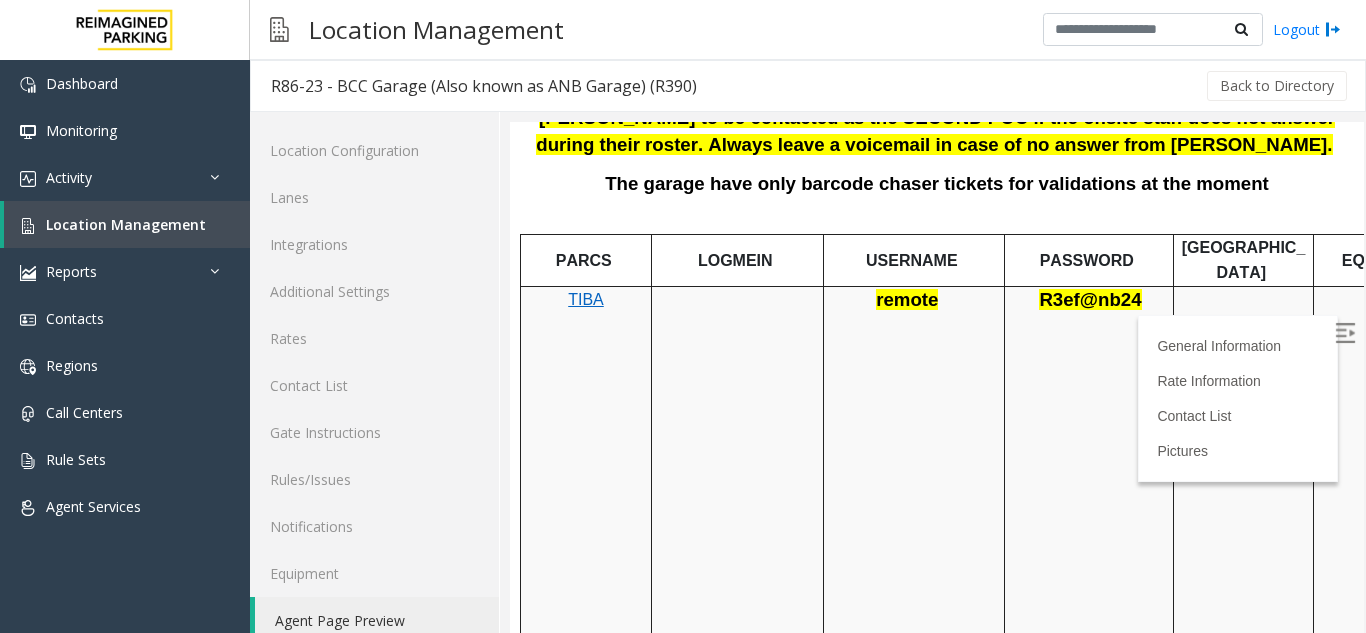 scroll, scrollTop: 1000, scrollLeft: 0, axis: vertical 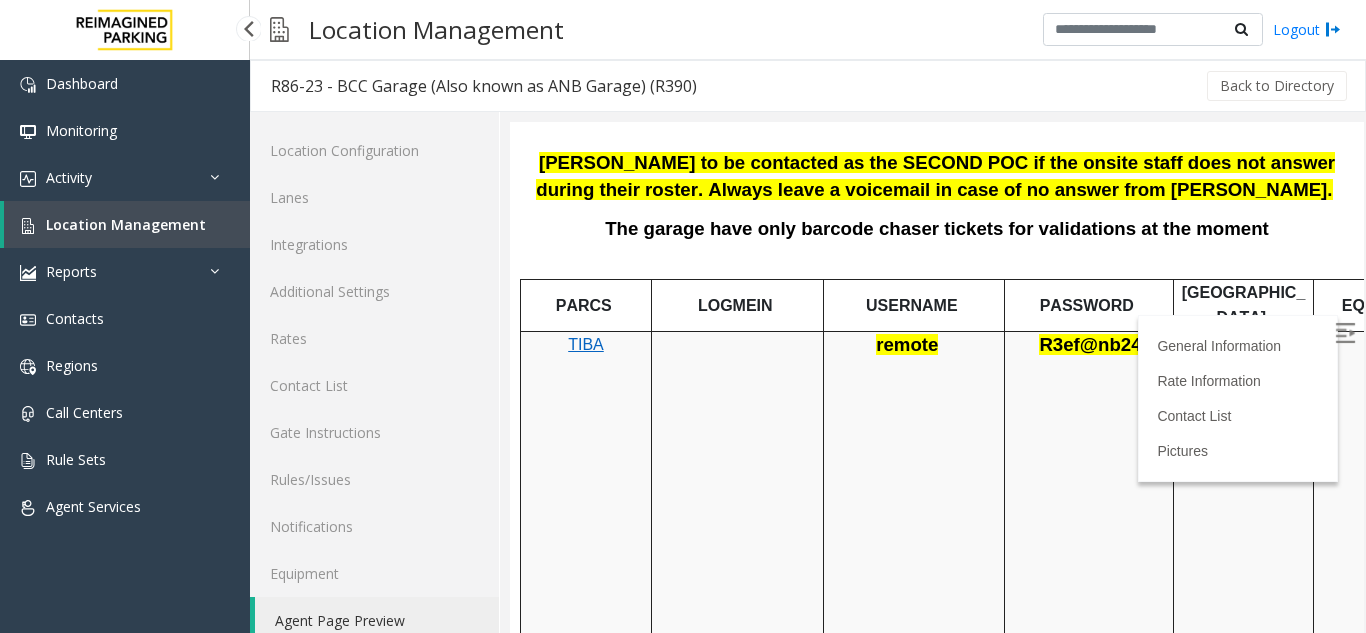click on "Location Management" at bounding box center [126, 224] 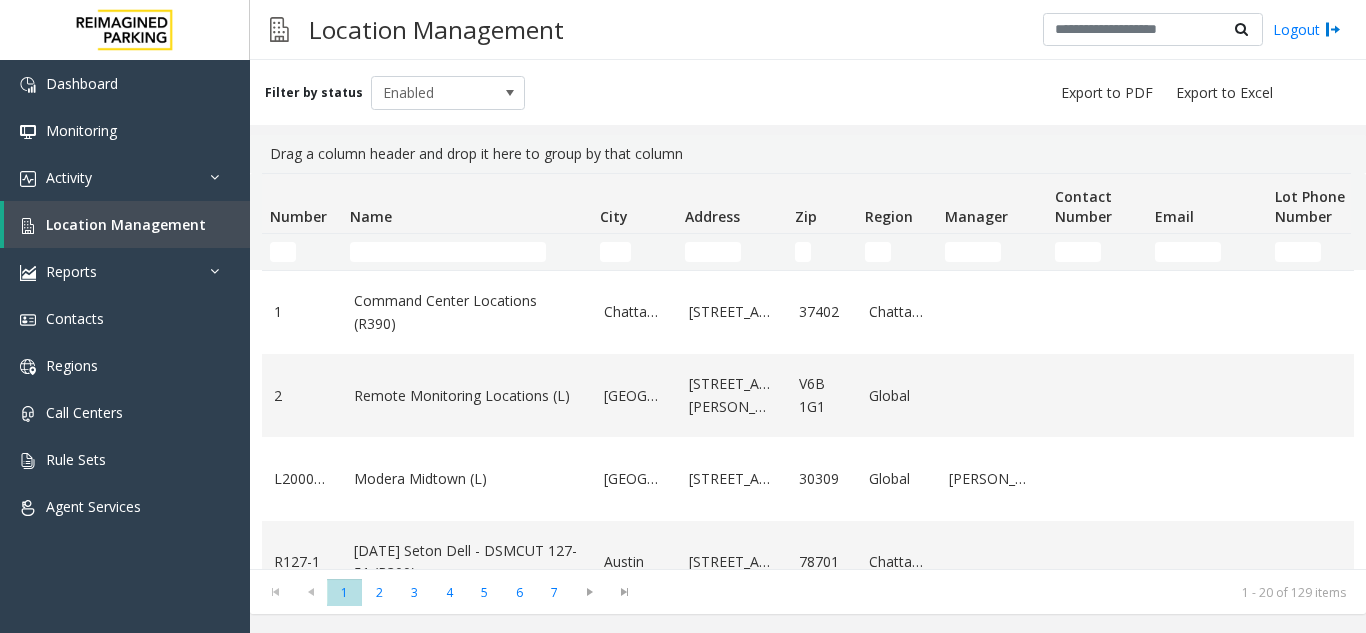 click 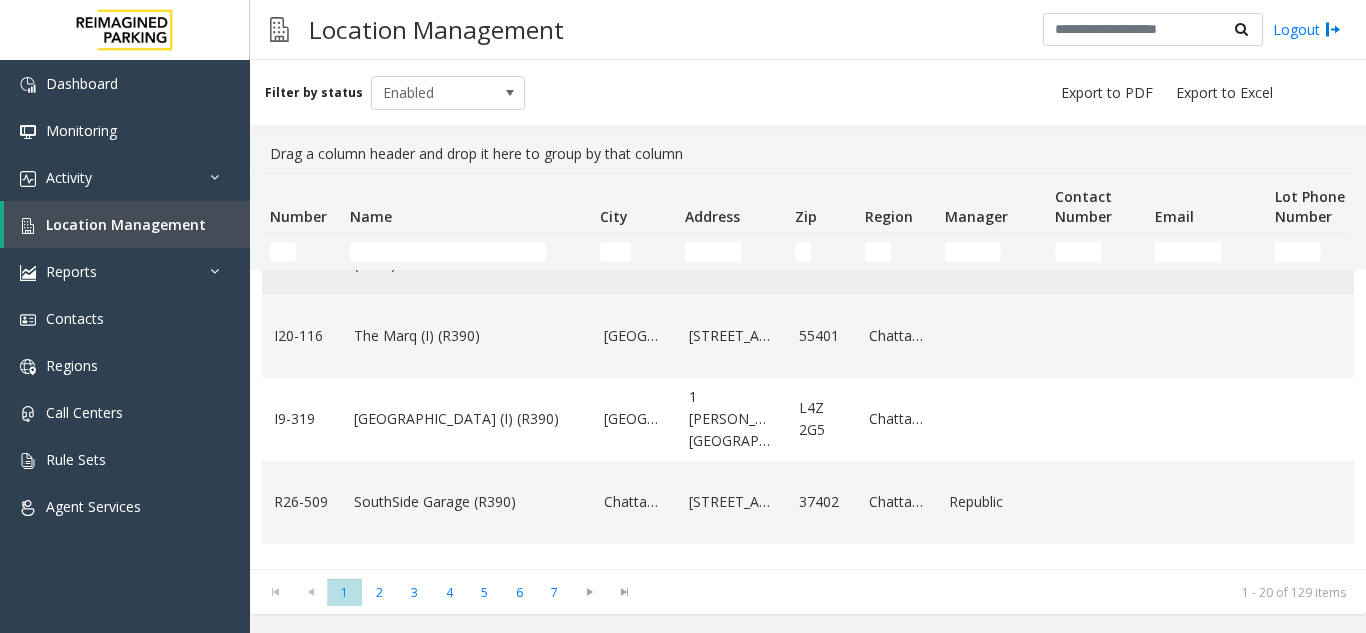 scroll, scrollTop: 900, scrollLeft: 0, axis: vertical 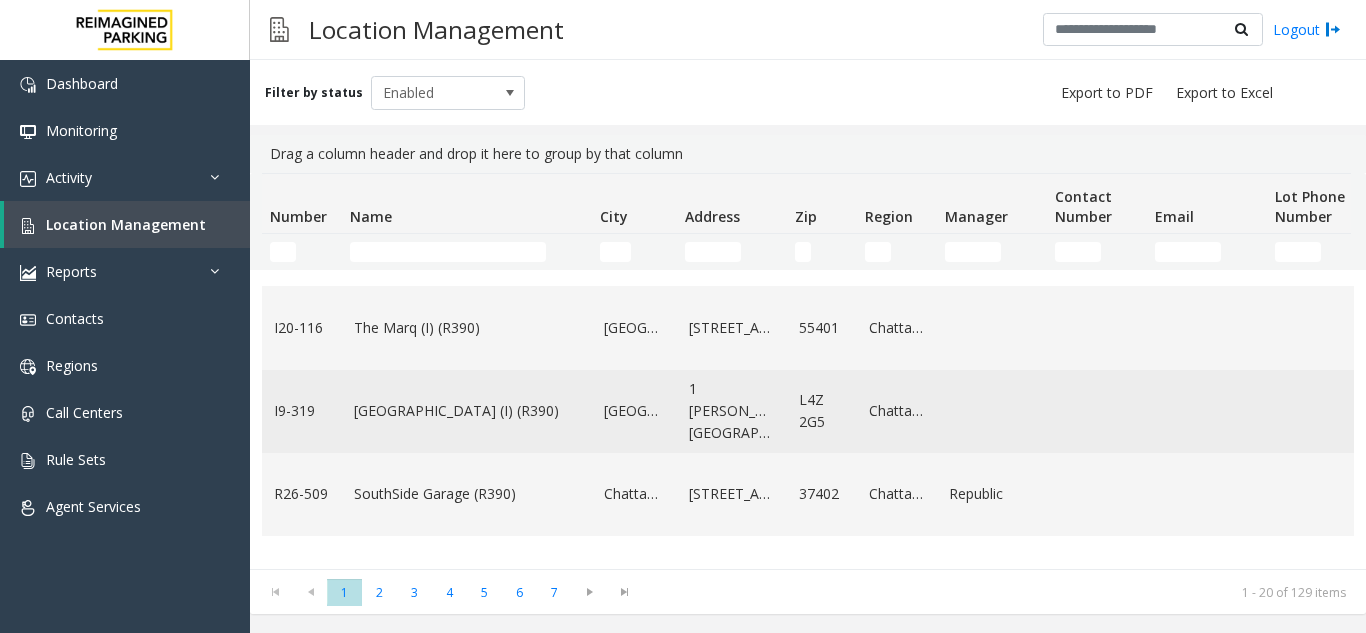 click on "[GEOGRAPHIC_DATA] (I) (R390)" 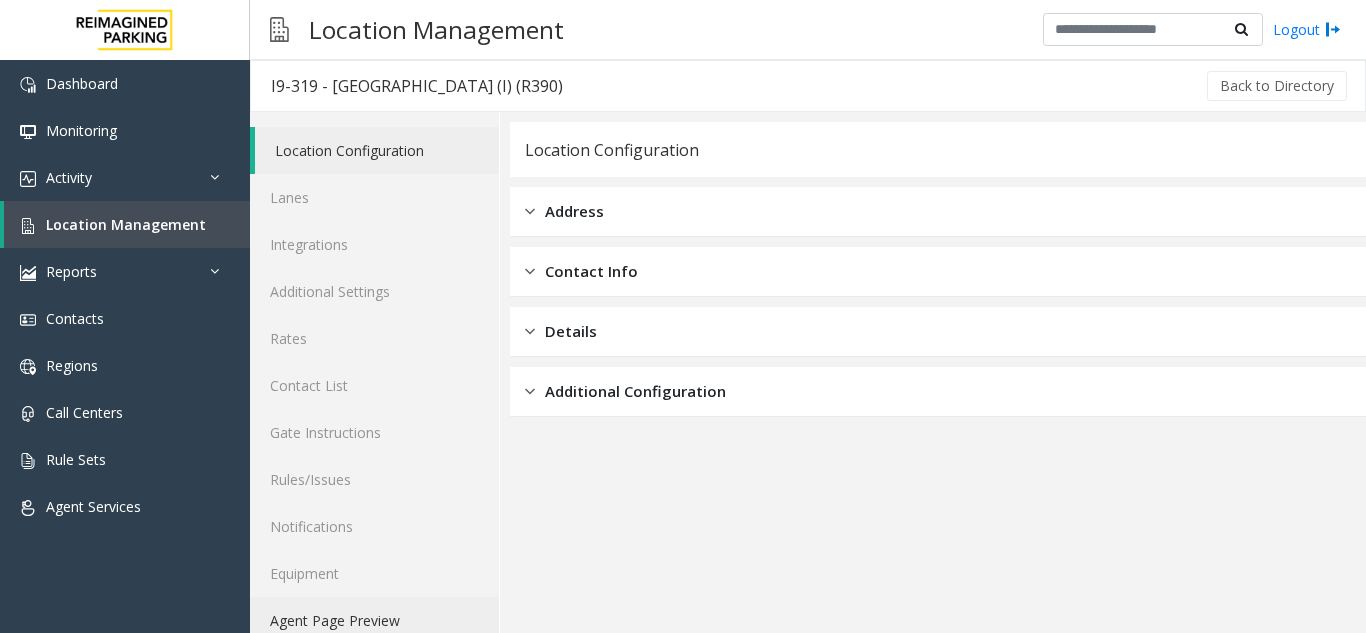 click on "Agent Page Preview" 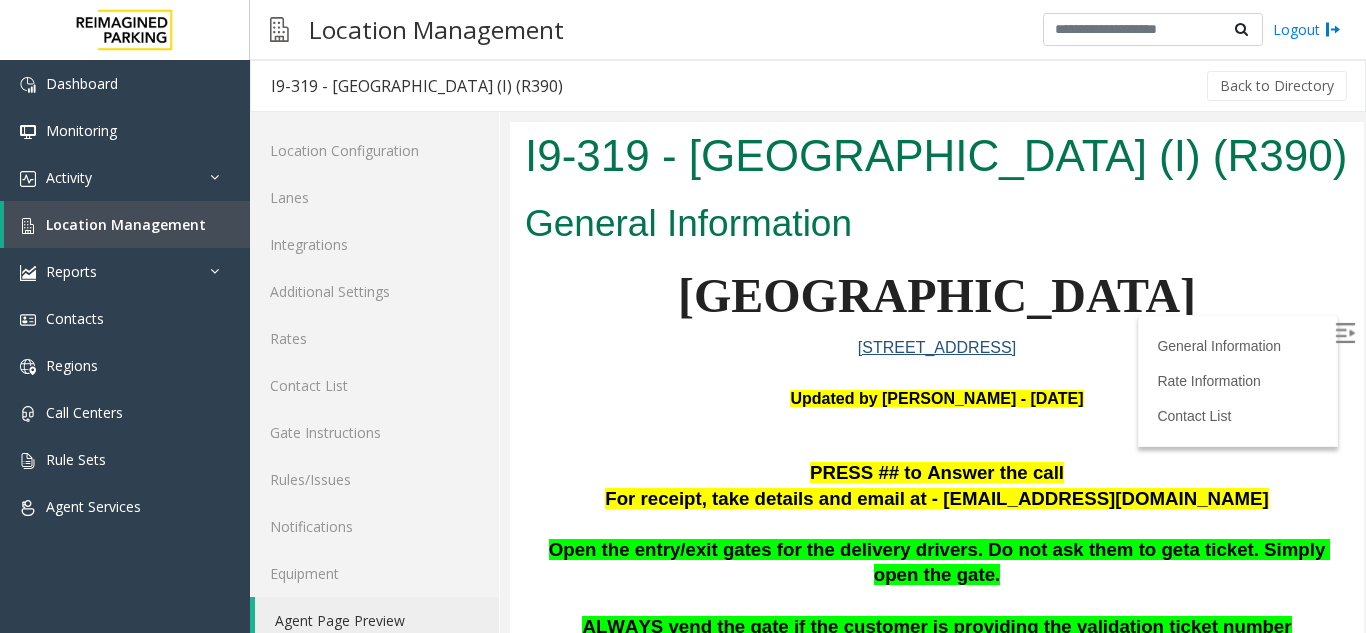scroll, scrollTop: 200, scrollLeft: 0, axis: vertical 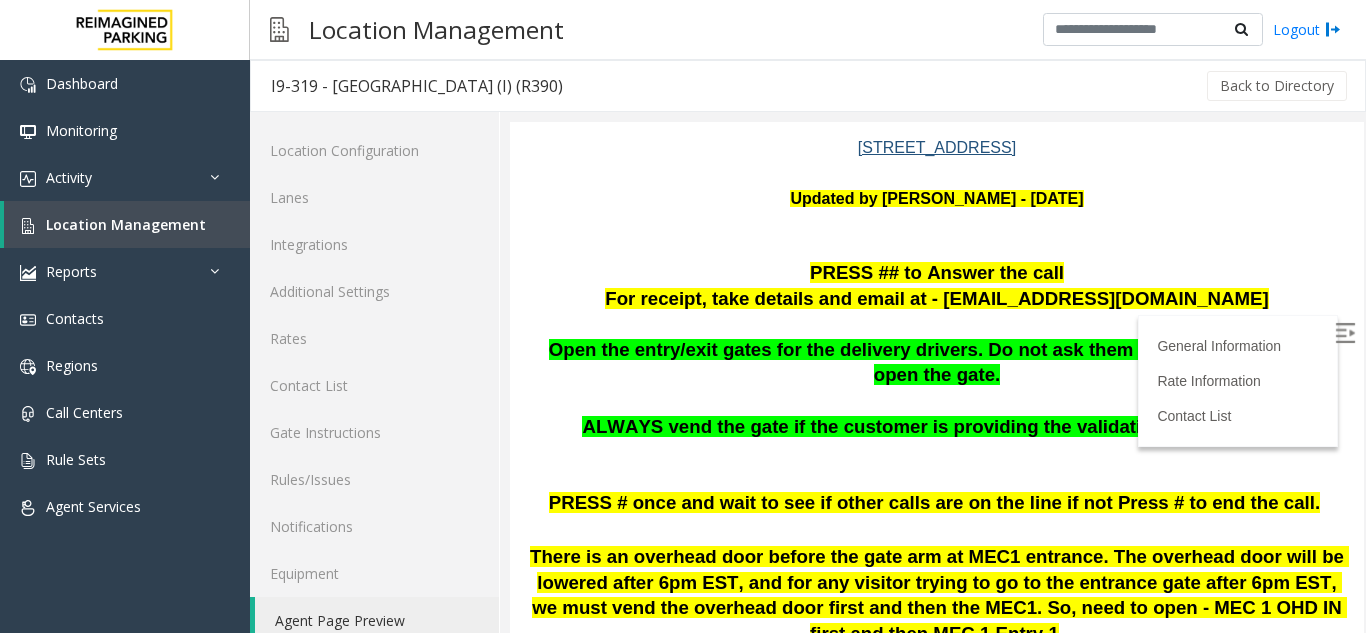 click at bounding box center (1345, 333) 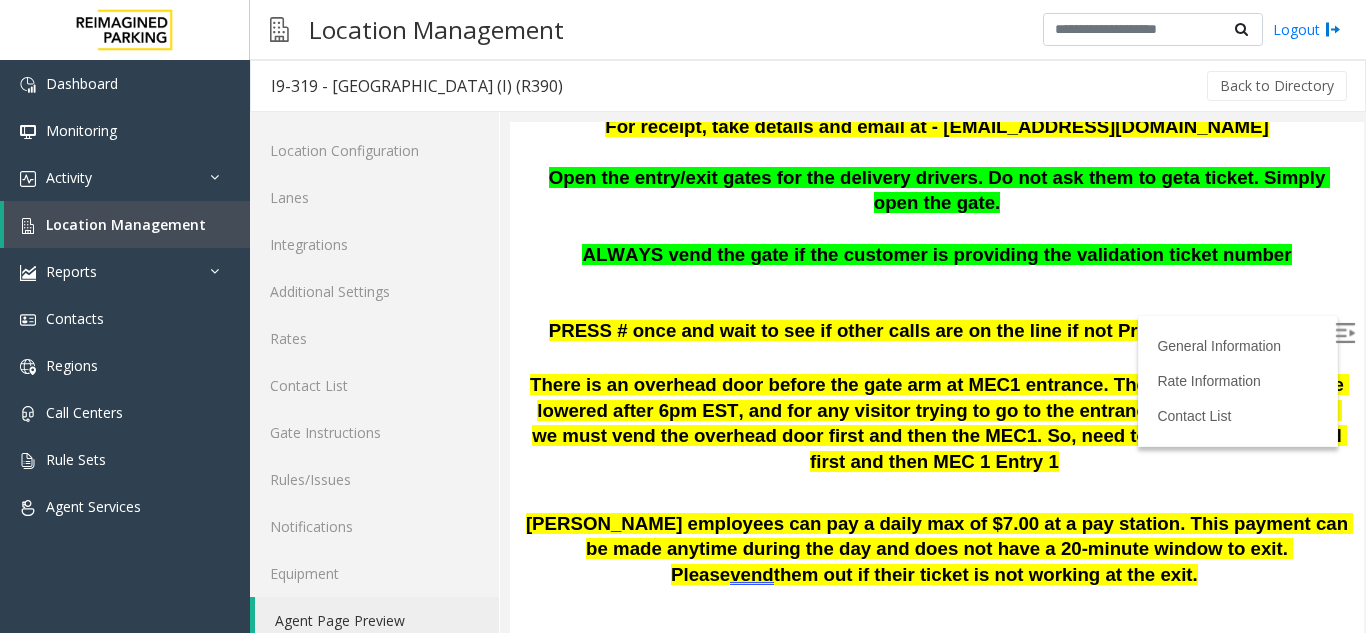 scroll, scrollTop: 300, scrollLeft: 0, axis: vertical 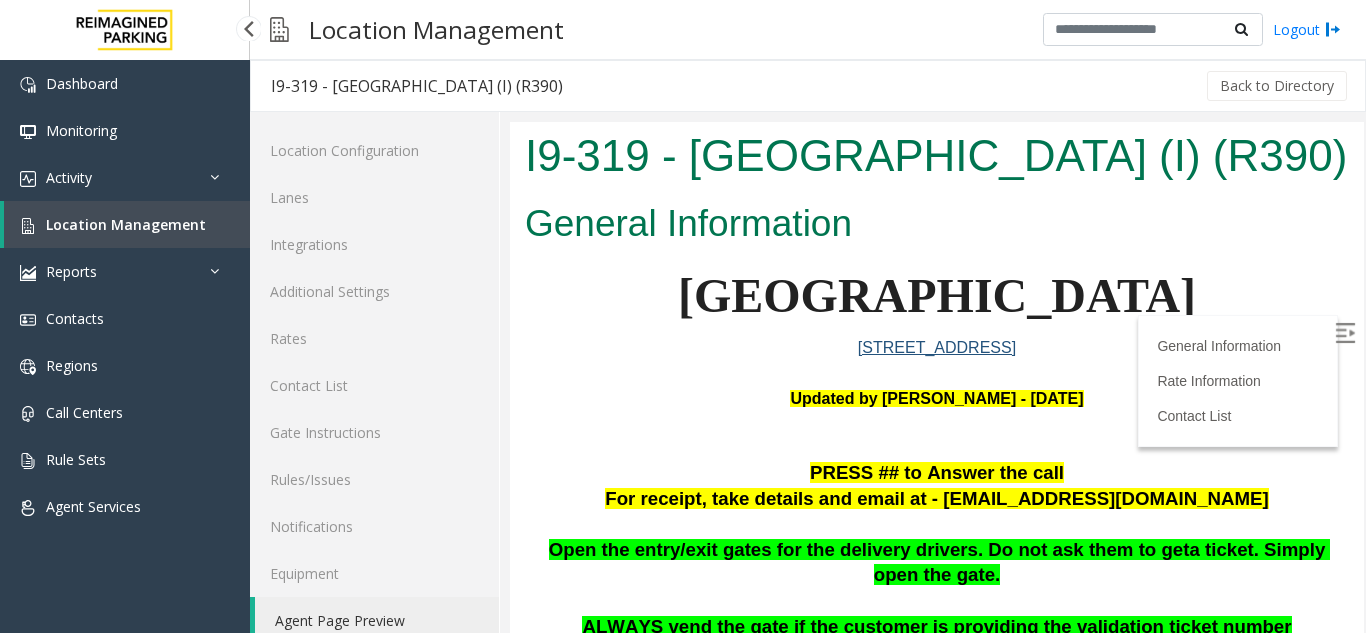 click on "Location Management" at bounding box center (127, 224) 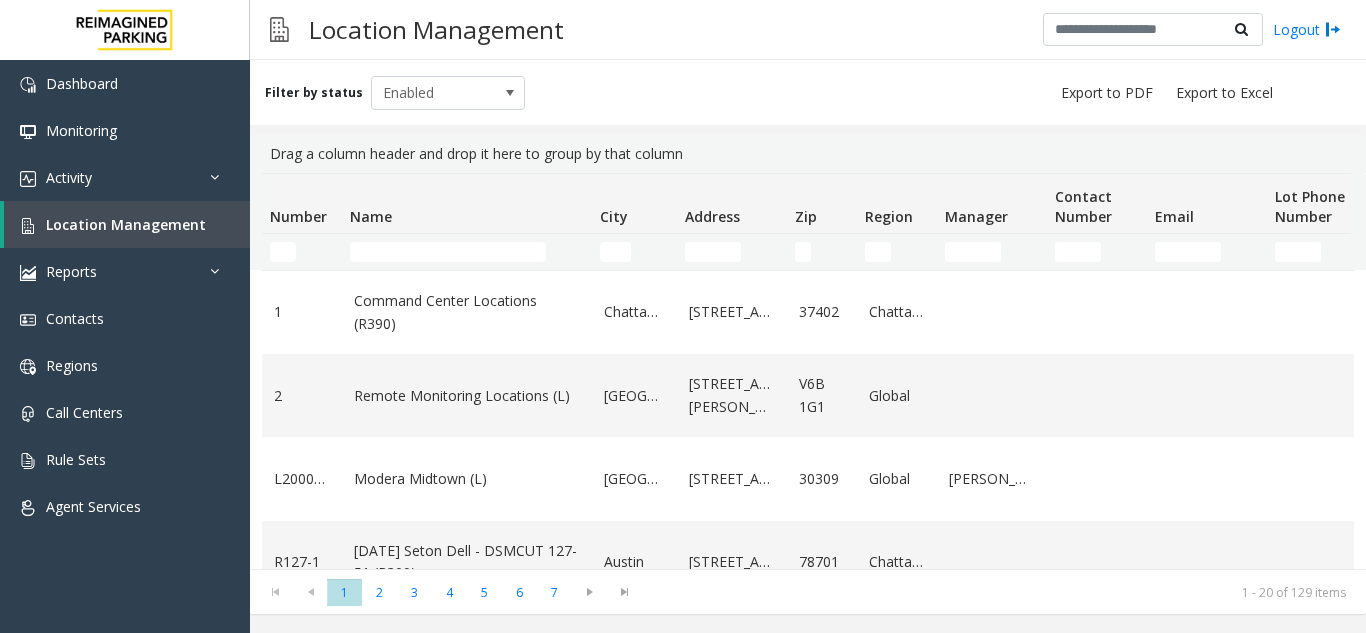 click on "Filter by status Enabled" 